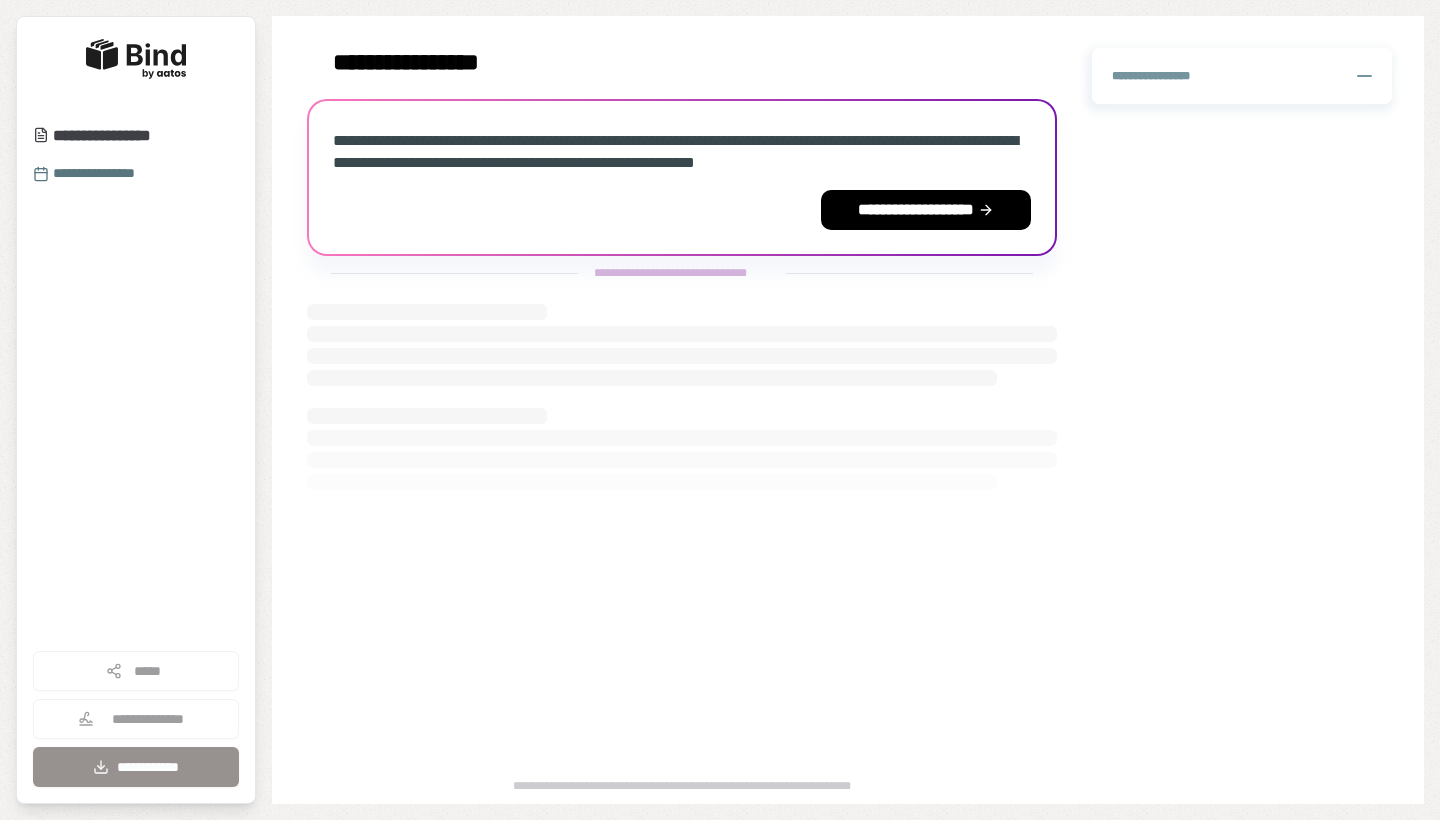 scroll, scrollTop: 0, scrollLeft: 0, axis: both 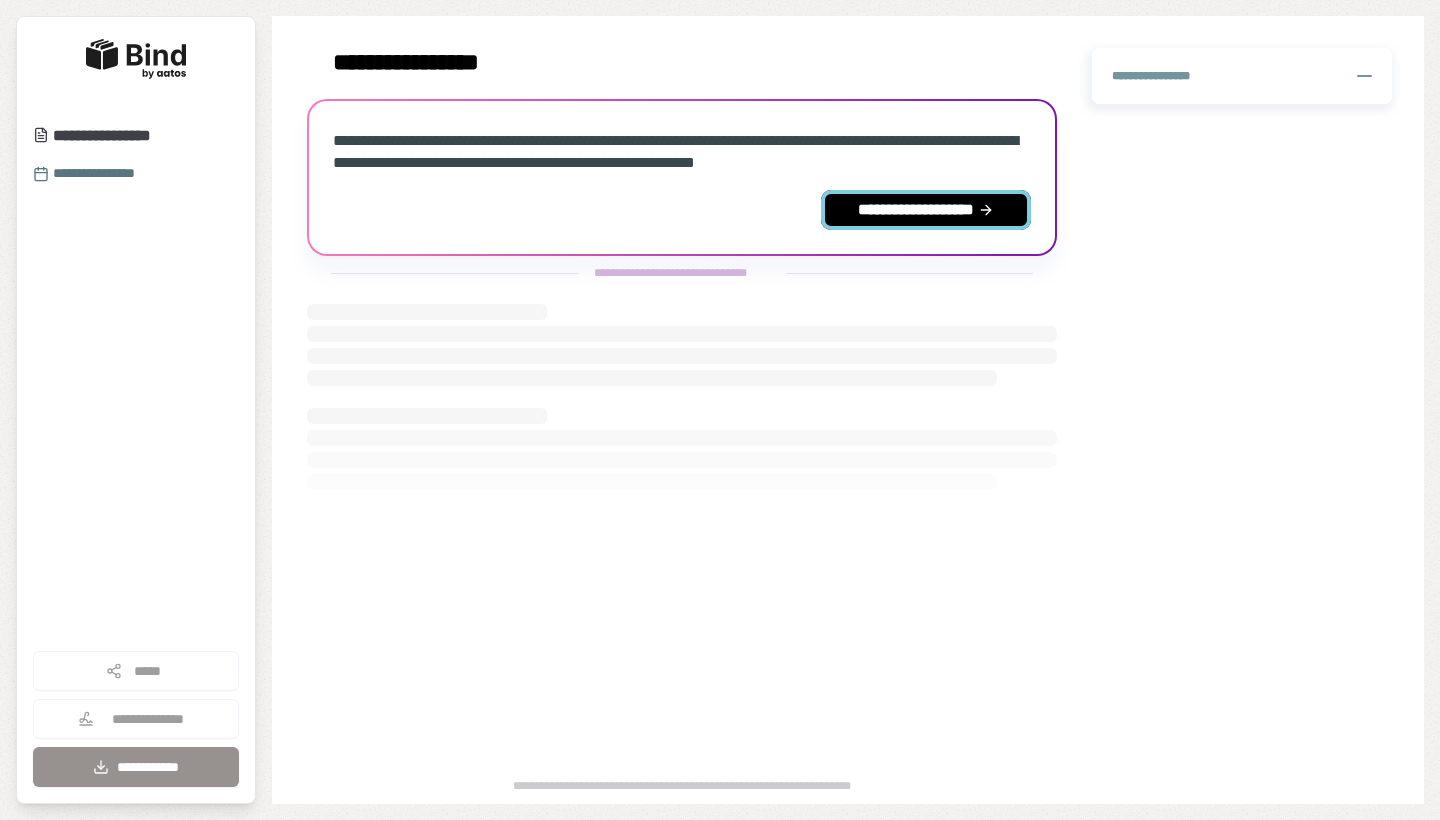 click on "**********" at bounding box center (926, 210) 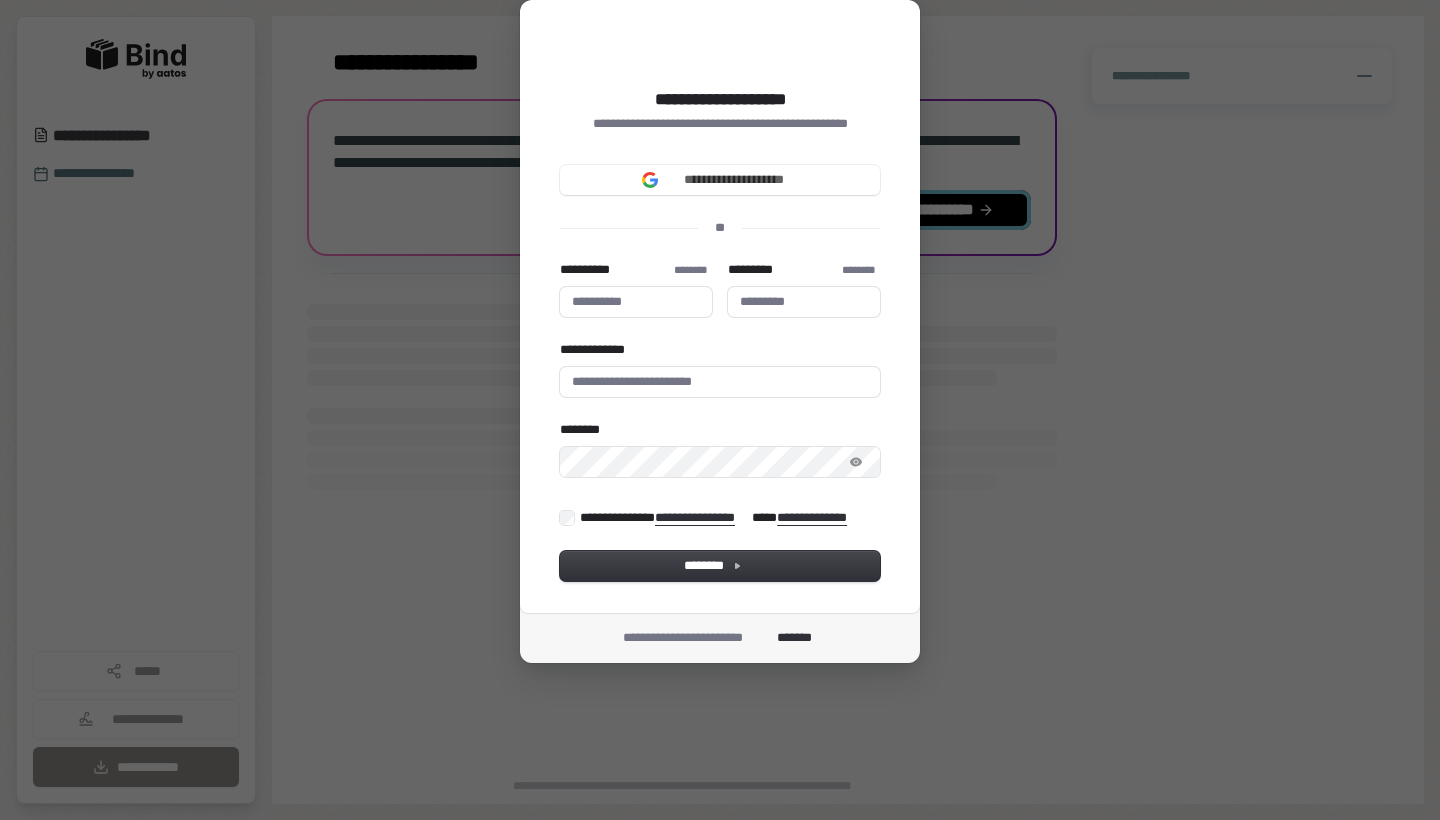 type 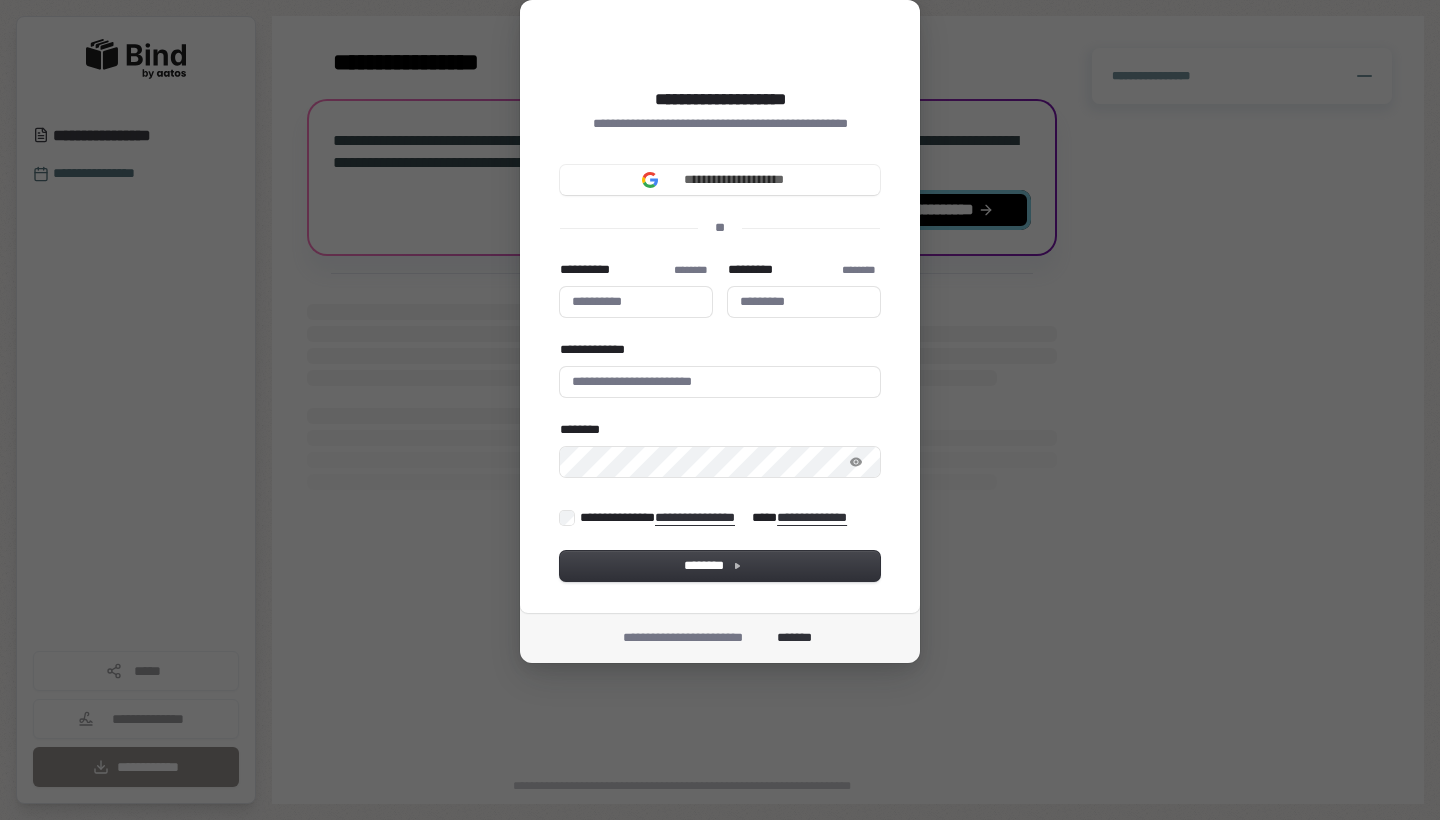 type 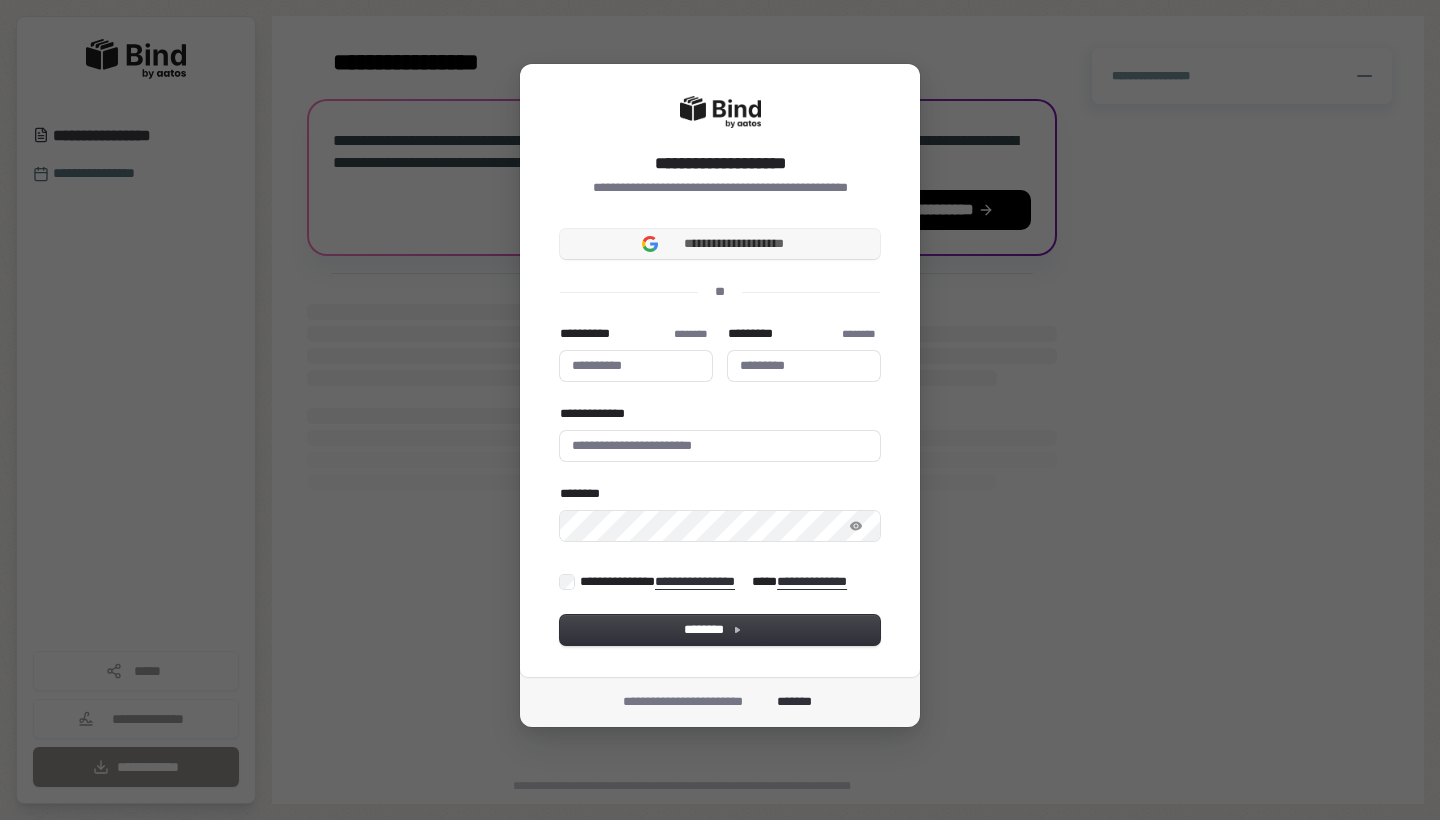 click on "**********" at bounding box center [734, 244] 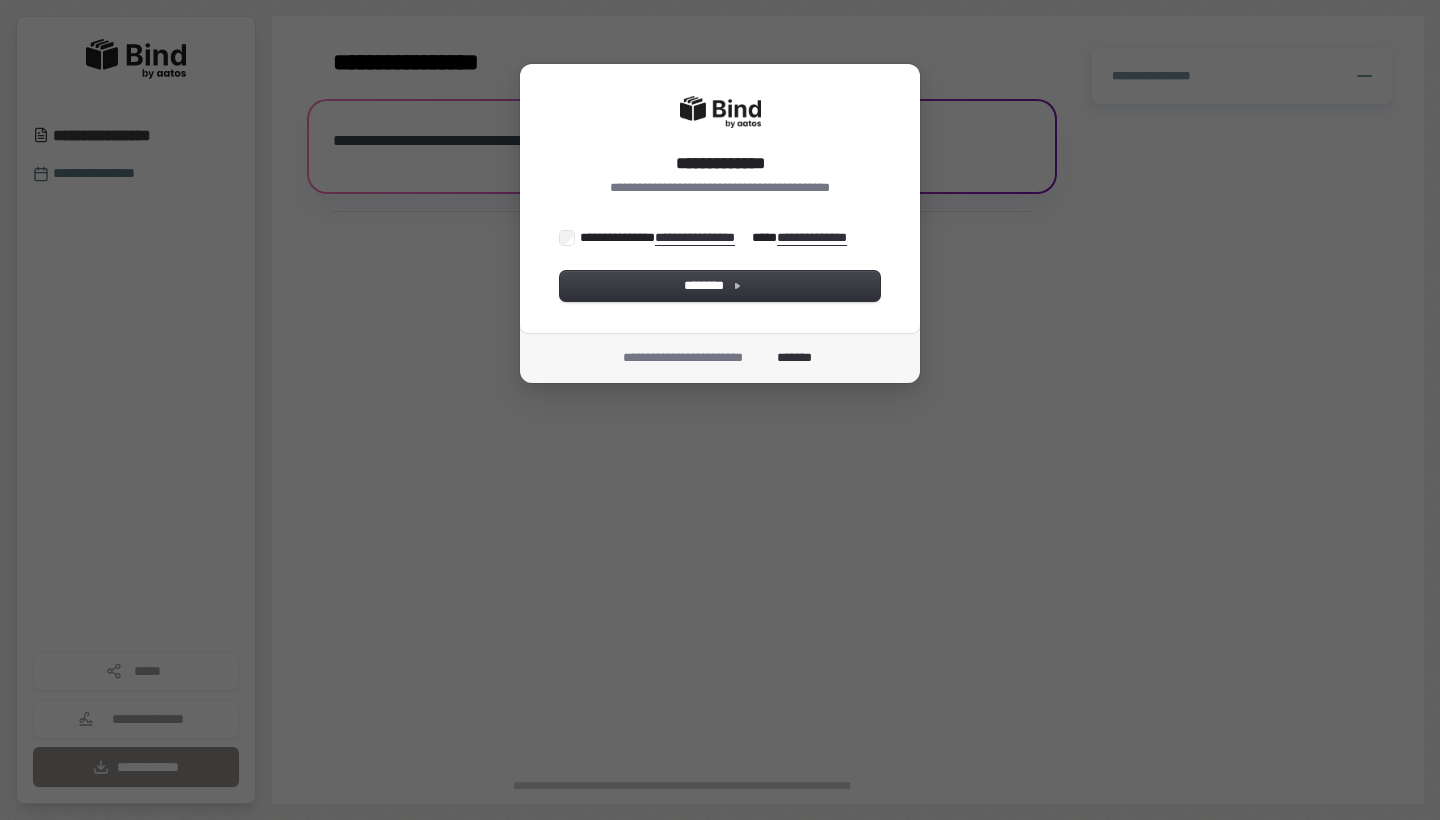scroll, scrollTop: 0, scrollLeft: 0, axis: both 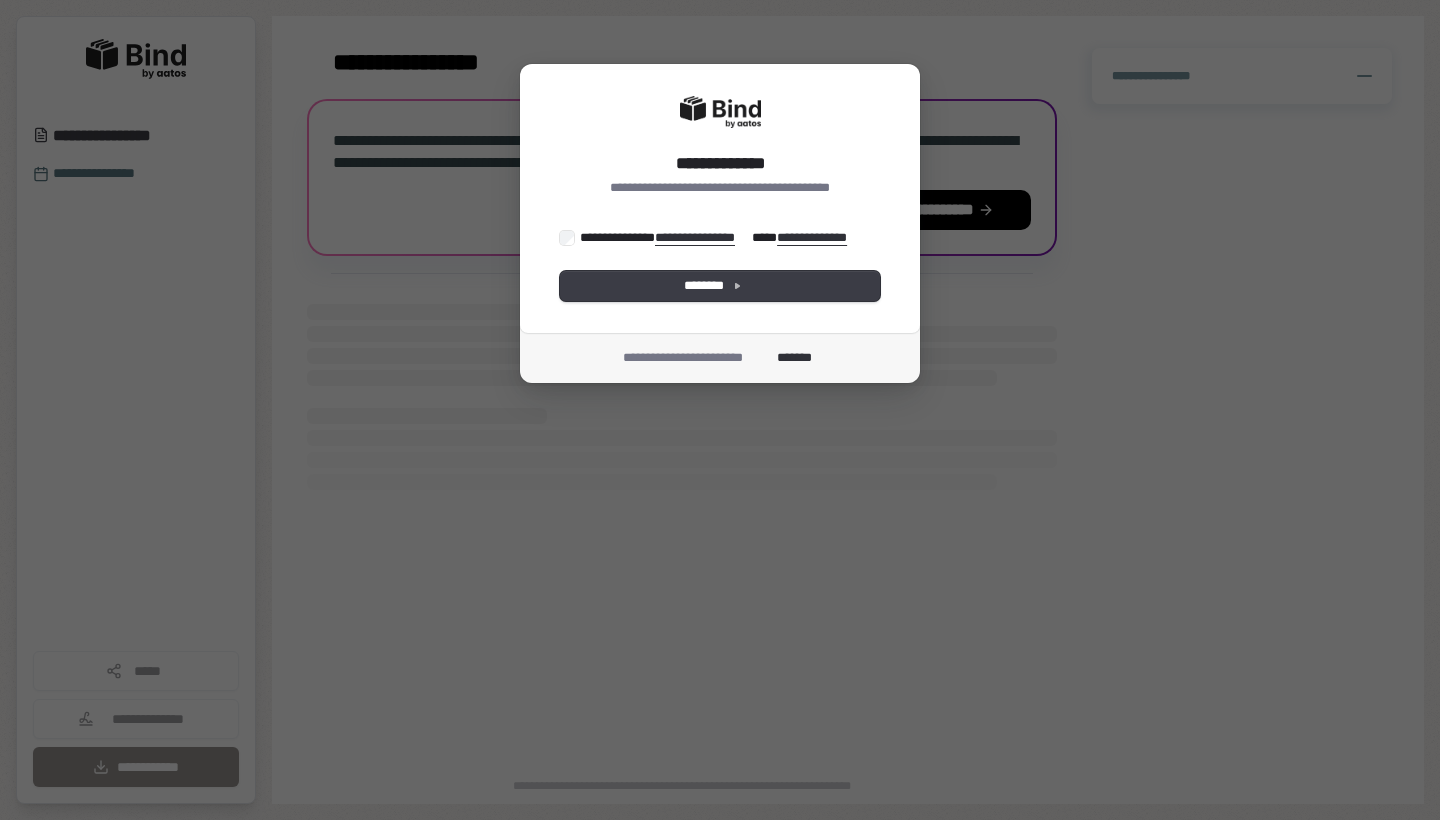 click on "********" at bounding box center [720, 286] 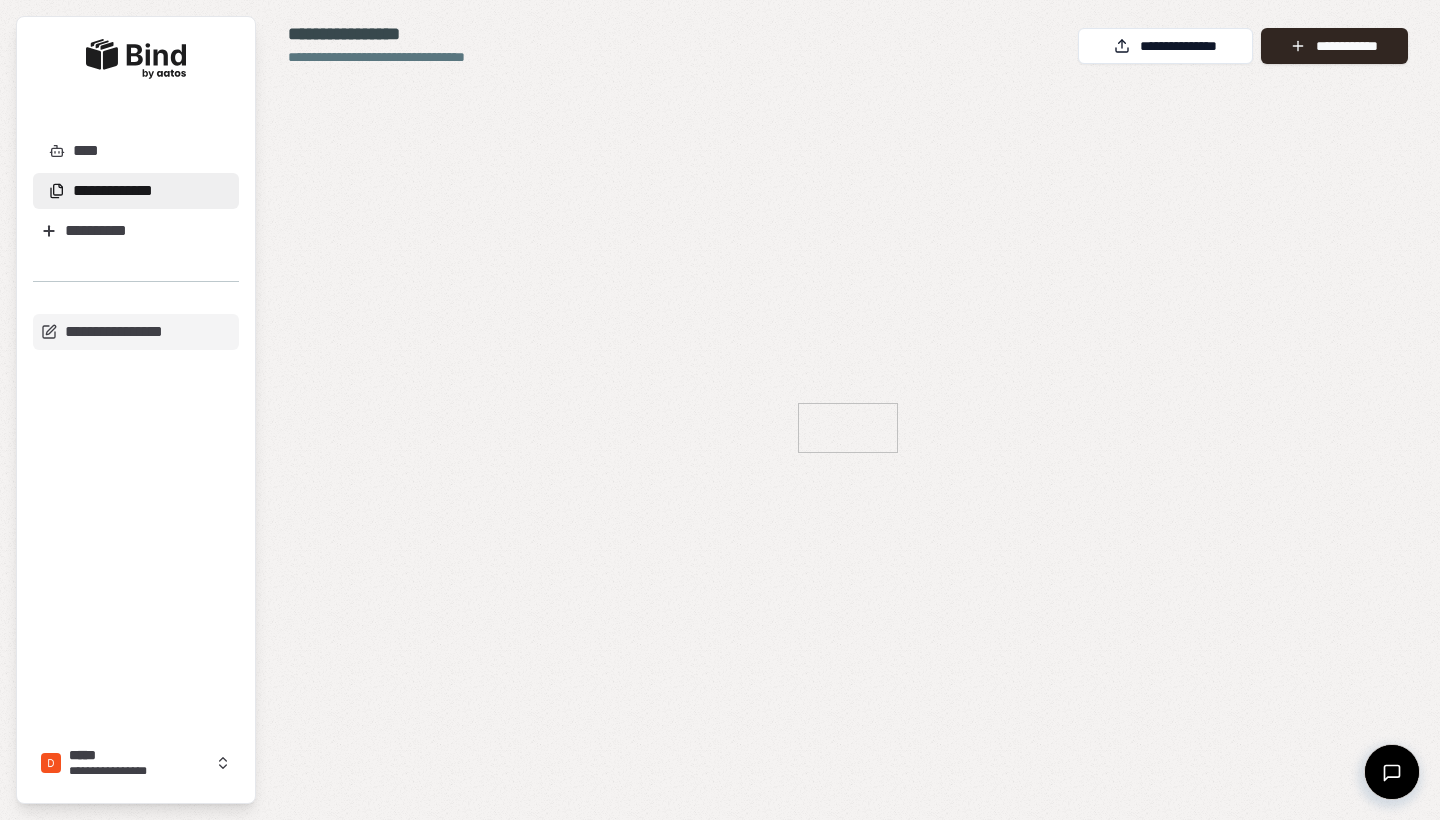 scroll, scrollTop: 0, scrollLeft: 0, axis: both 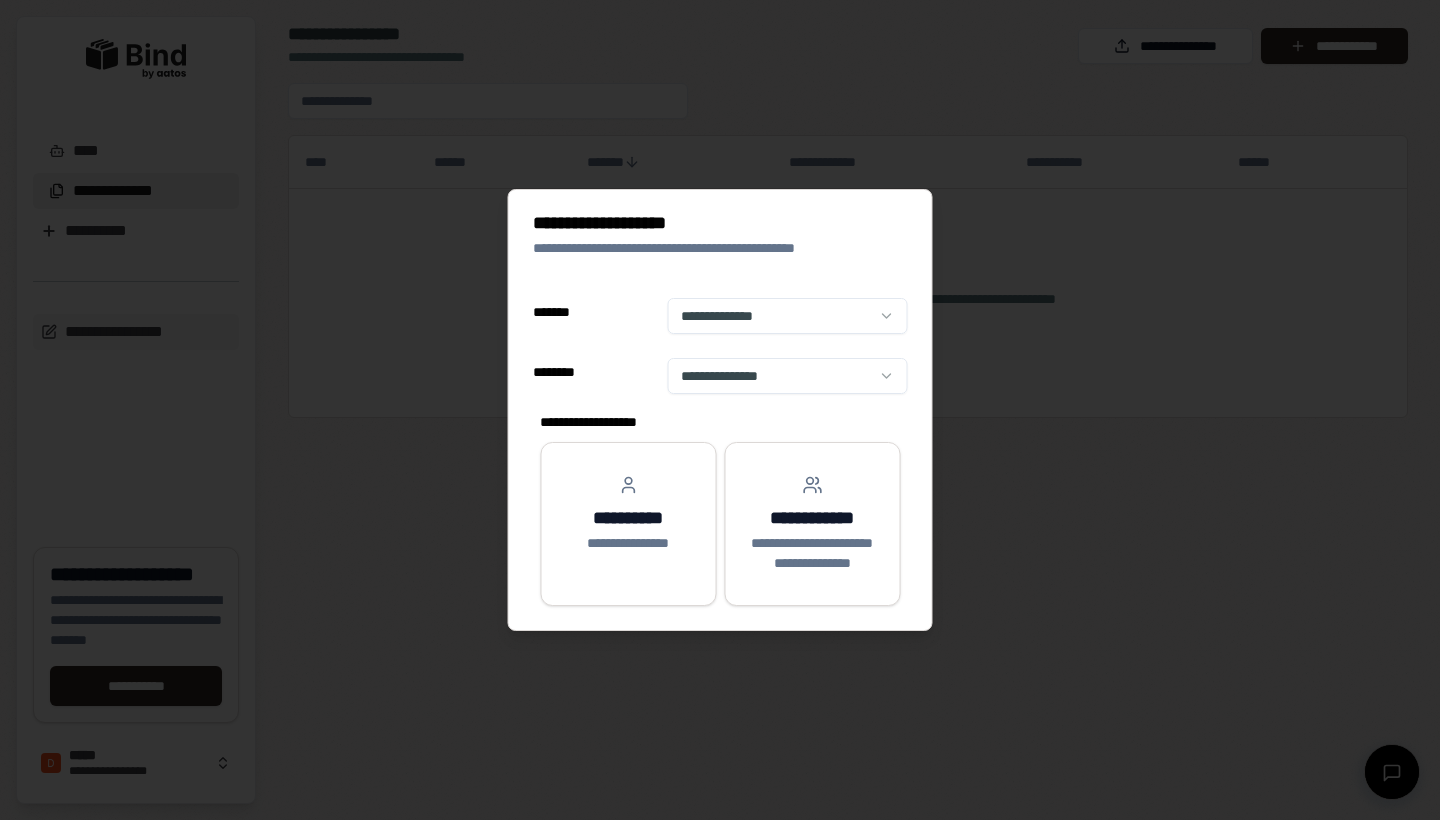 select on "**" 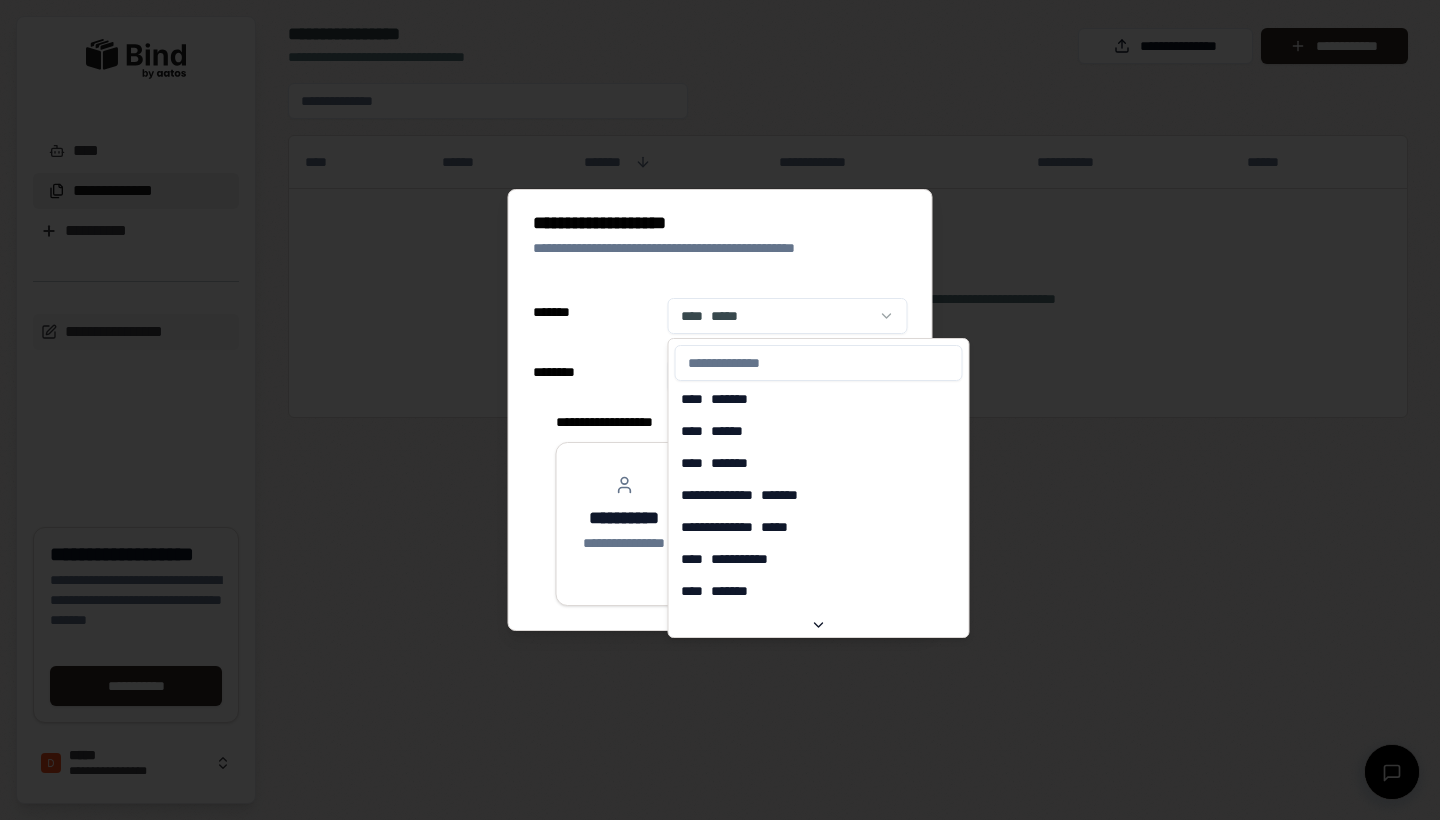 click on "**********" at bounding box center (720, 410) 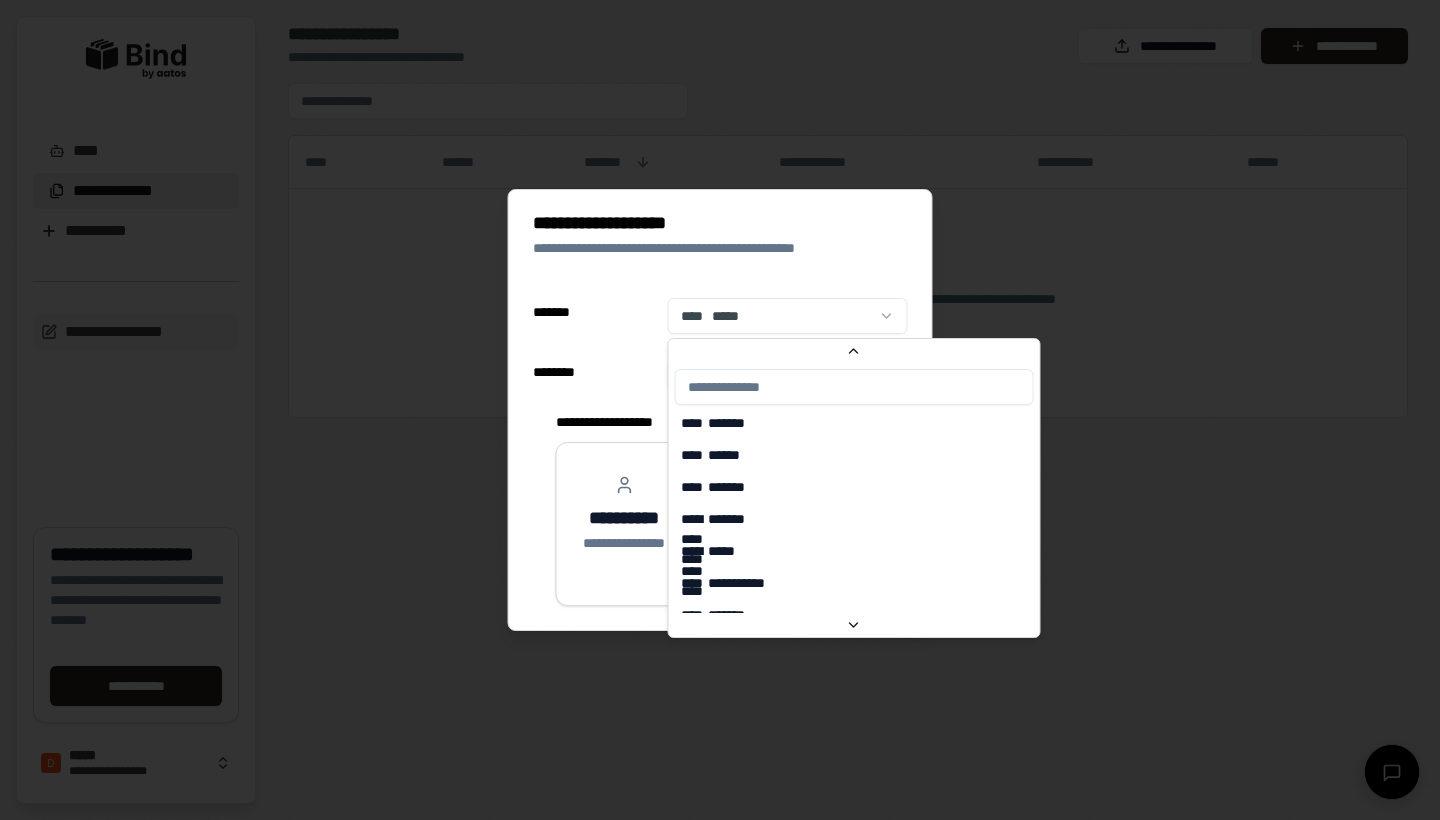 scroll, scrollTop: 6610, scrollLeft: 0, axis: vertical 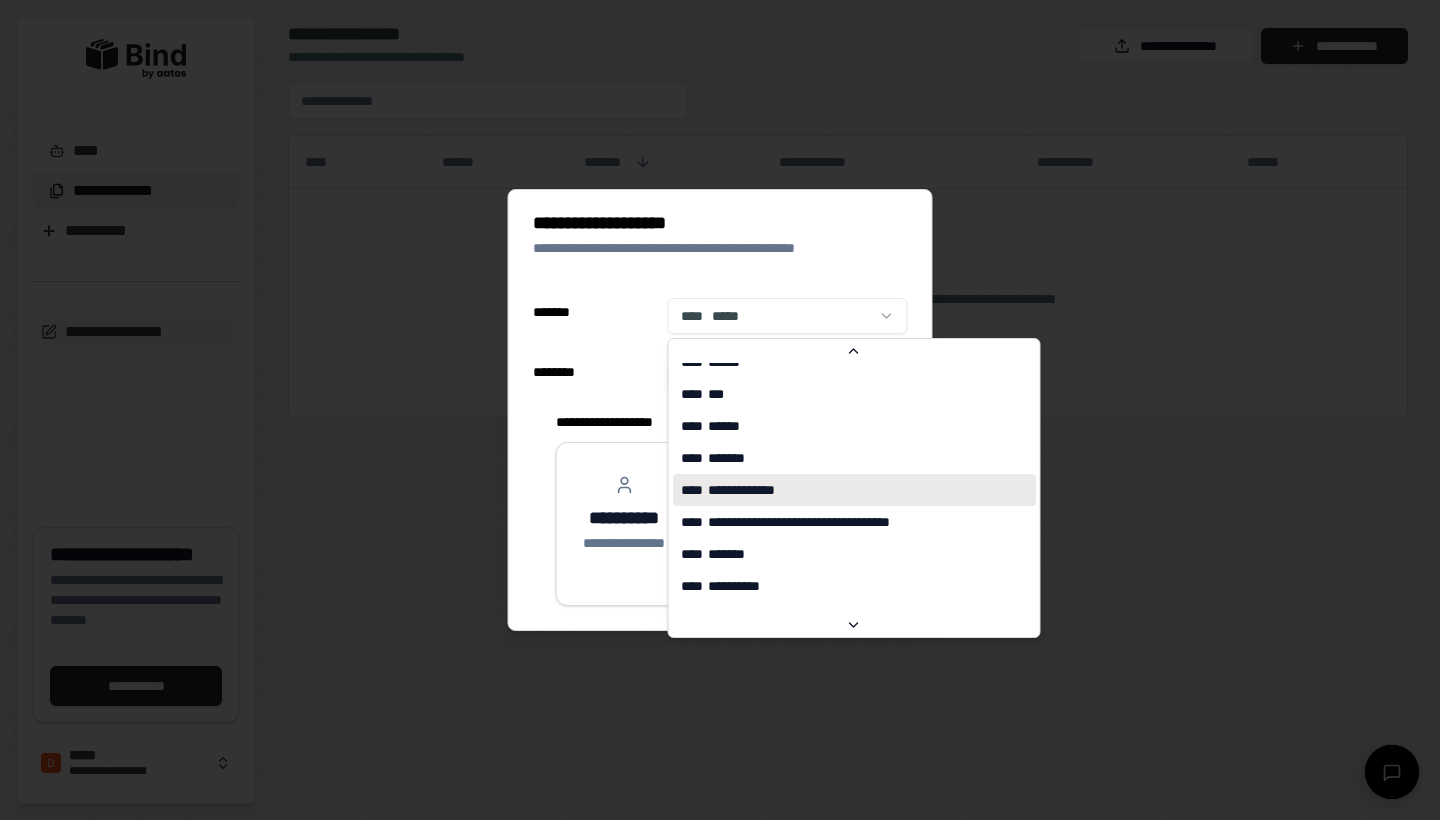 select on "**" 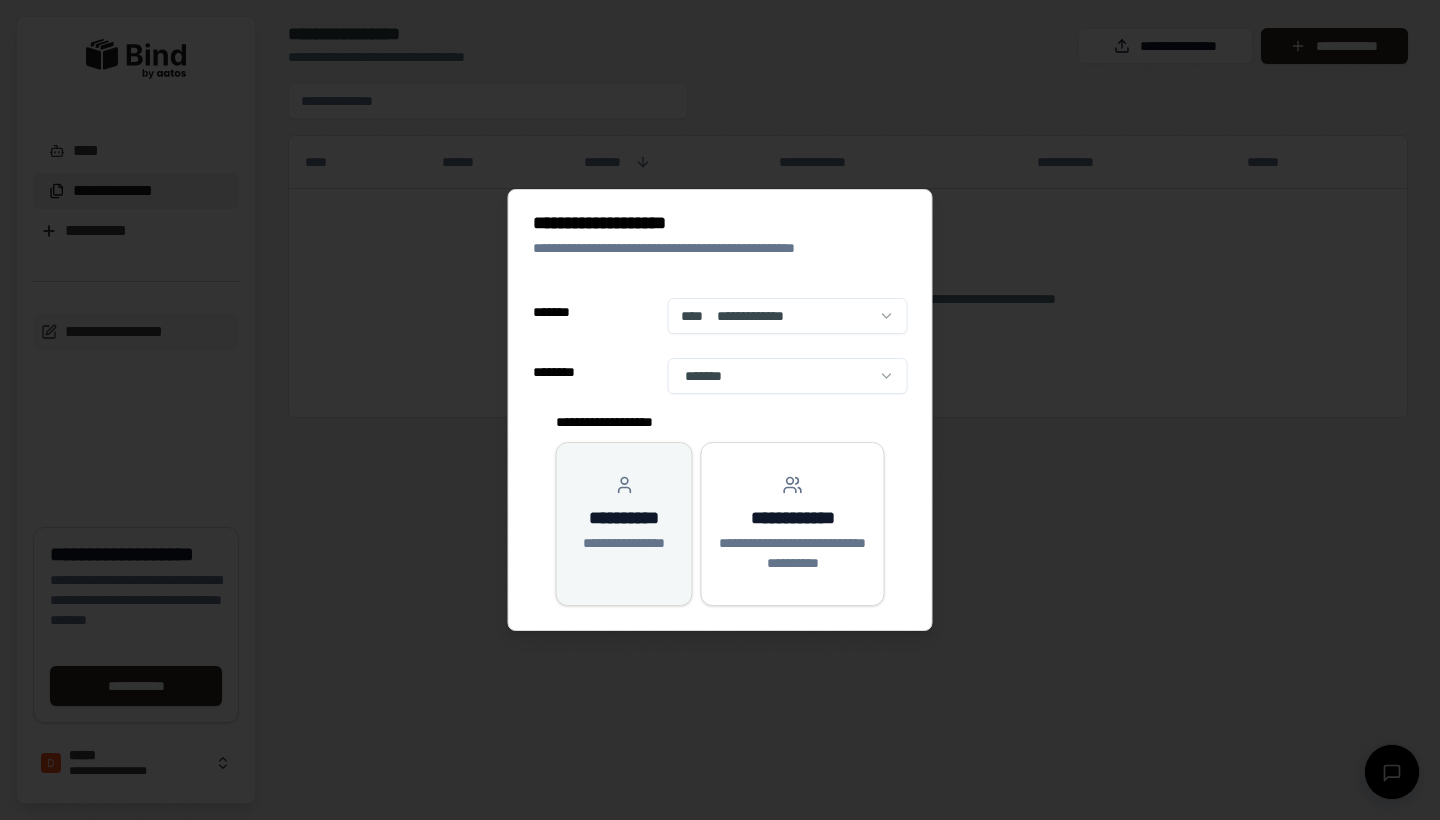 click on "**********" at bounding box center (624, 514) 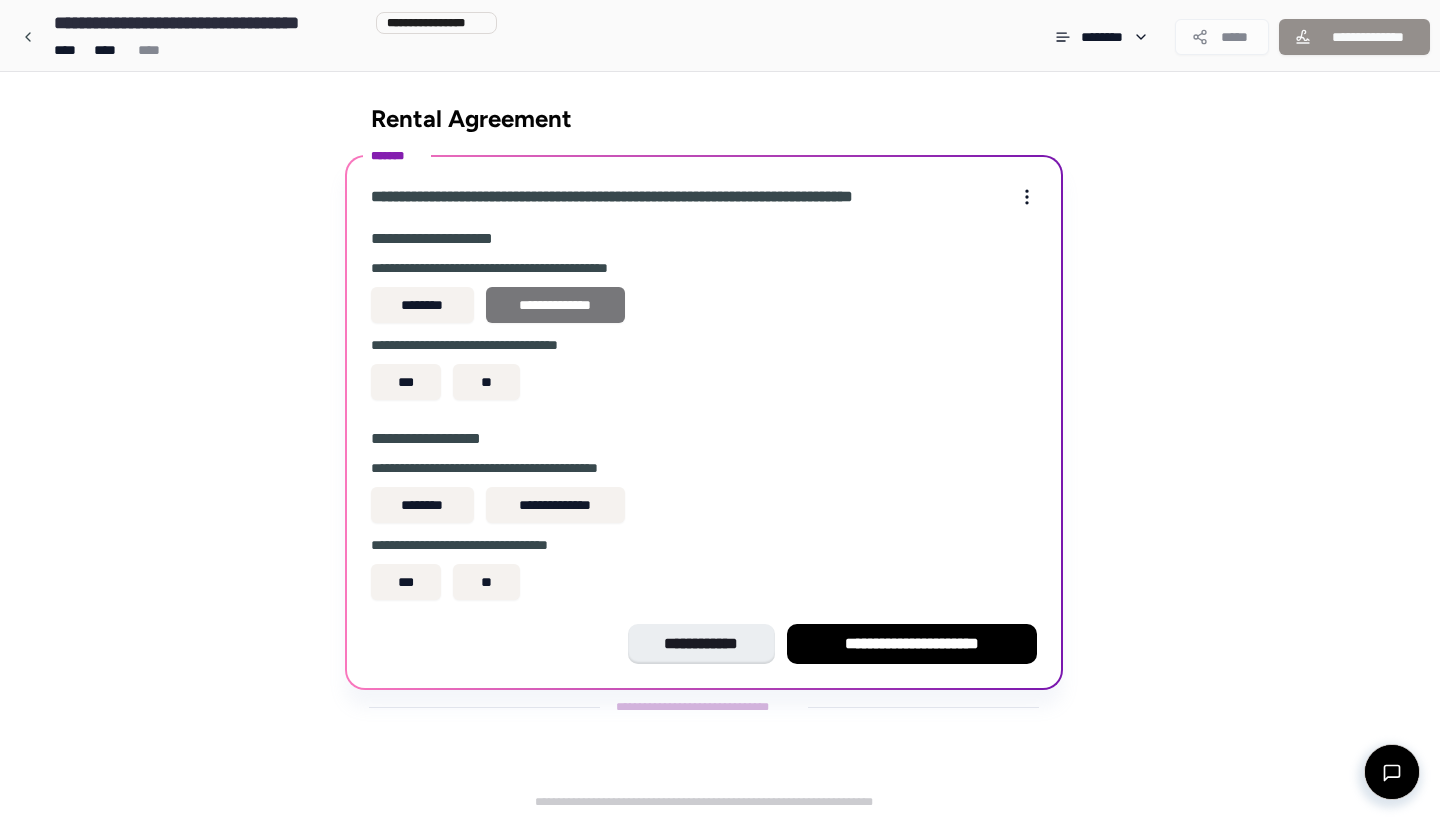 click on "**********" at bounding box center (555, 305) 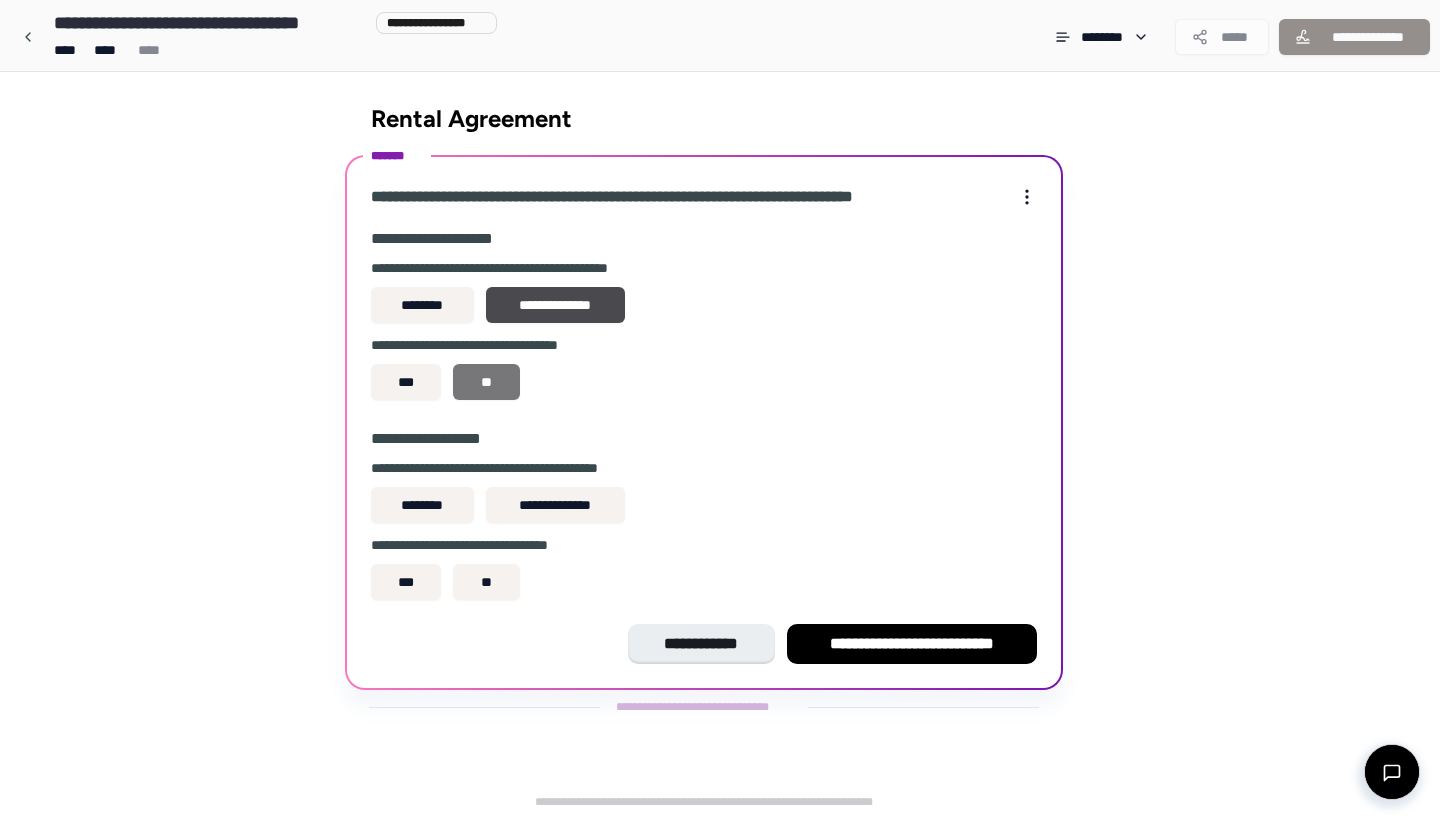 click on "**" at bounding box center (486, 382) 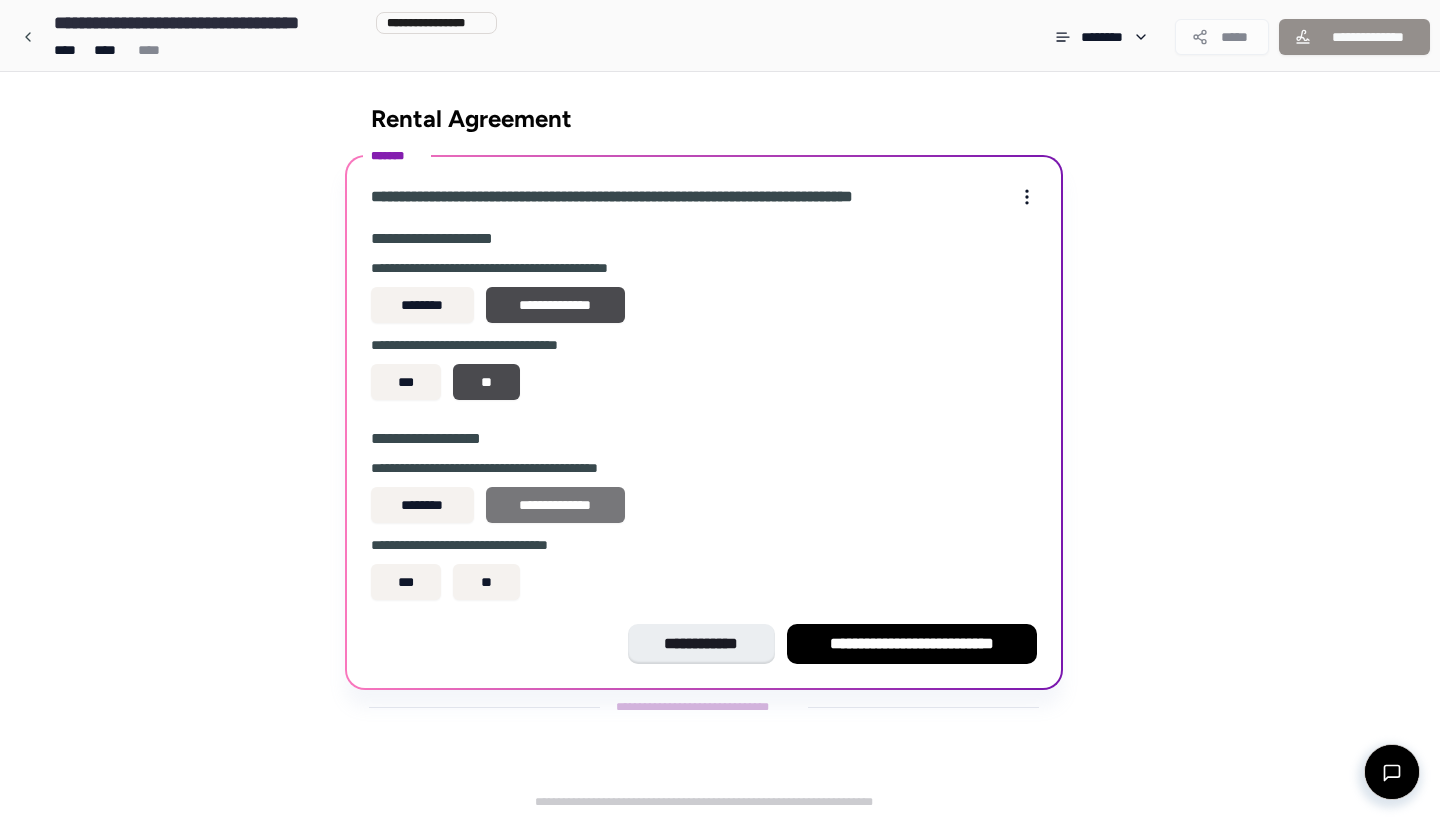 click on "**********" at bounding box center (555, 505) 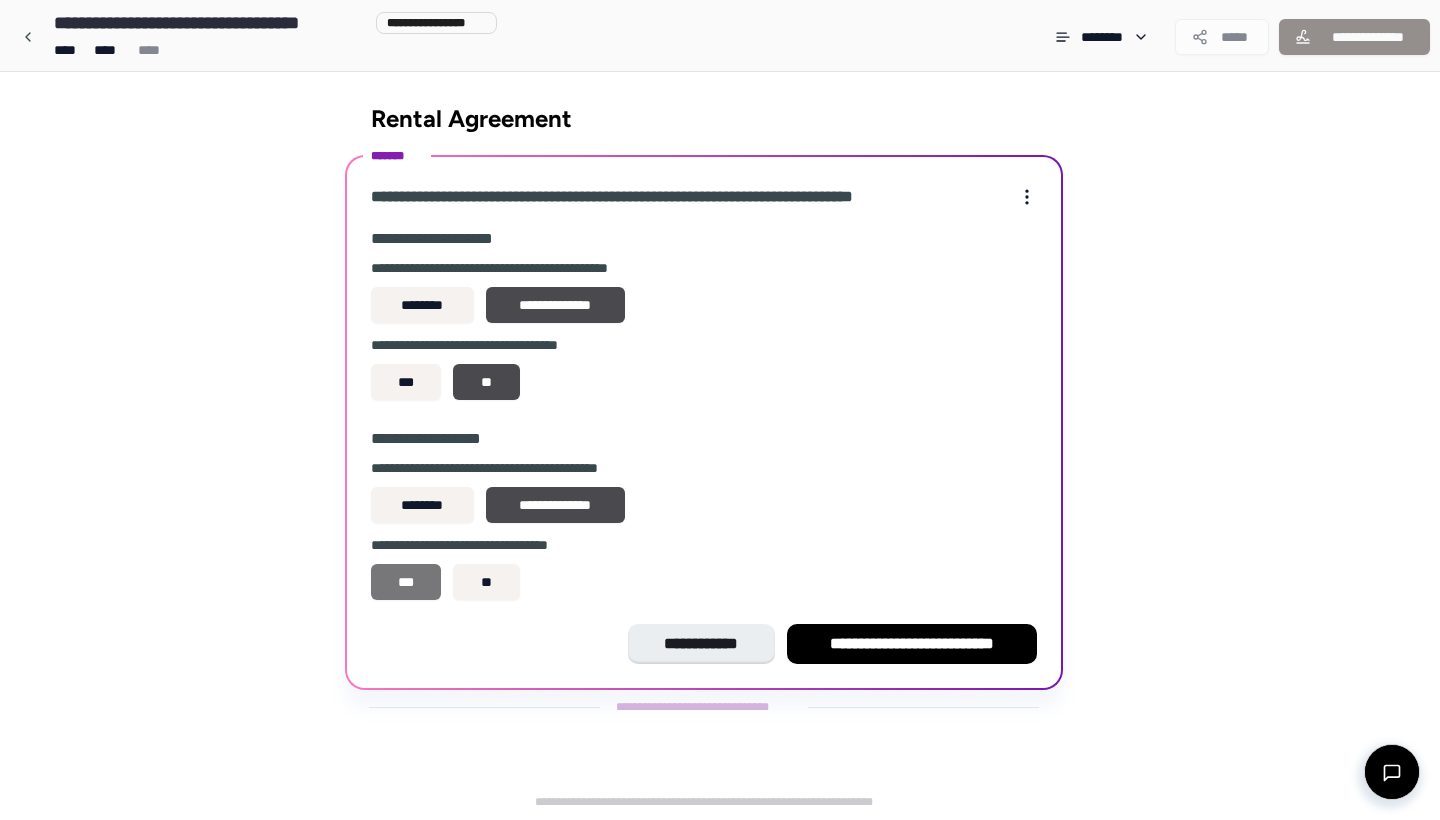 click on "***" at bounding box center (406, 582) 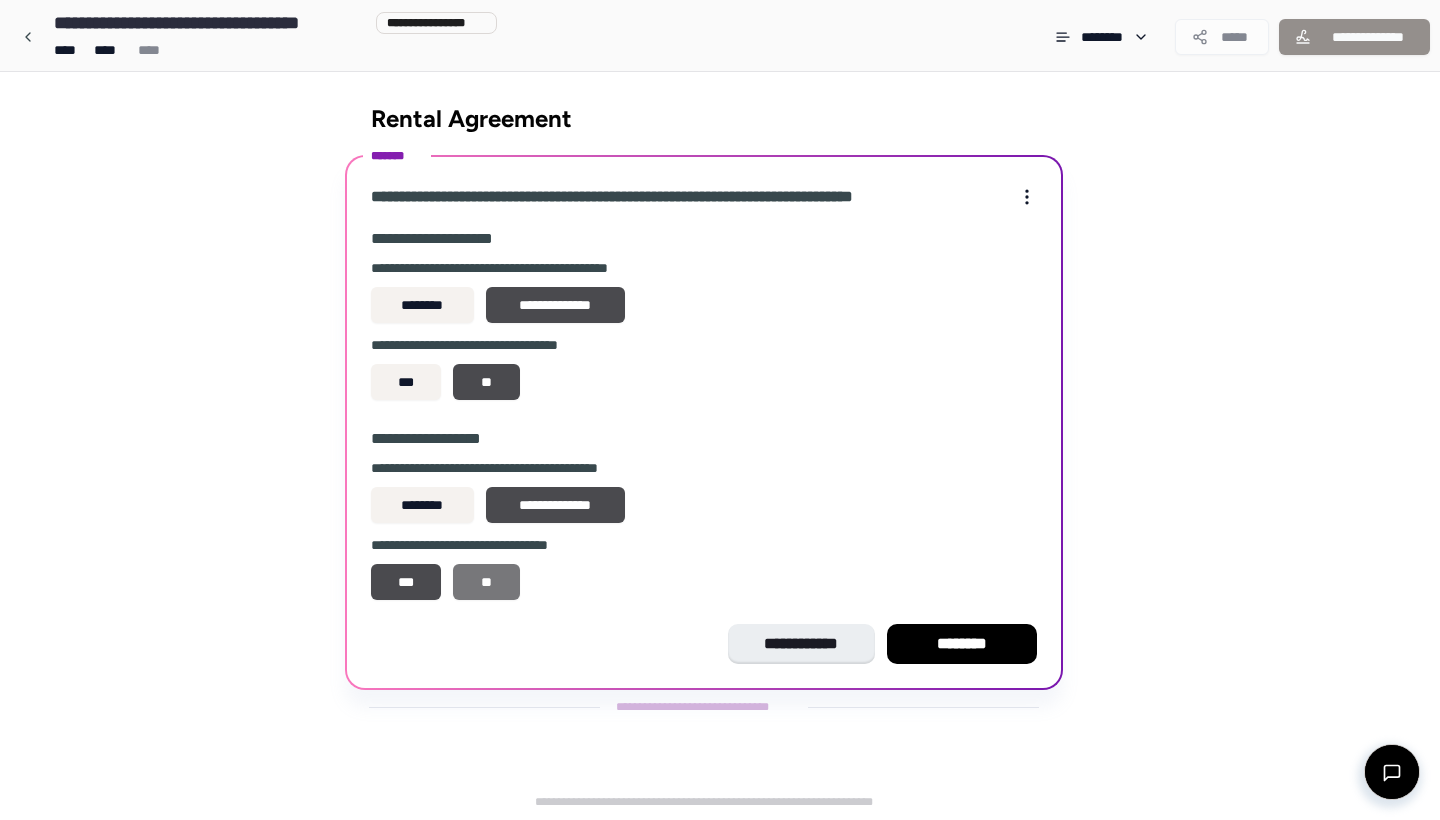 click on "**" at bounding box center (486, 582) 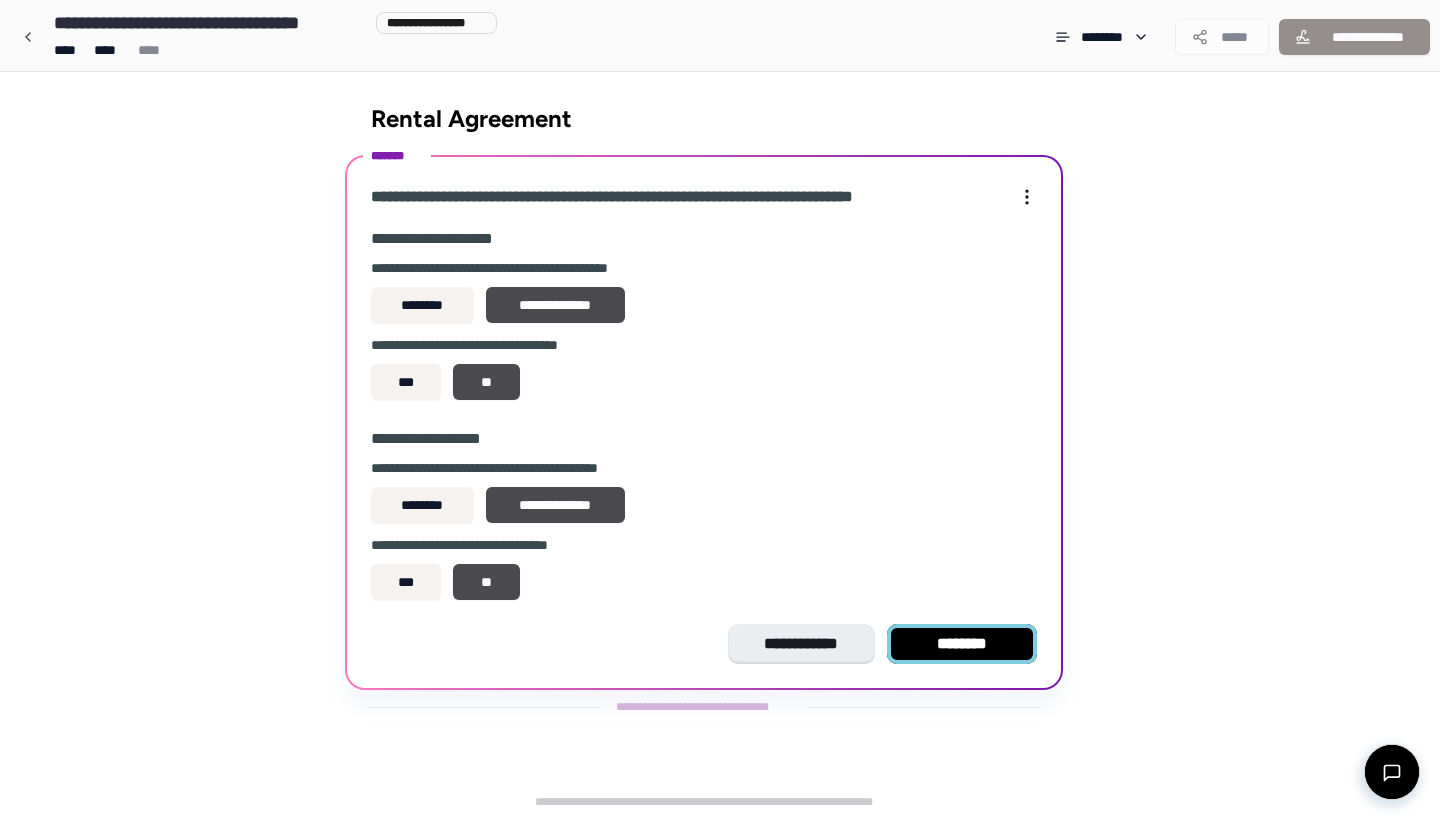 click on "********" at bounding box center (962, 644) 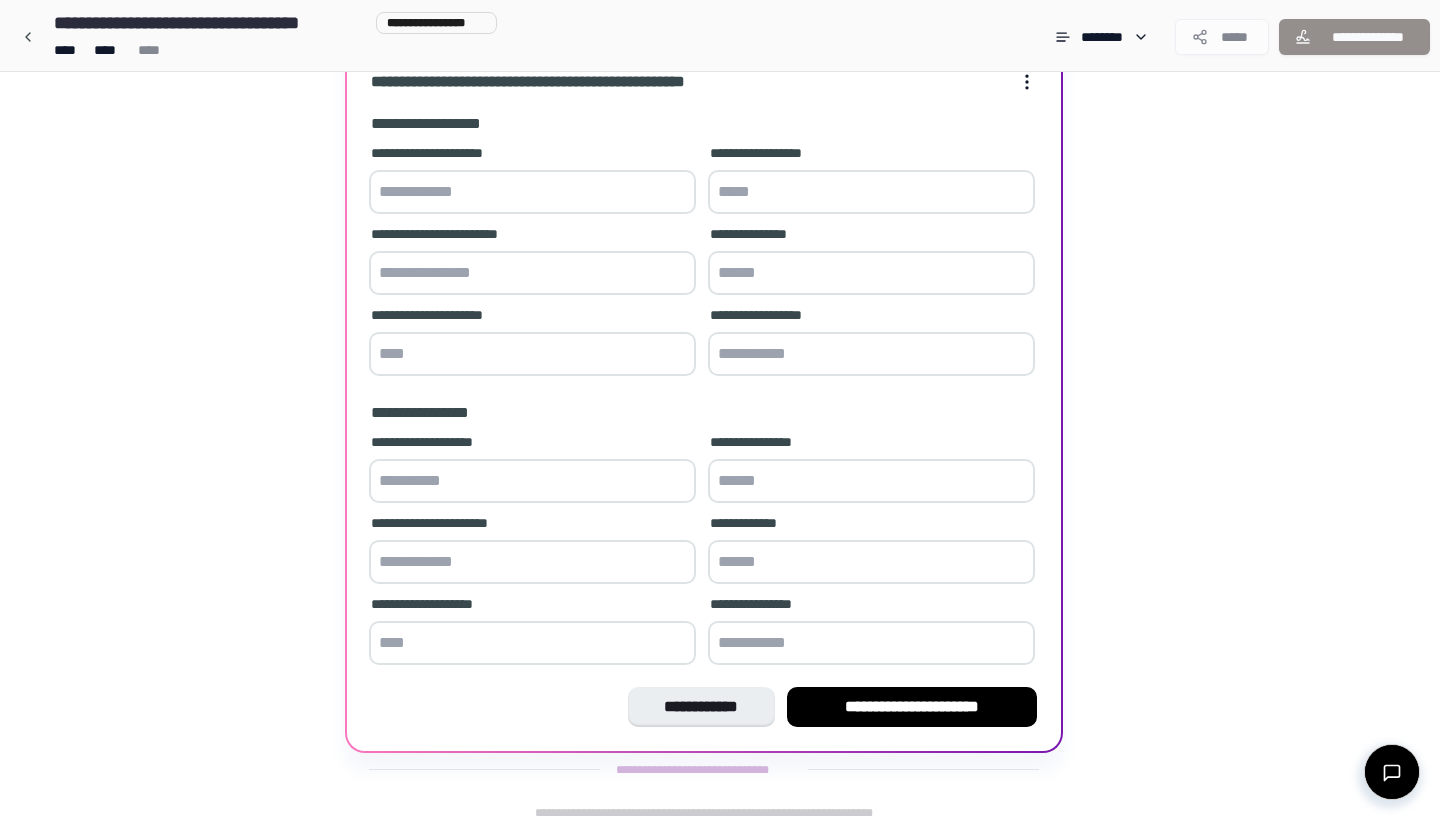 scroll, scrollTop: 153, scrollLeft: 0, axis: vertical 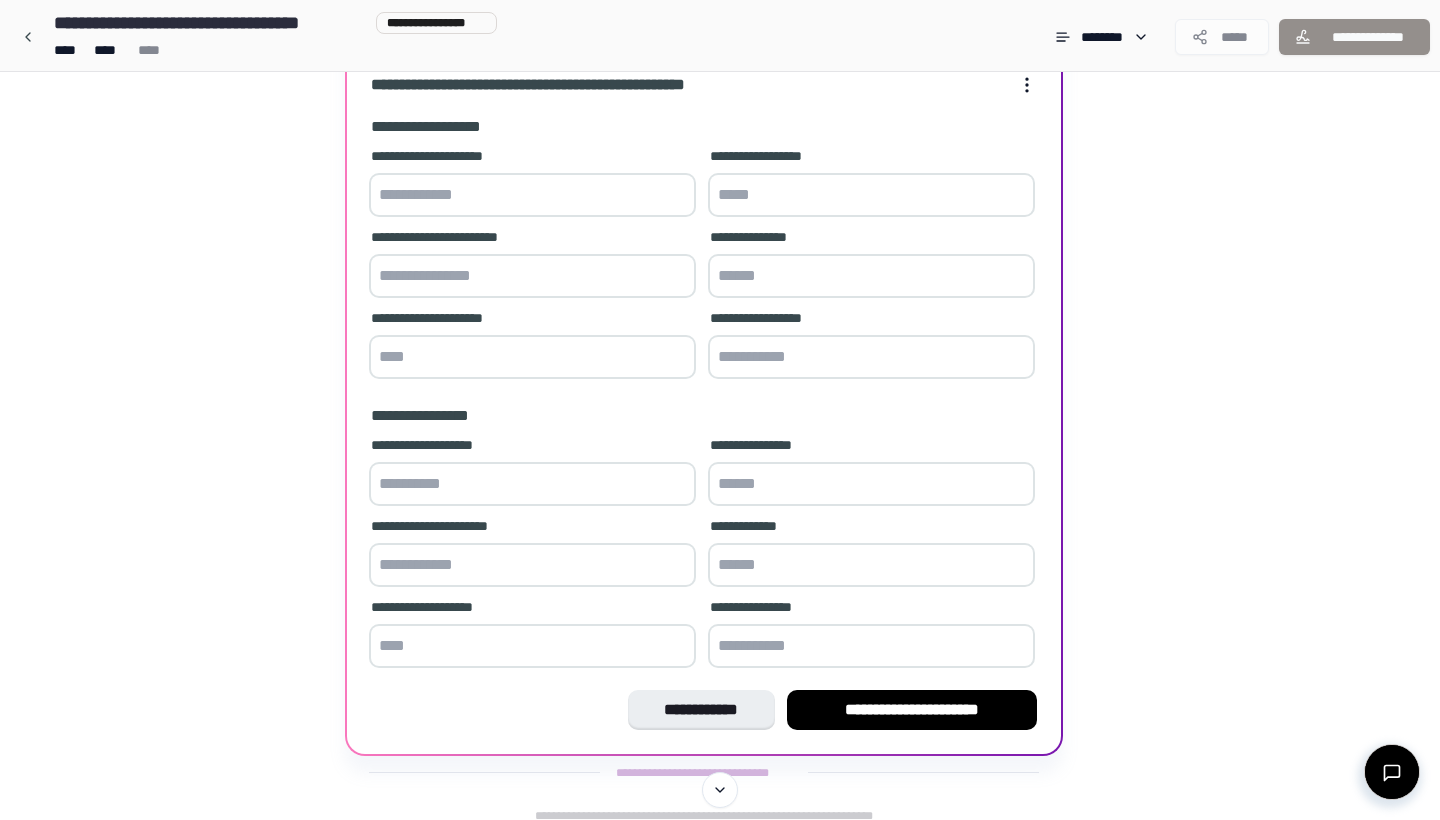 click at bounding box center (532, 195) 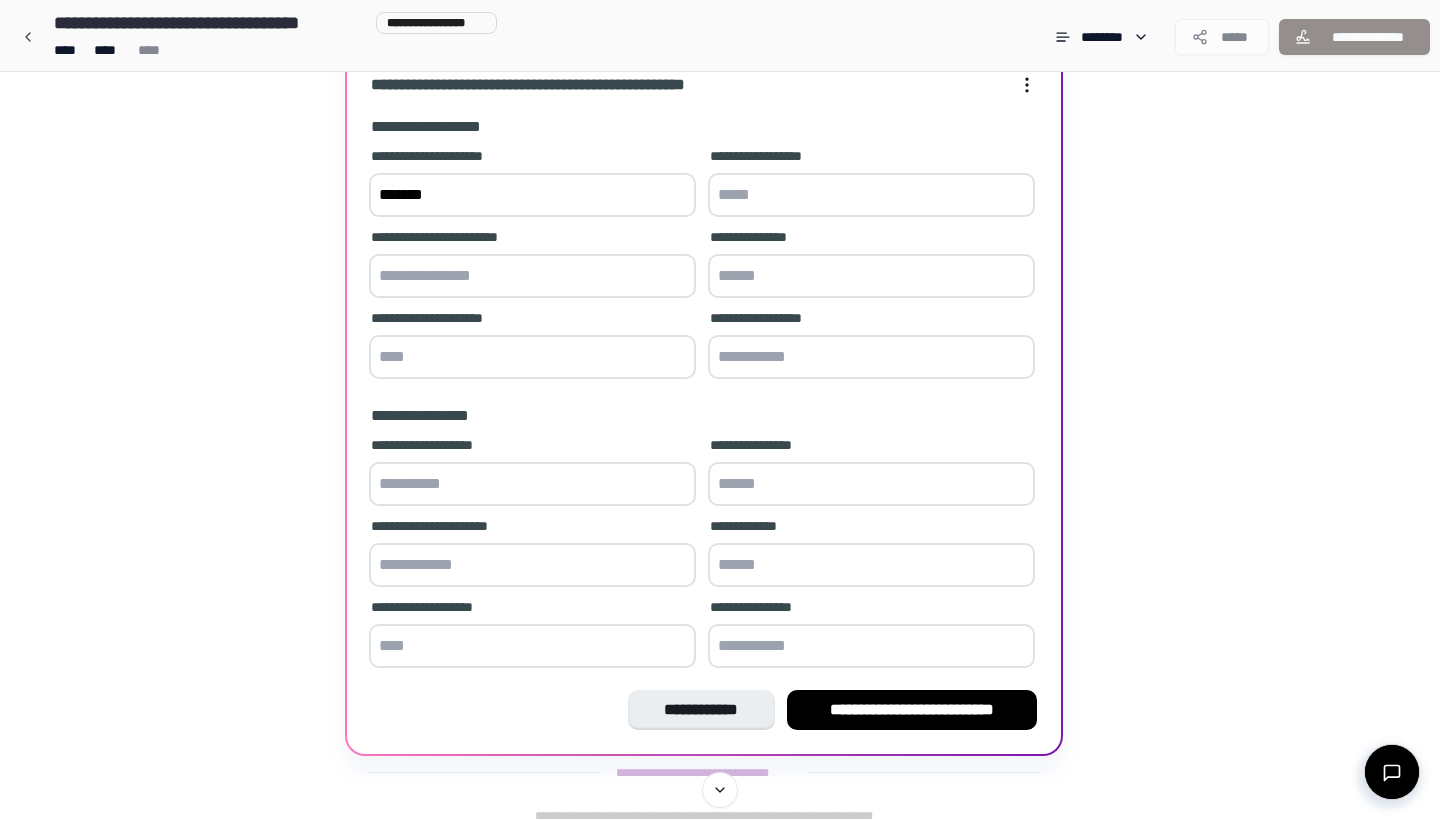 type on "*******" 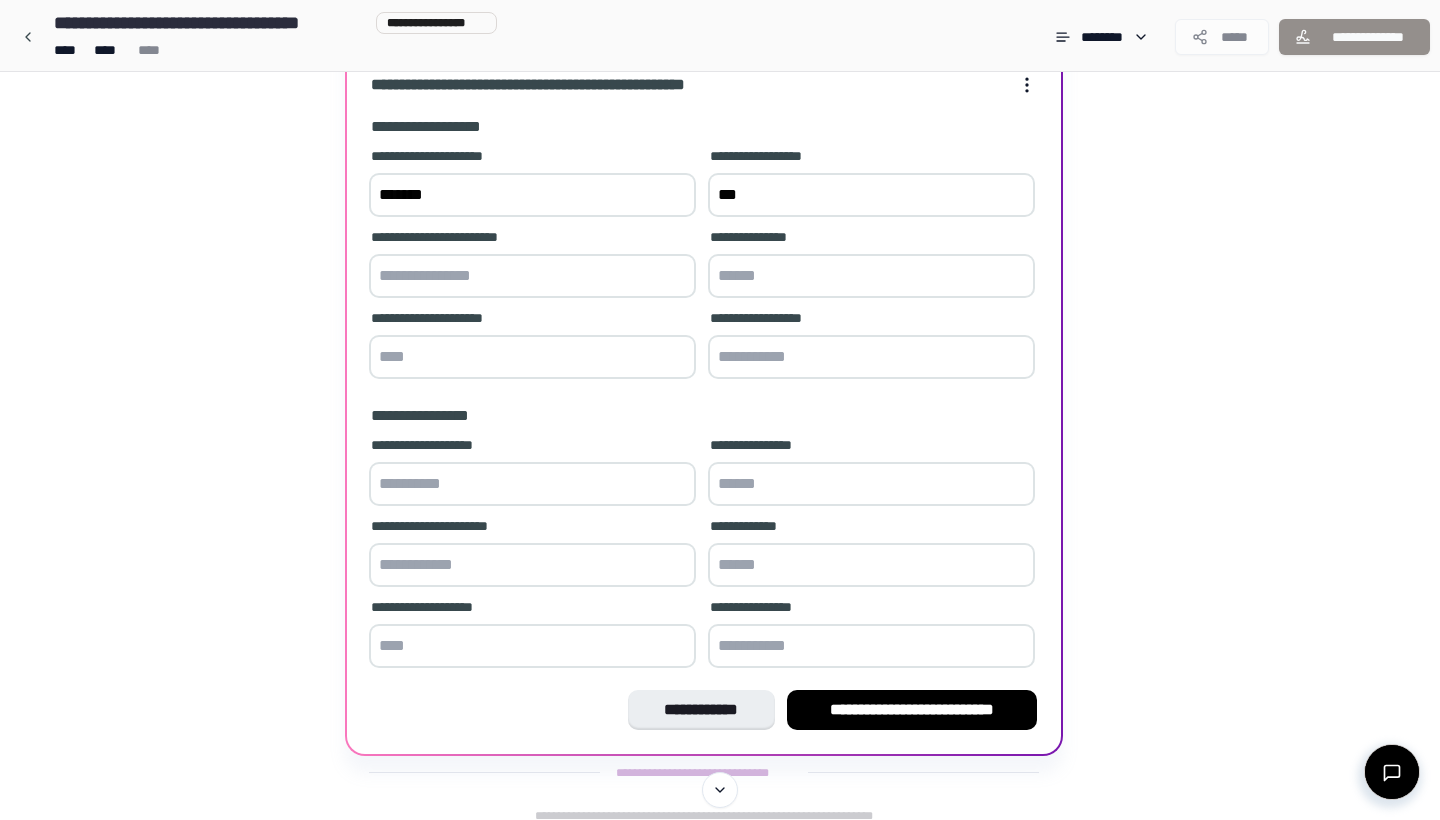 type on "***" 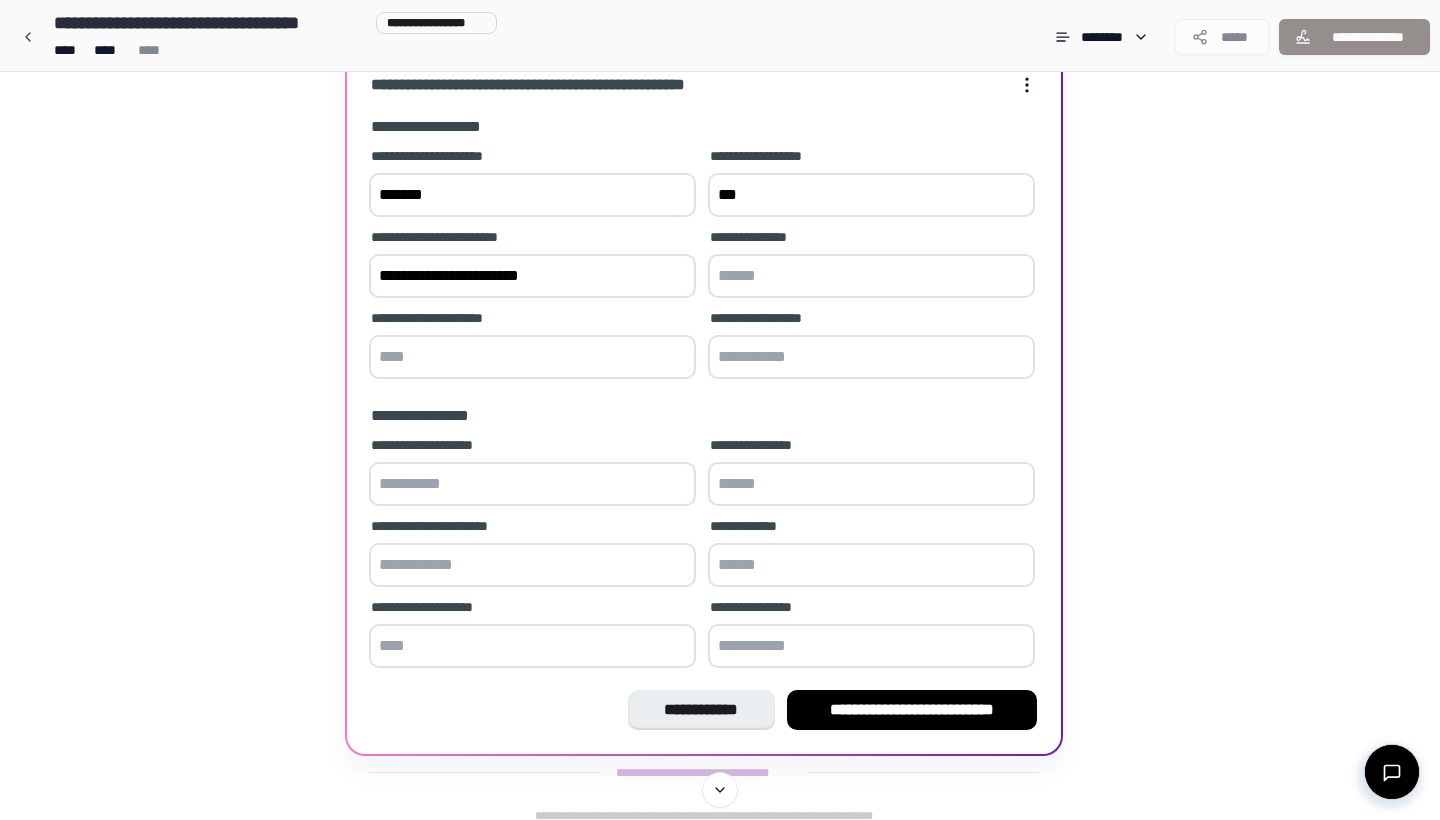 type on "**********" 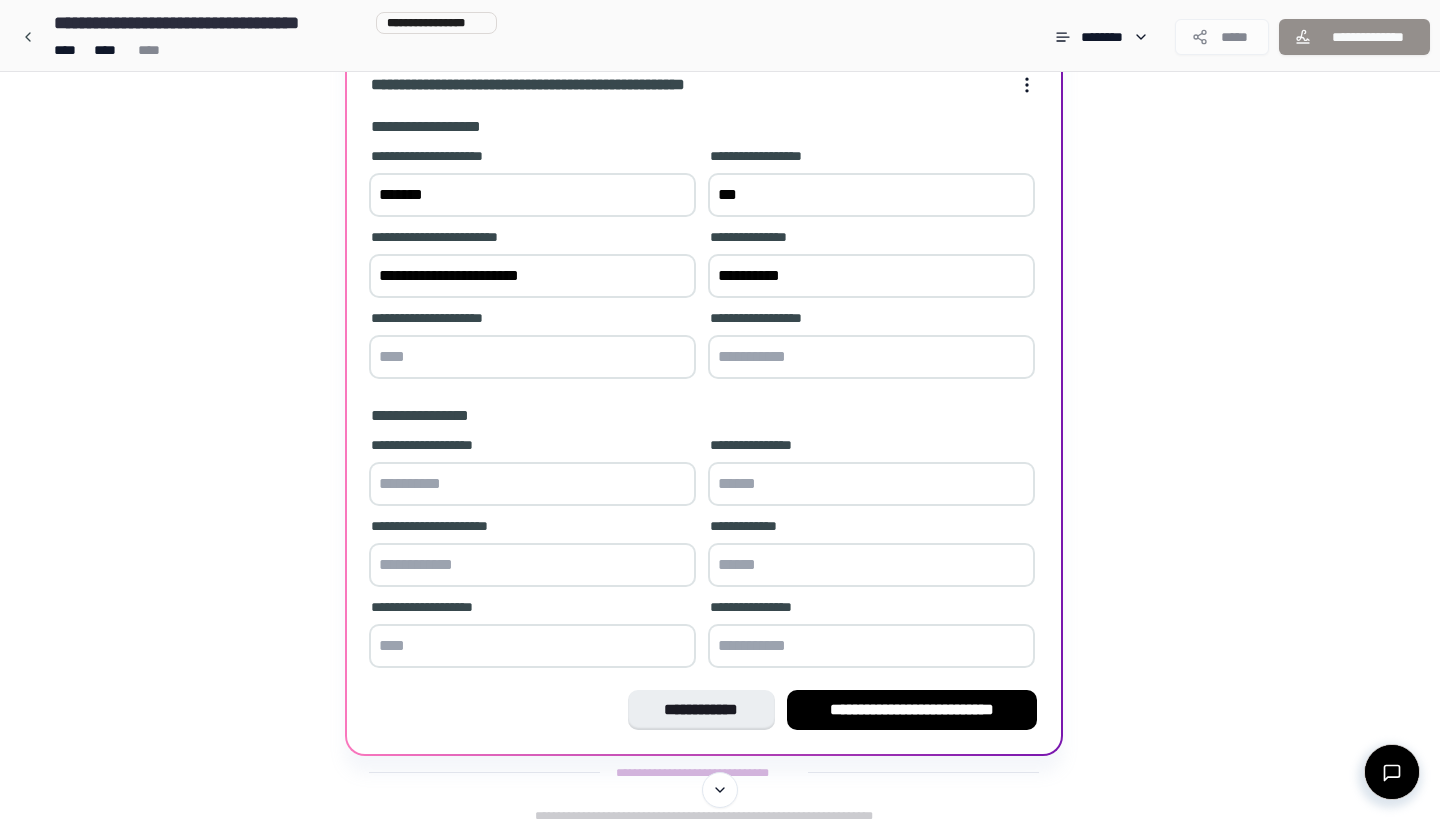 type on "**********" 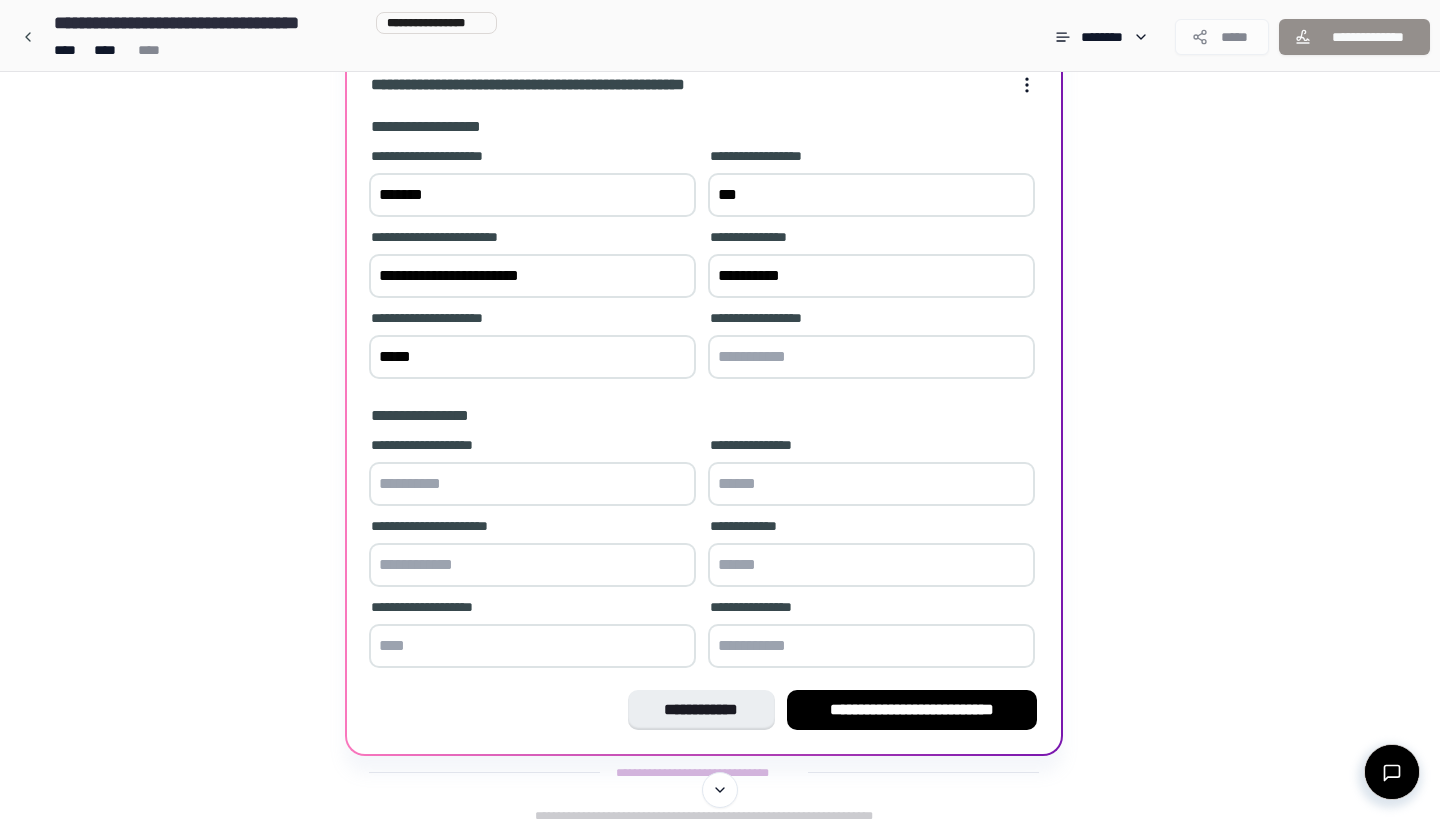 type on "*****" 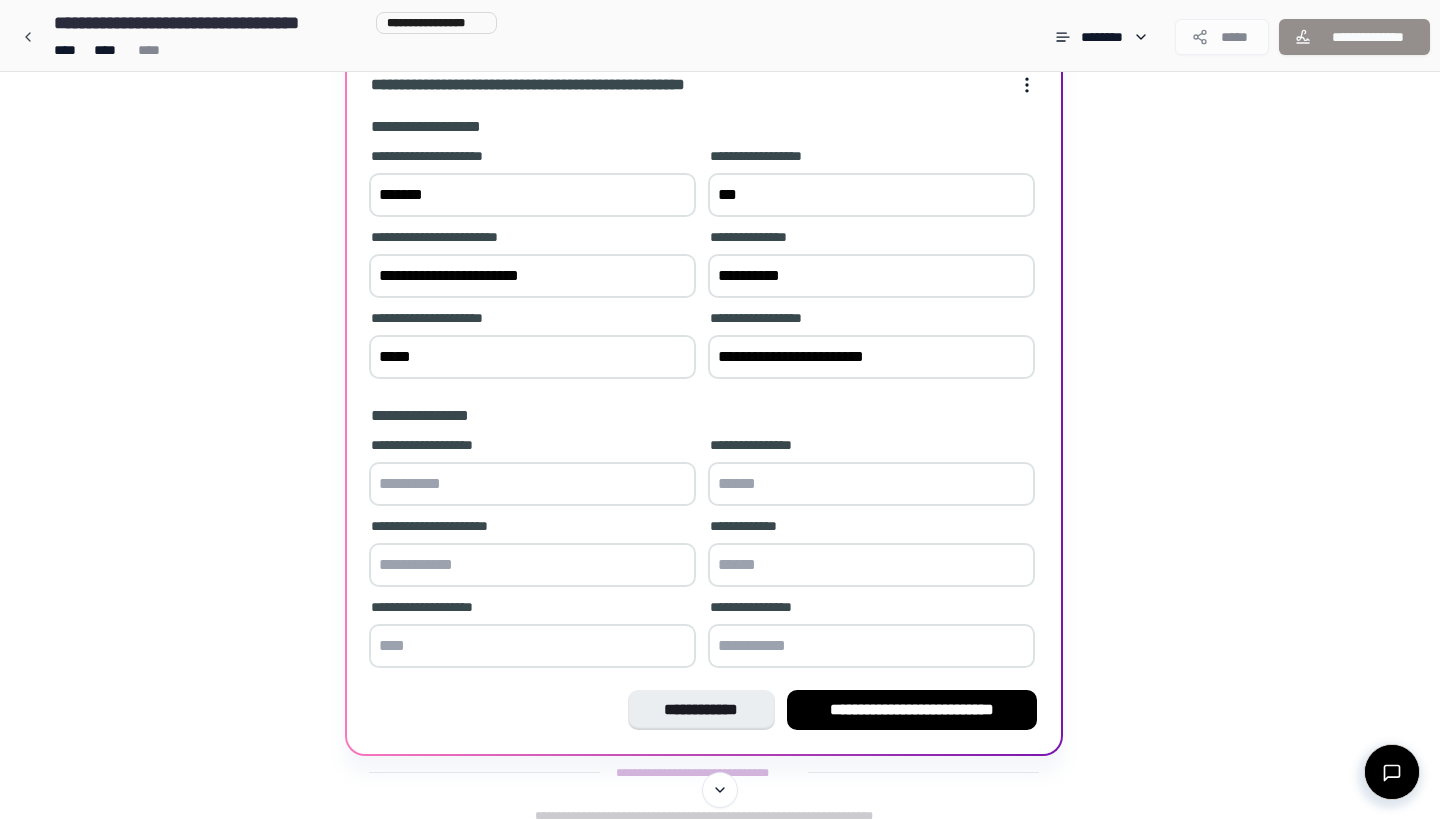 type on "**********" 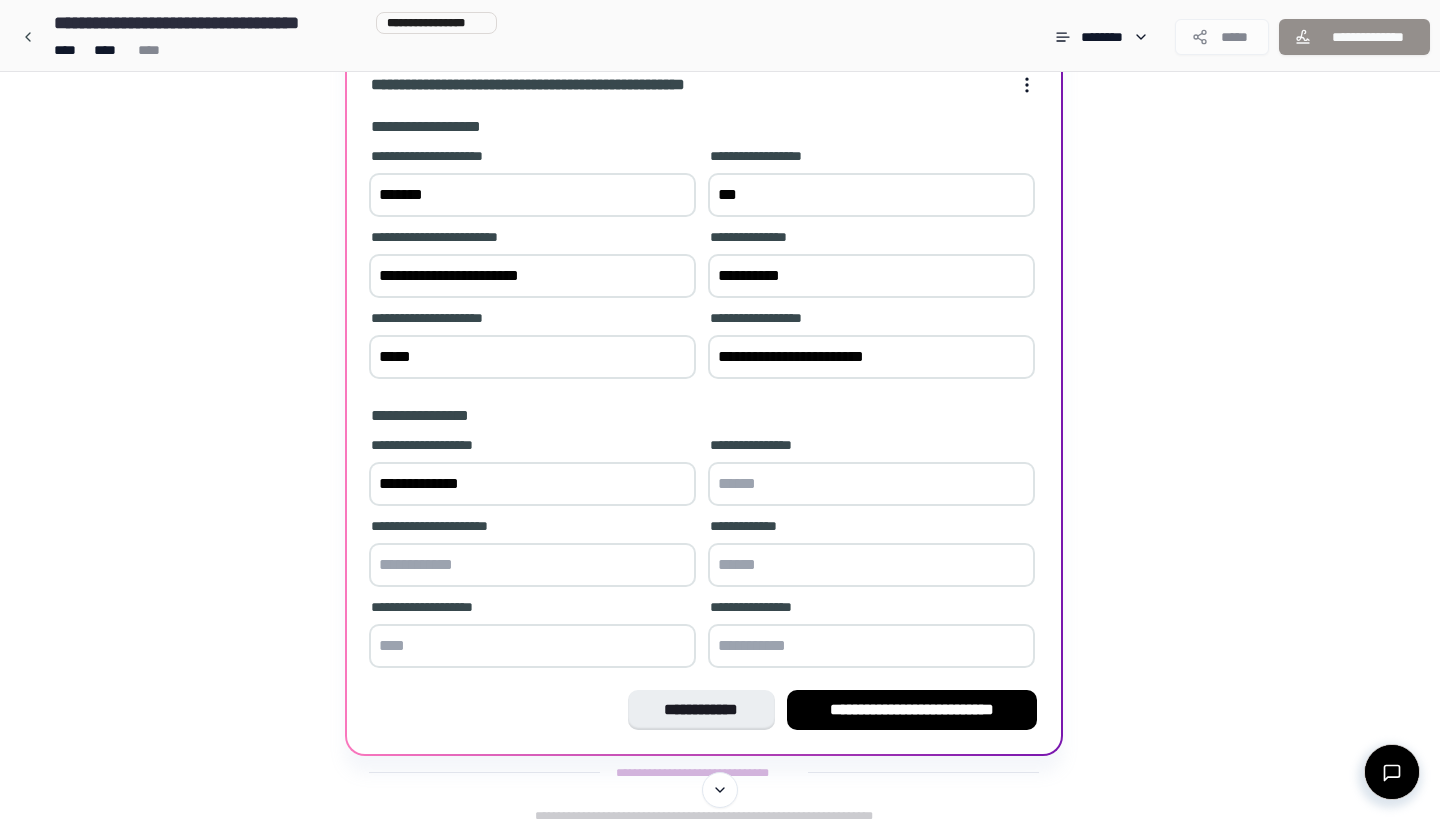click on "**********" at bounding box center [532, 484] 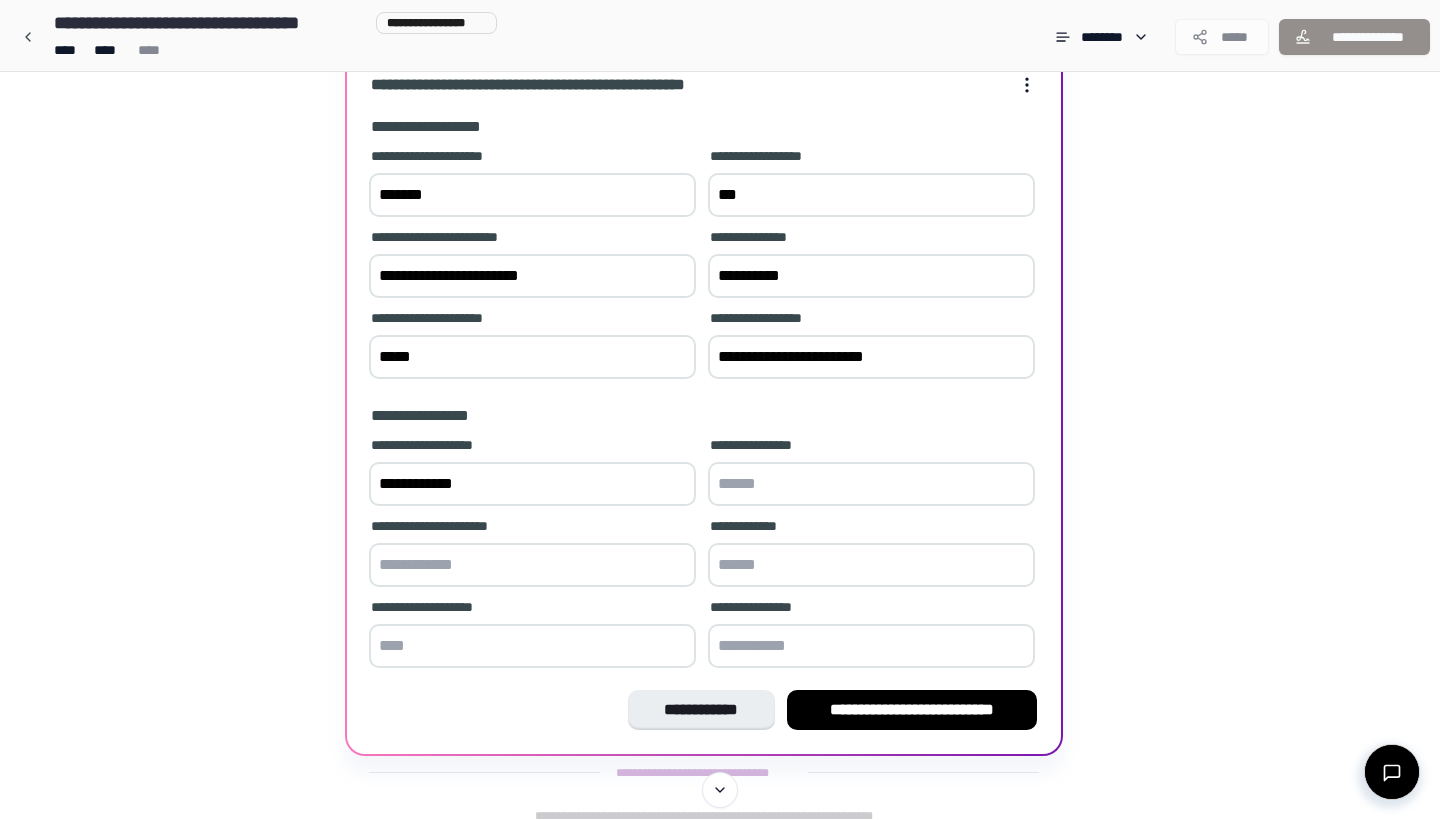 type on "**********" 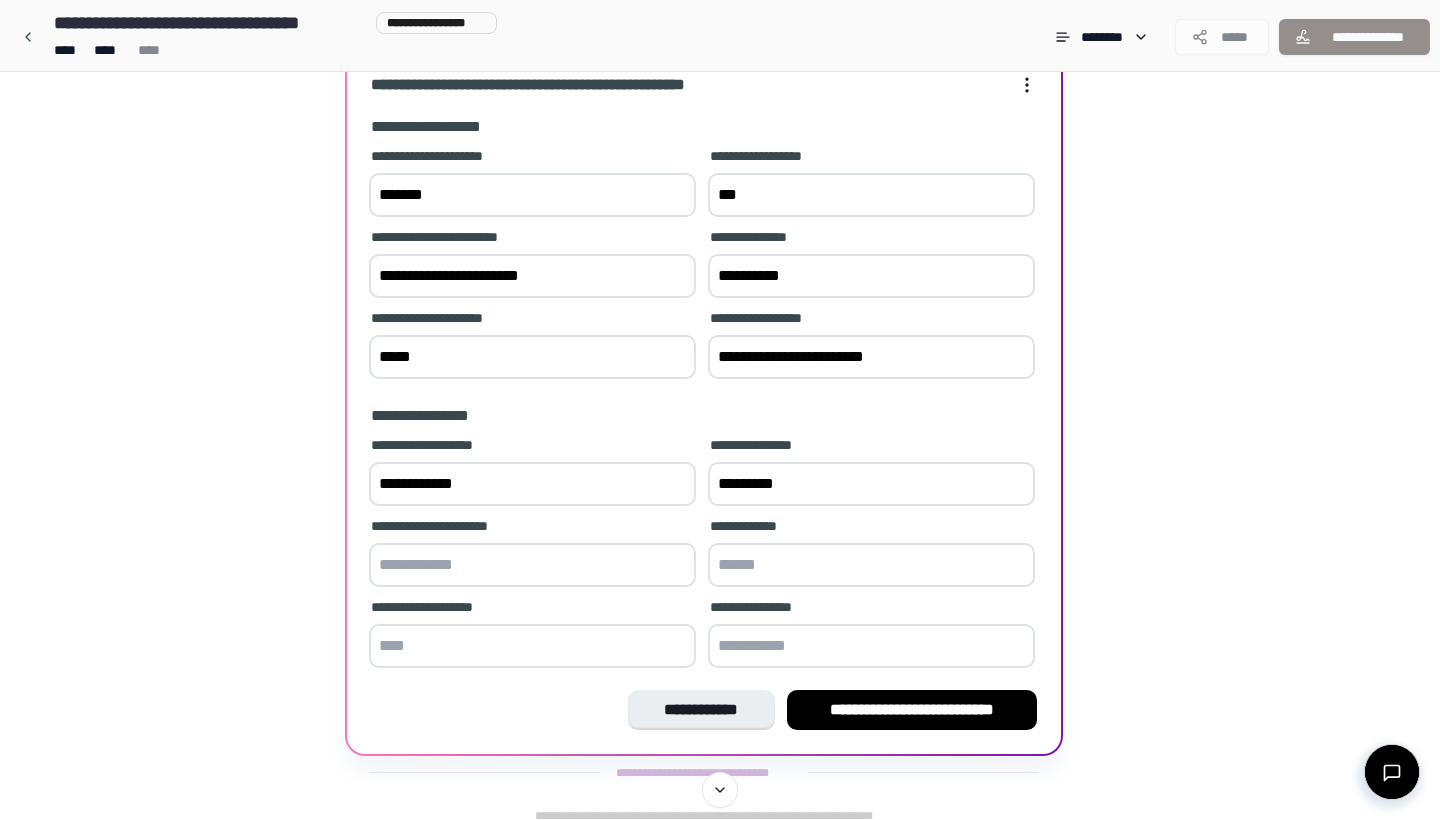 type on "*********" 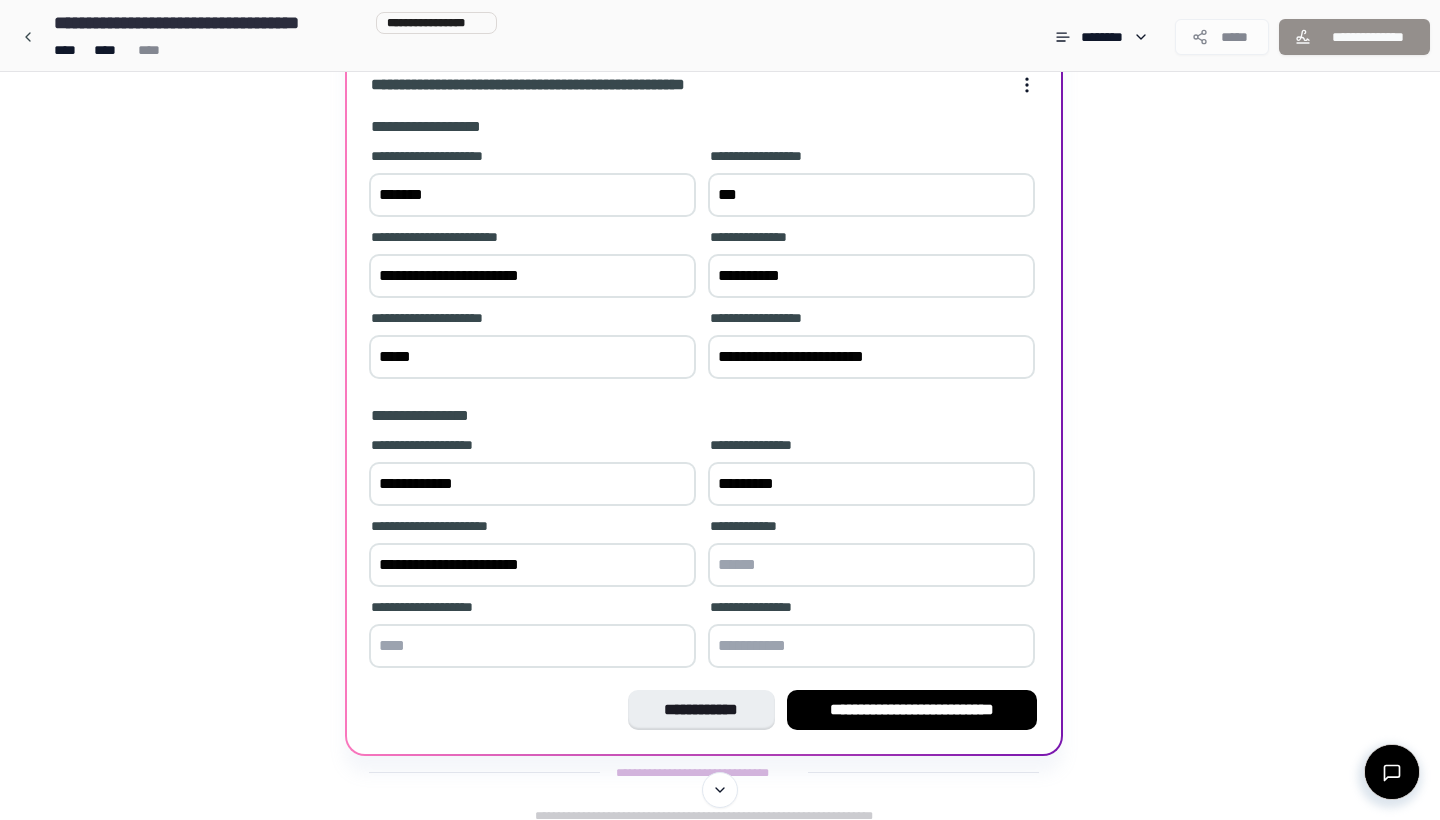 type on "**********" 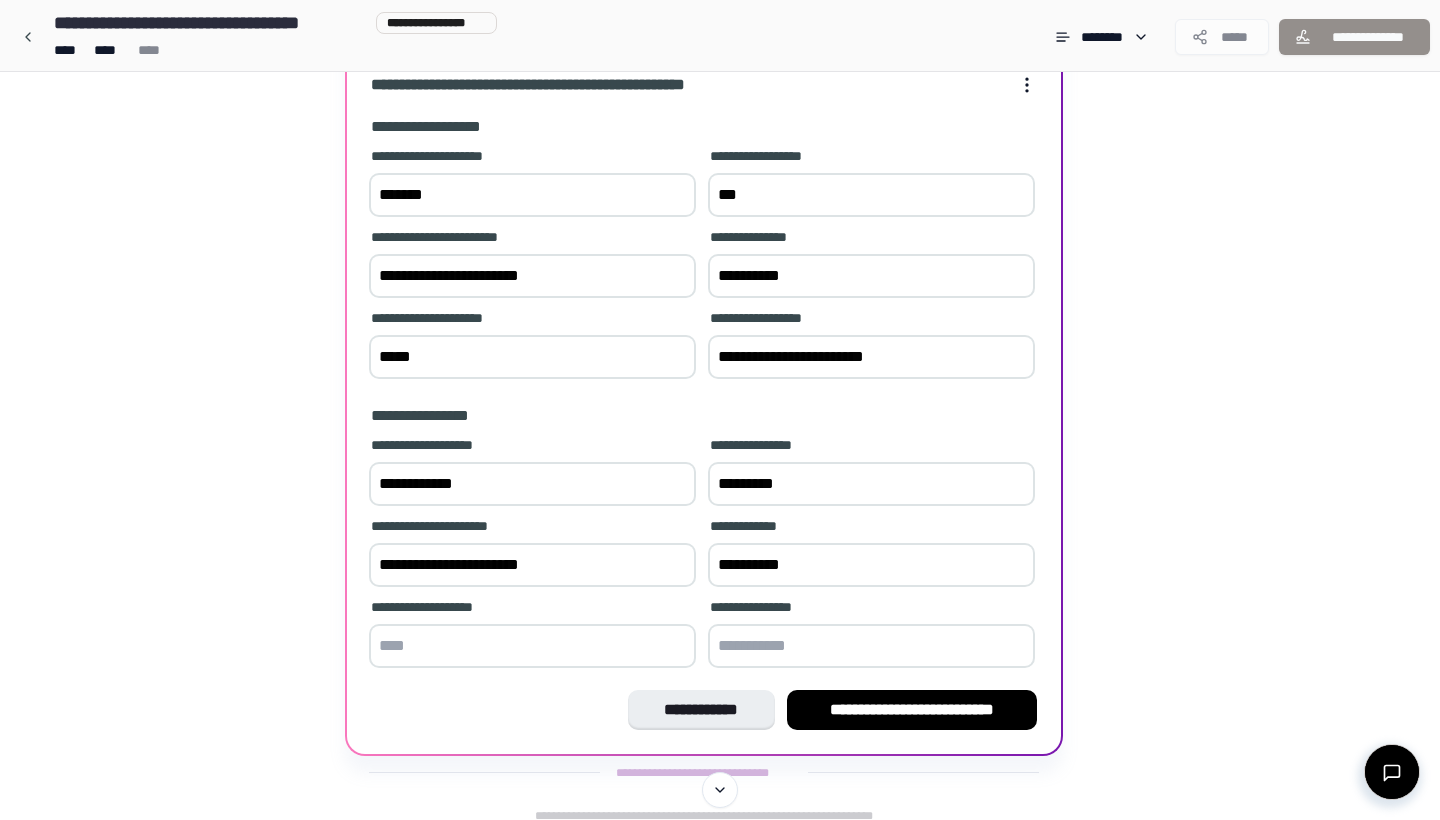 type on "**********" 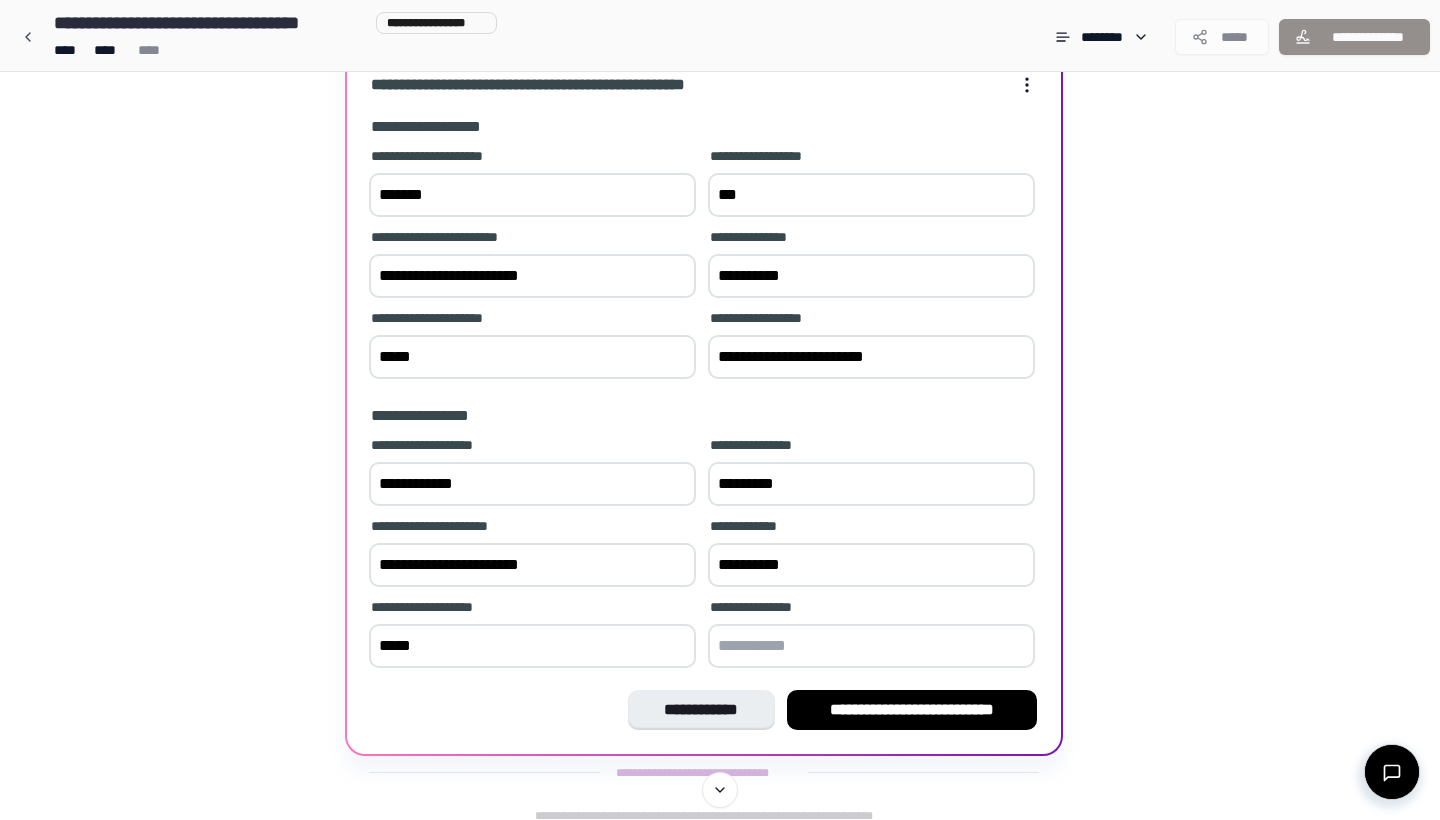type on "*****" 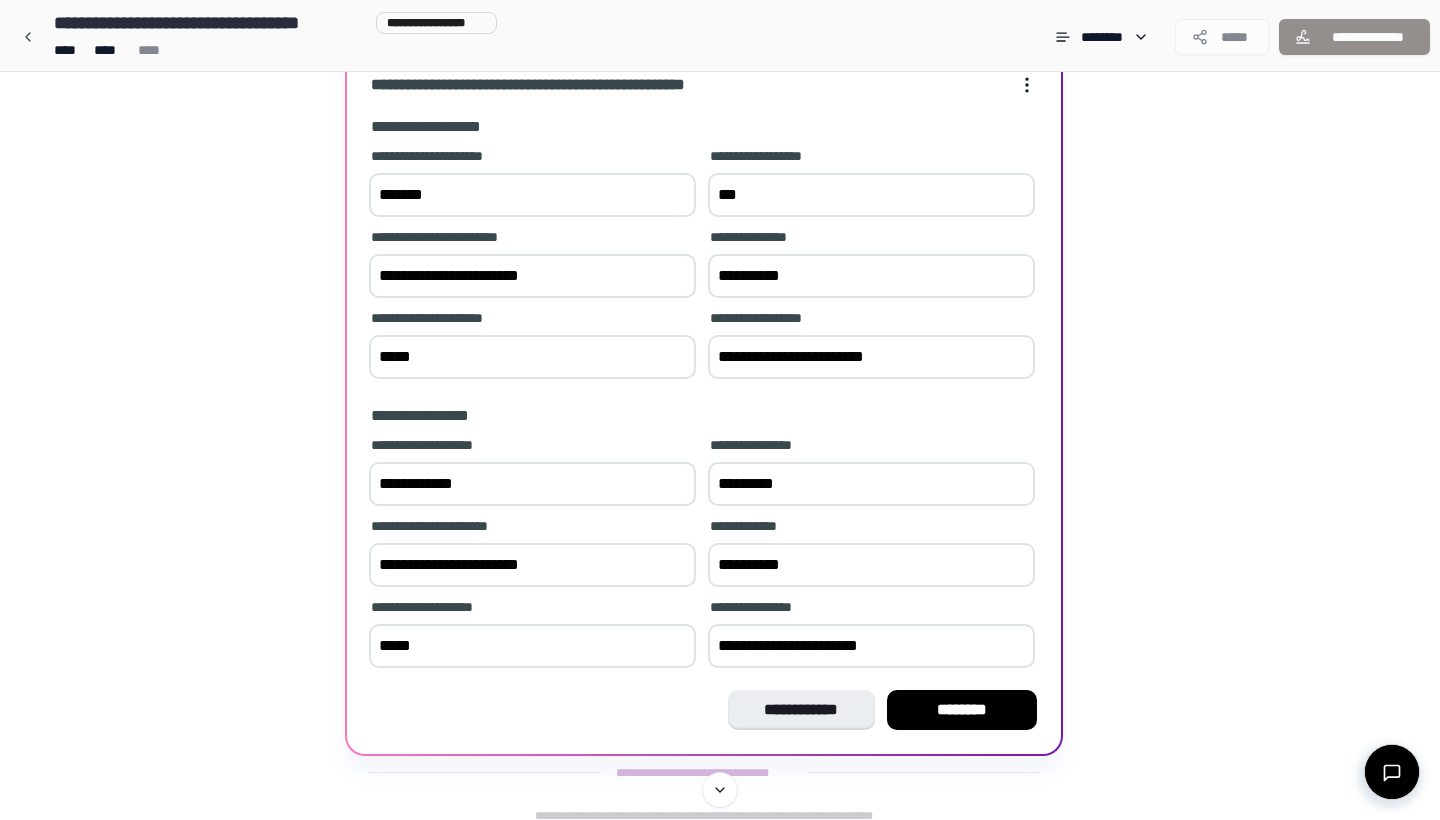 type on "**********" 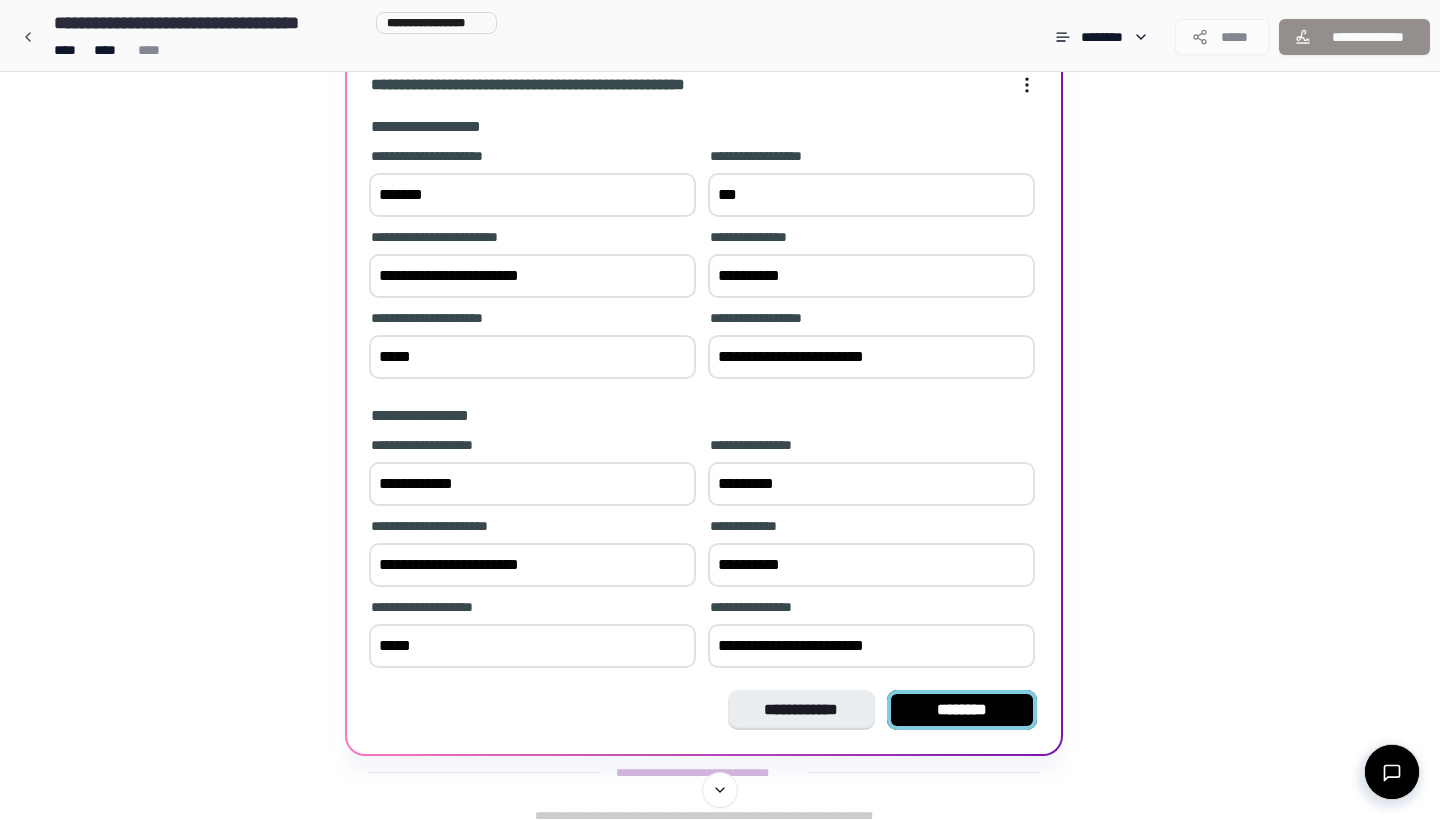 click on "********" at bounding box center (962, 710) 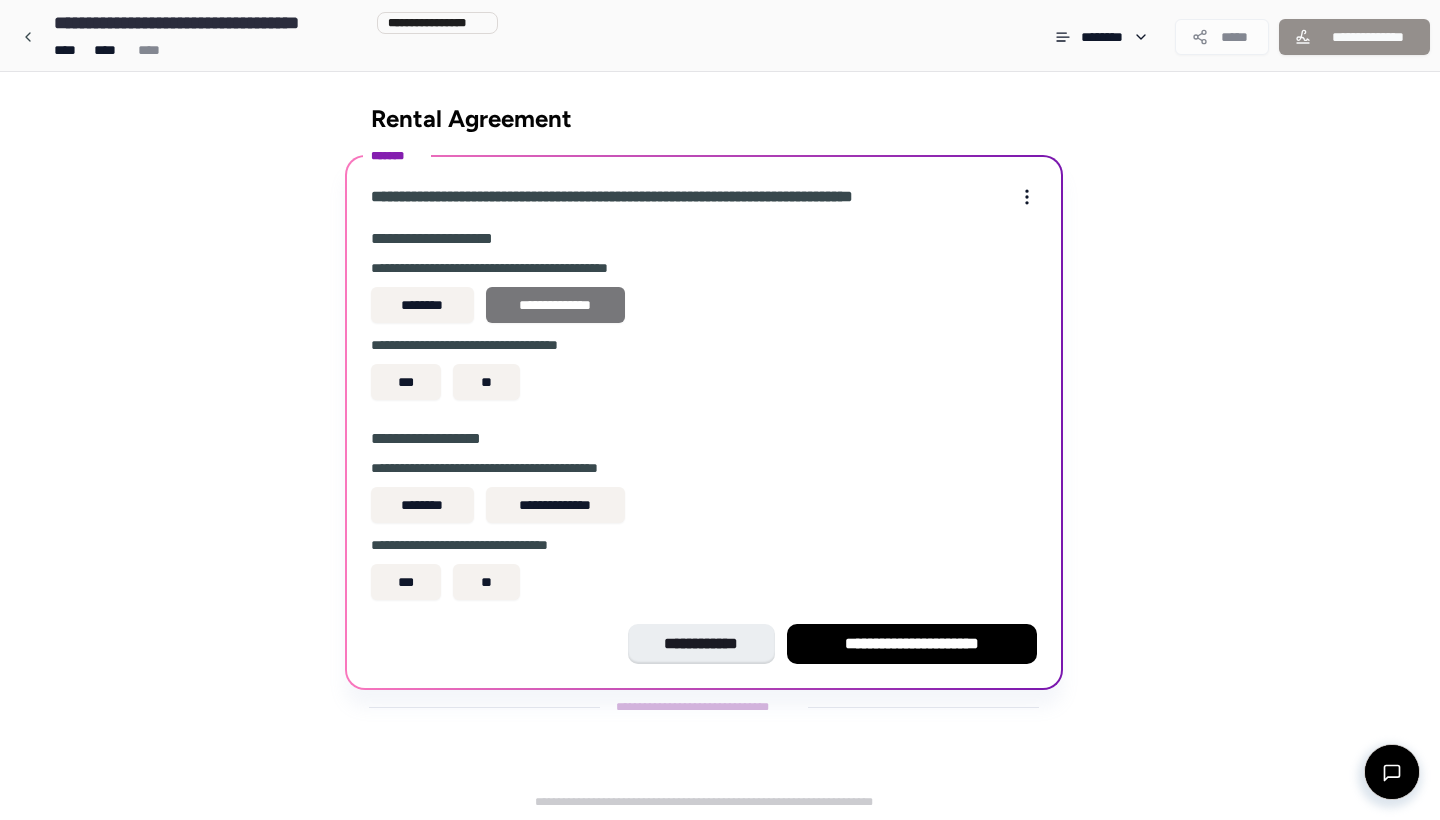 click on "**********" at bounding box center [555, 305] 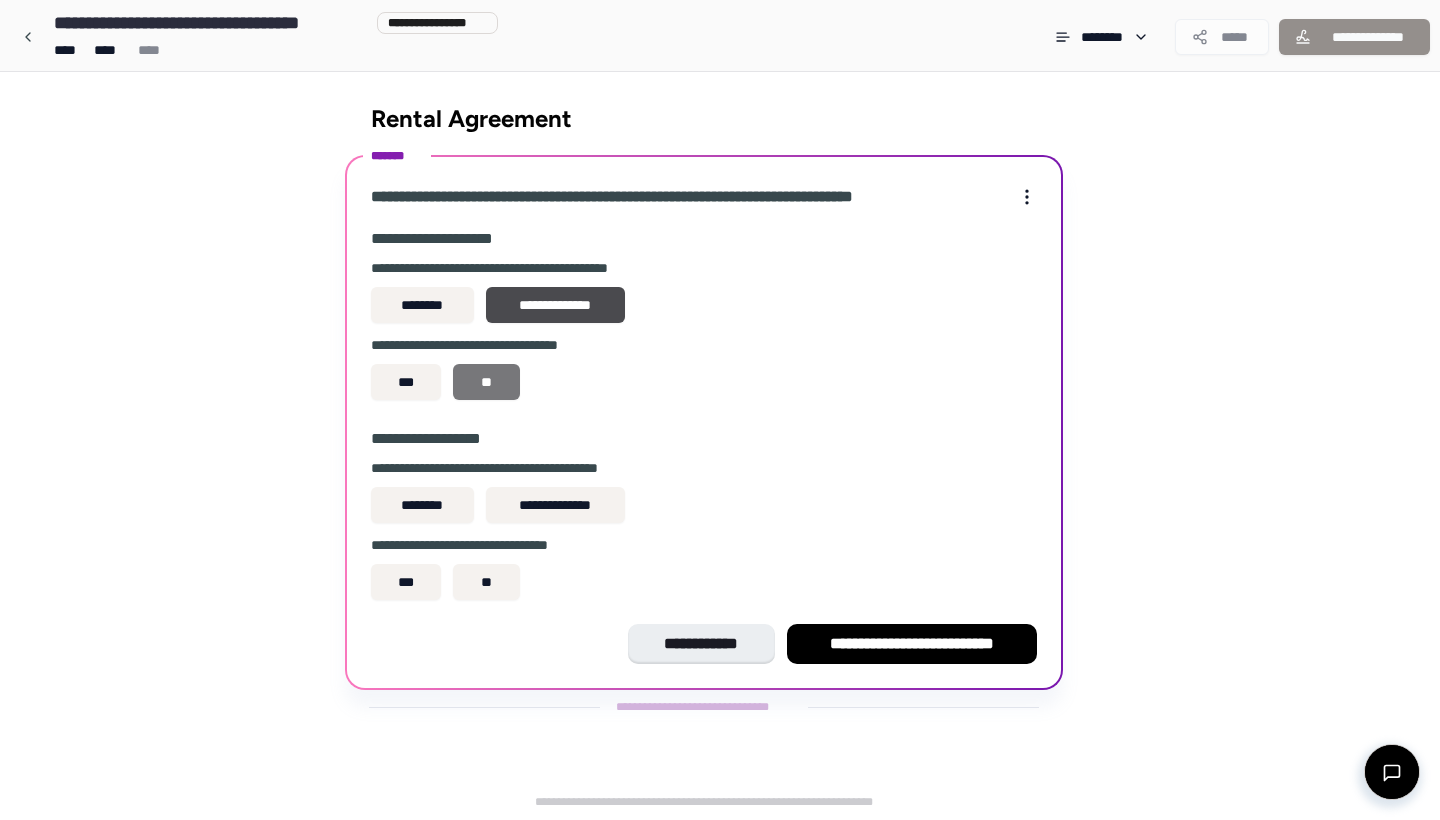 click on "**" at bounding box center (486, 382) 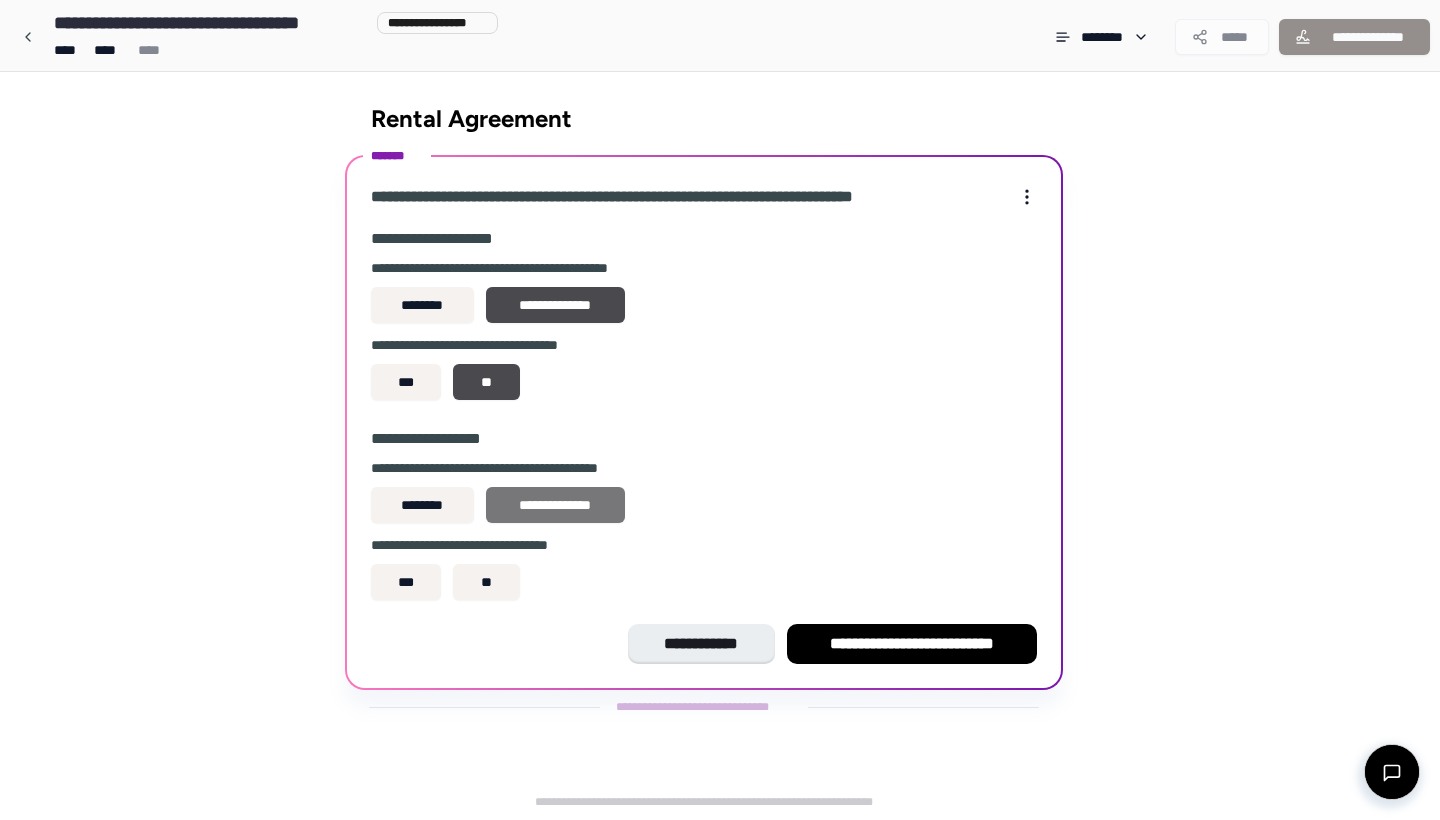 click on "**********" at bounding box center (555, 505) 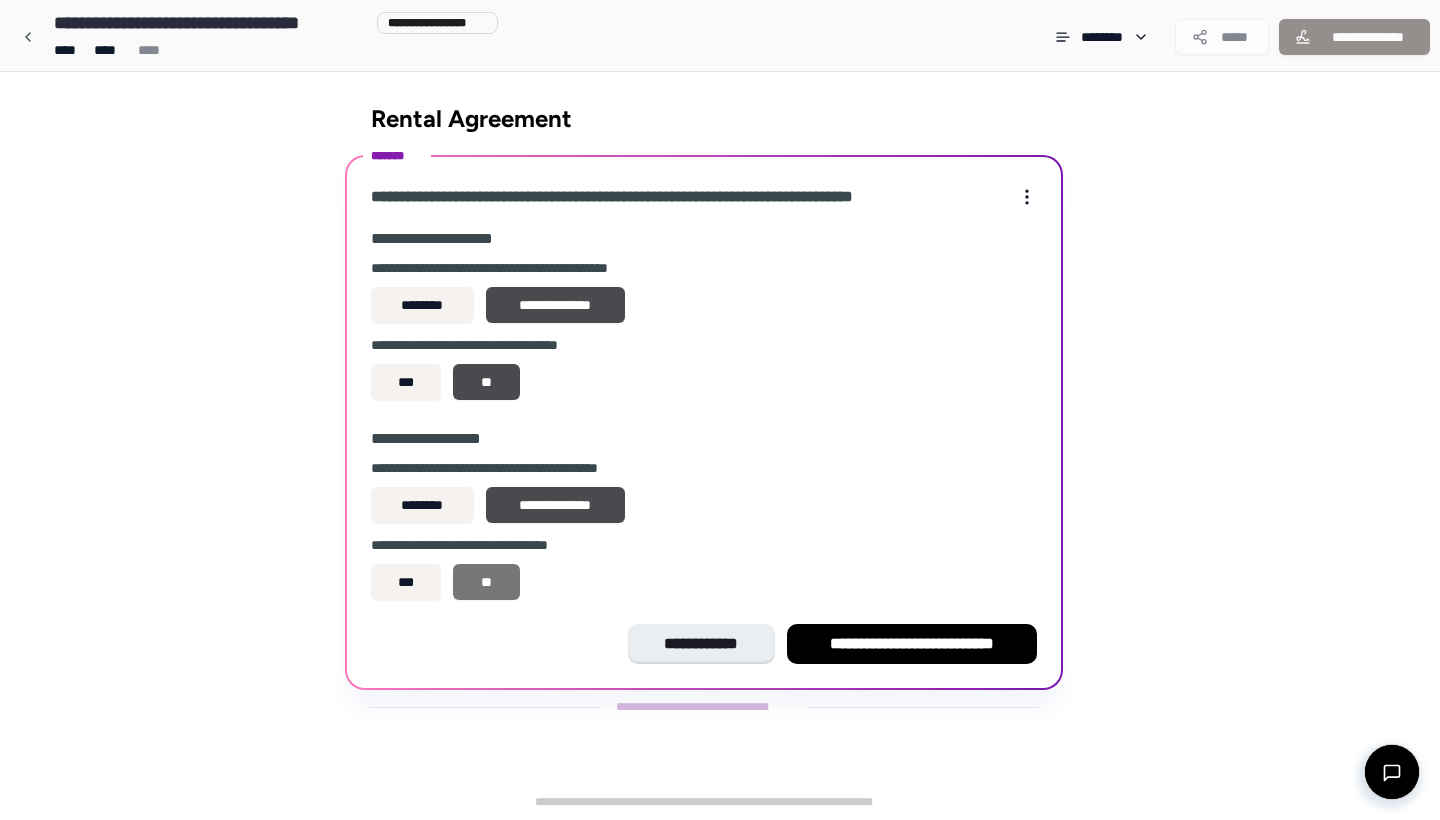 click on "**" at bounding box center [486, 582] 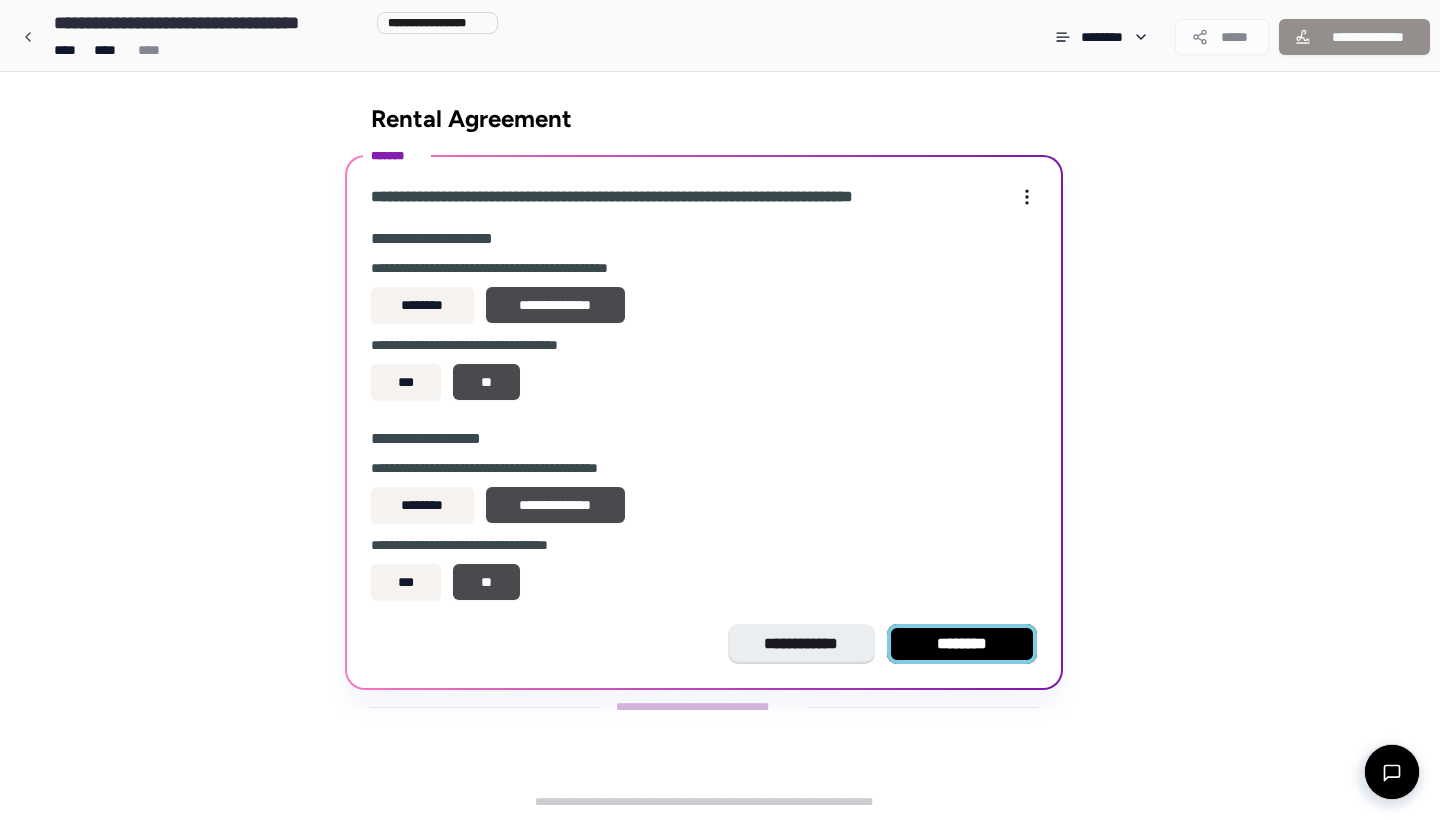 click on "********" at bounding box center (962, 644) 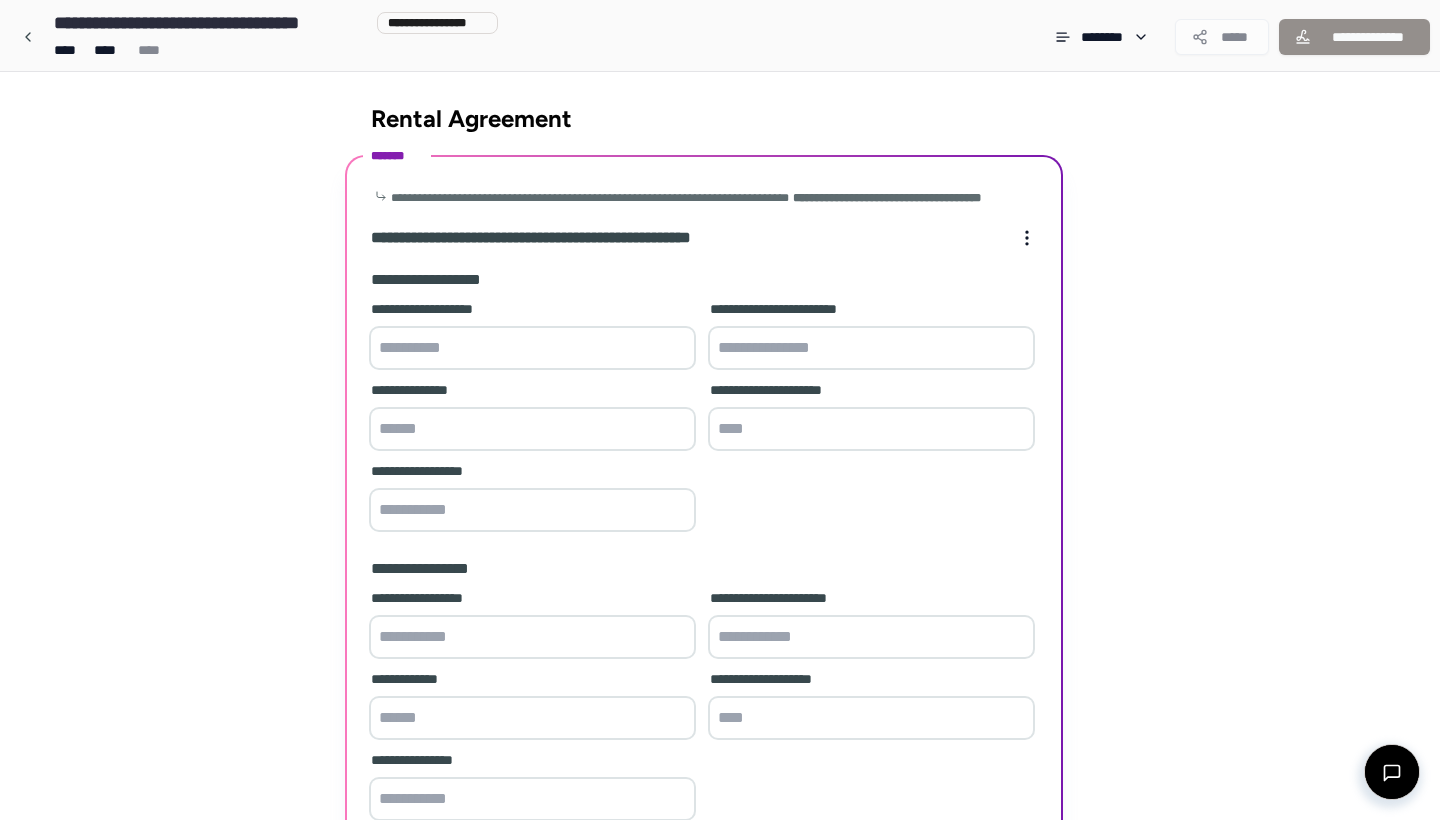 scroll, scrollTop: 183, scrollLeft: 0, axis: vertical 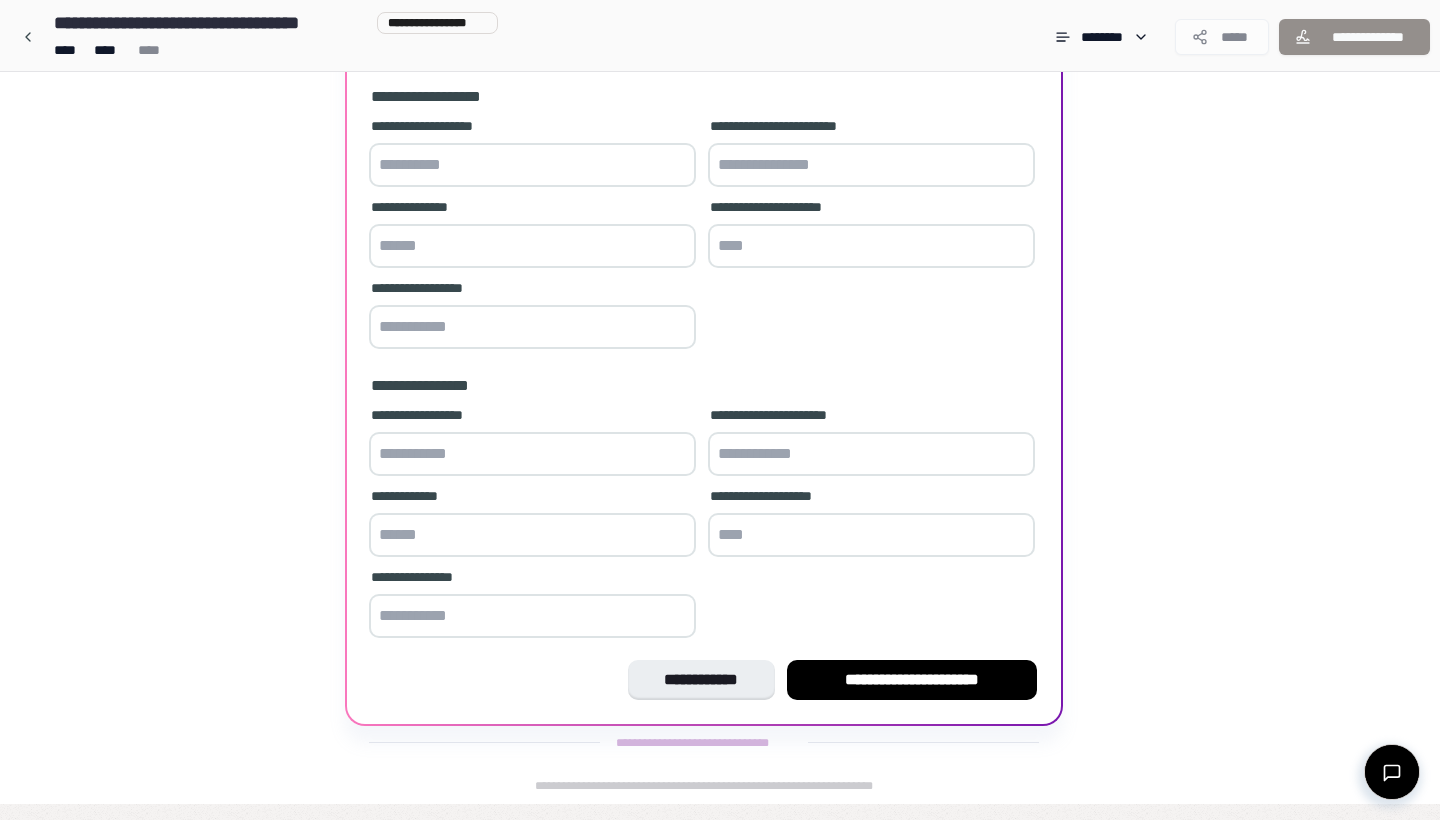 click at bounding box center (532, 165) 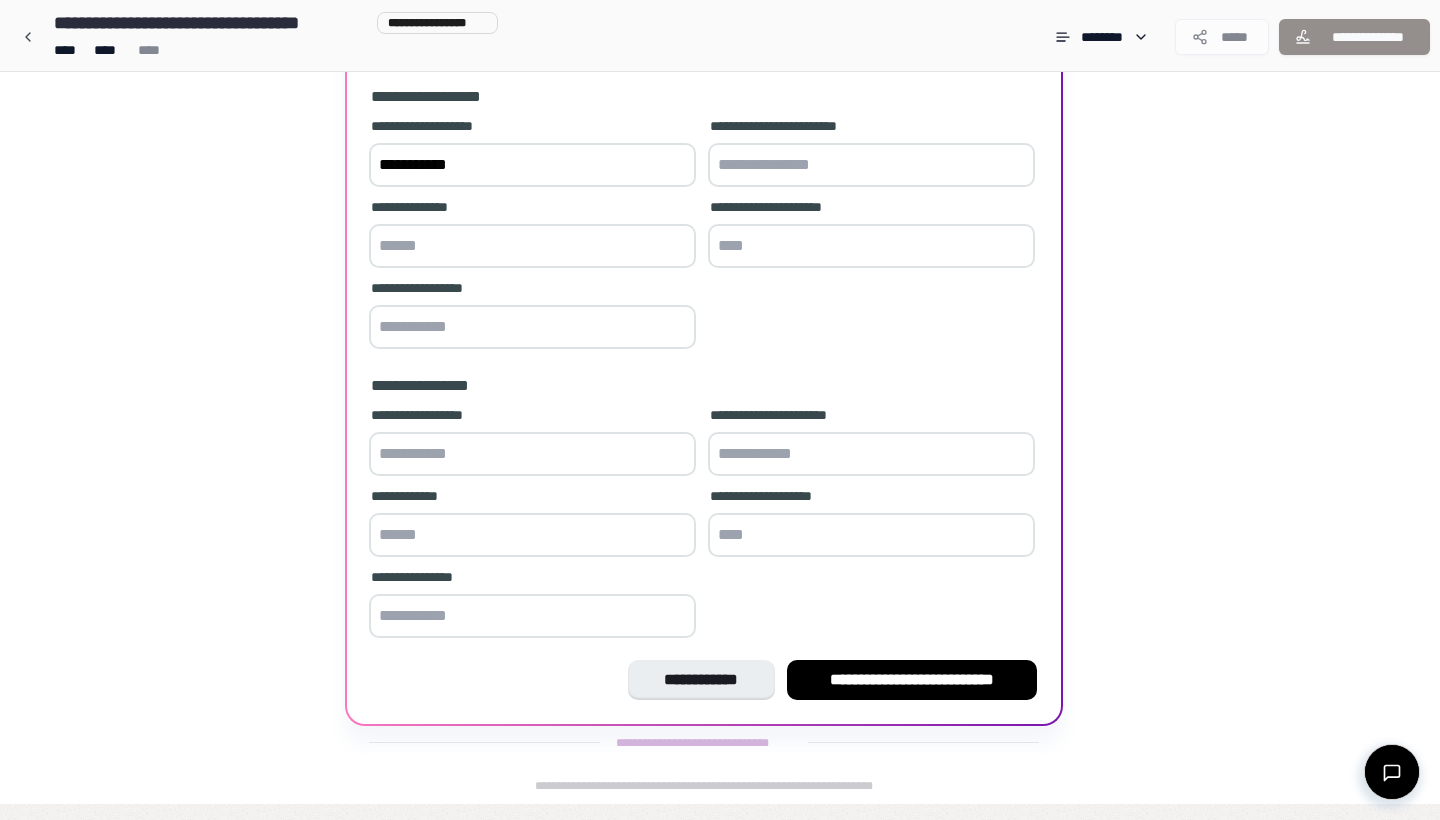 type on "**********" 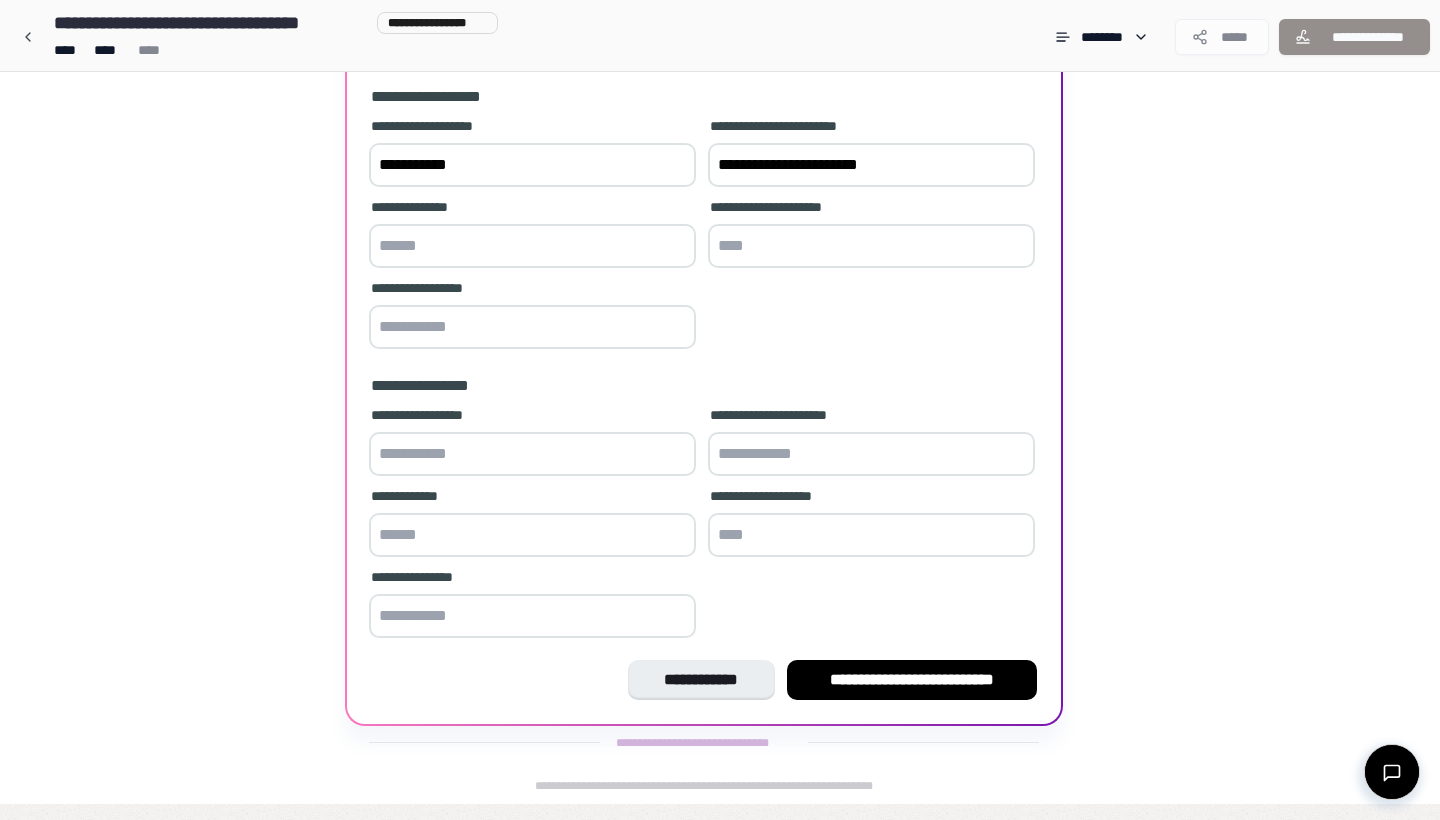 click on "**********" at bounding box center [871, 165] 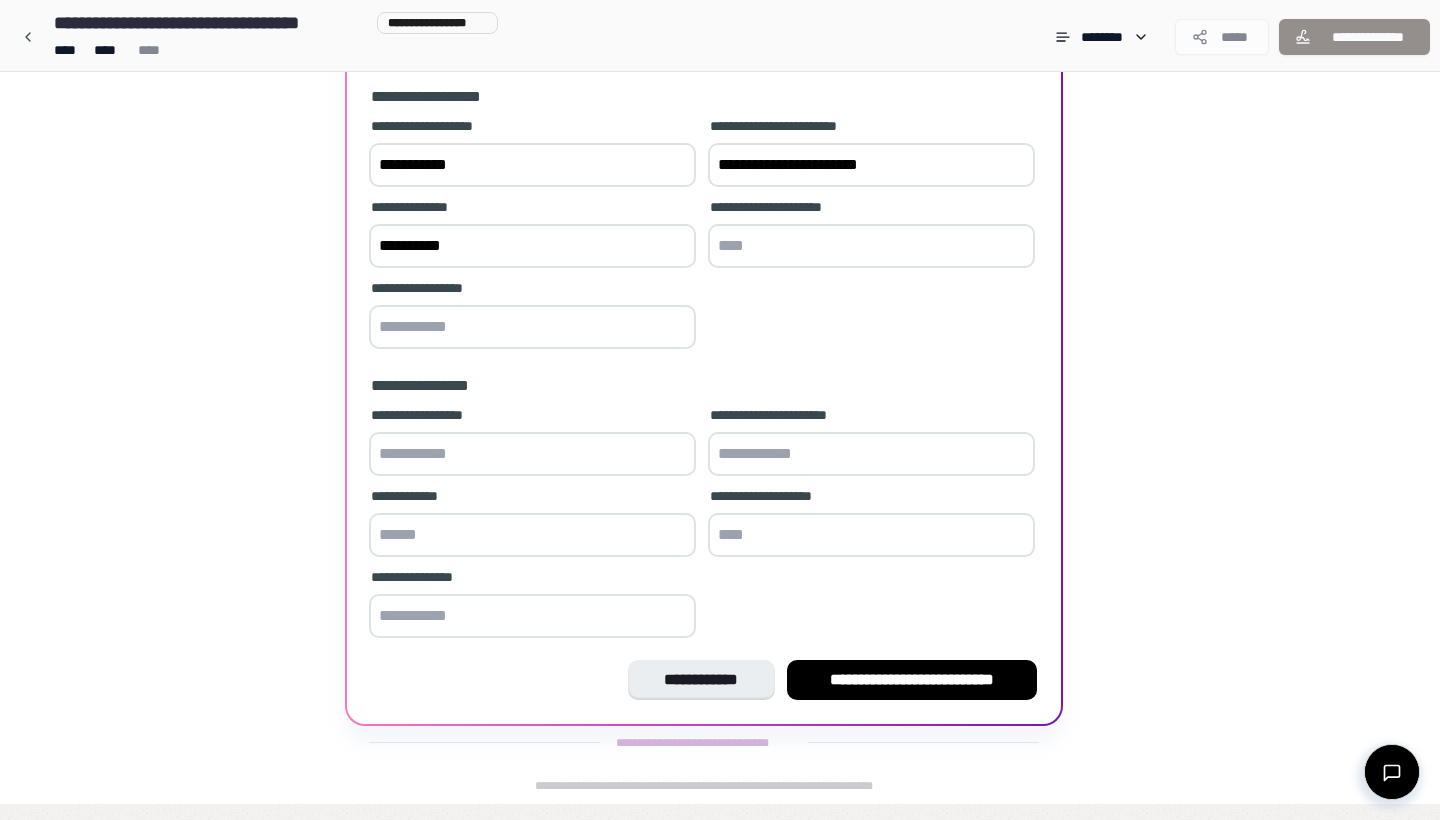 type on "**********" 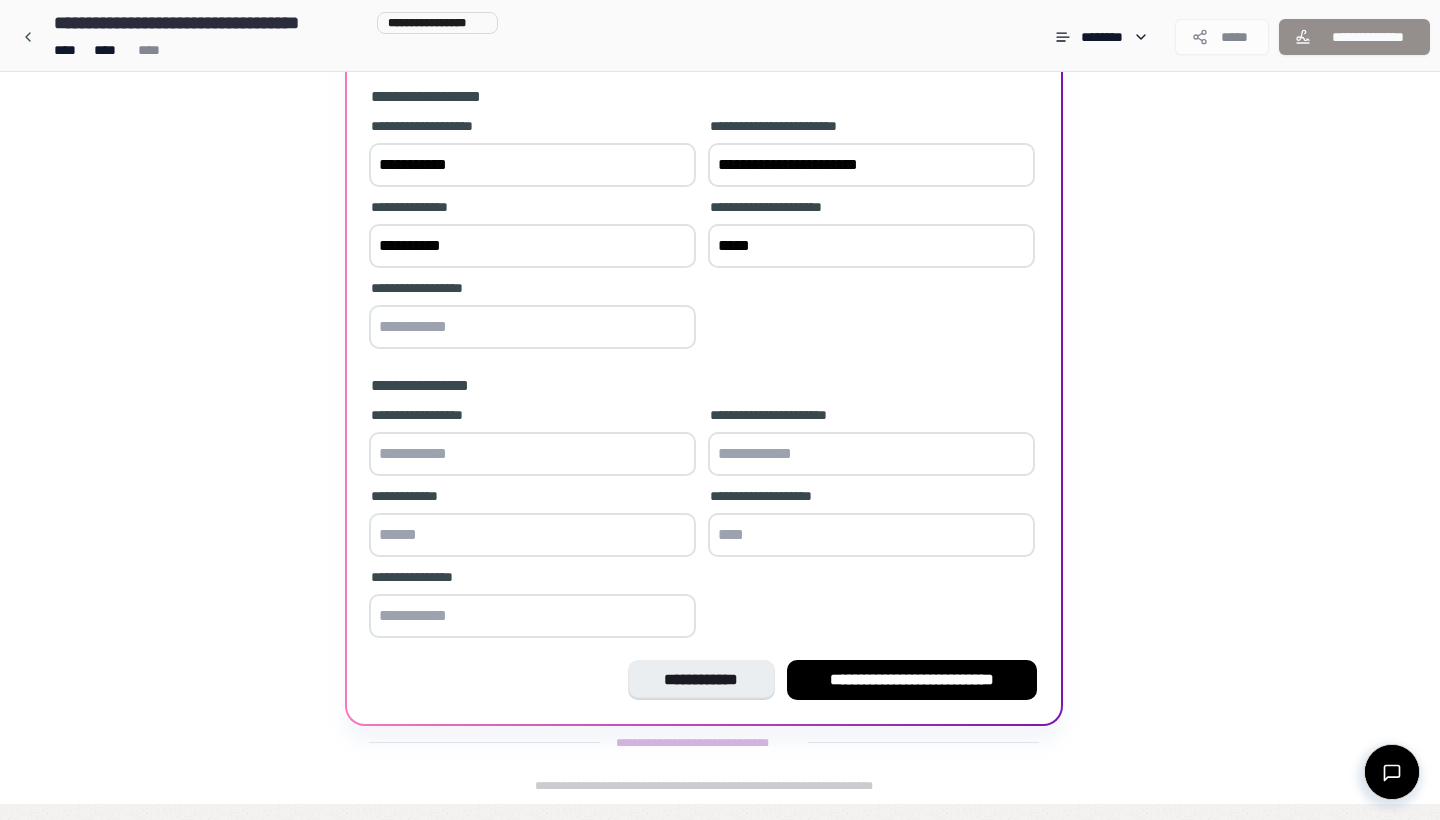 type on "*****" 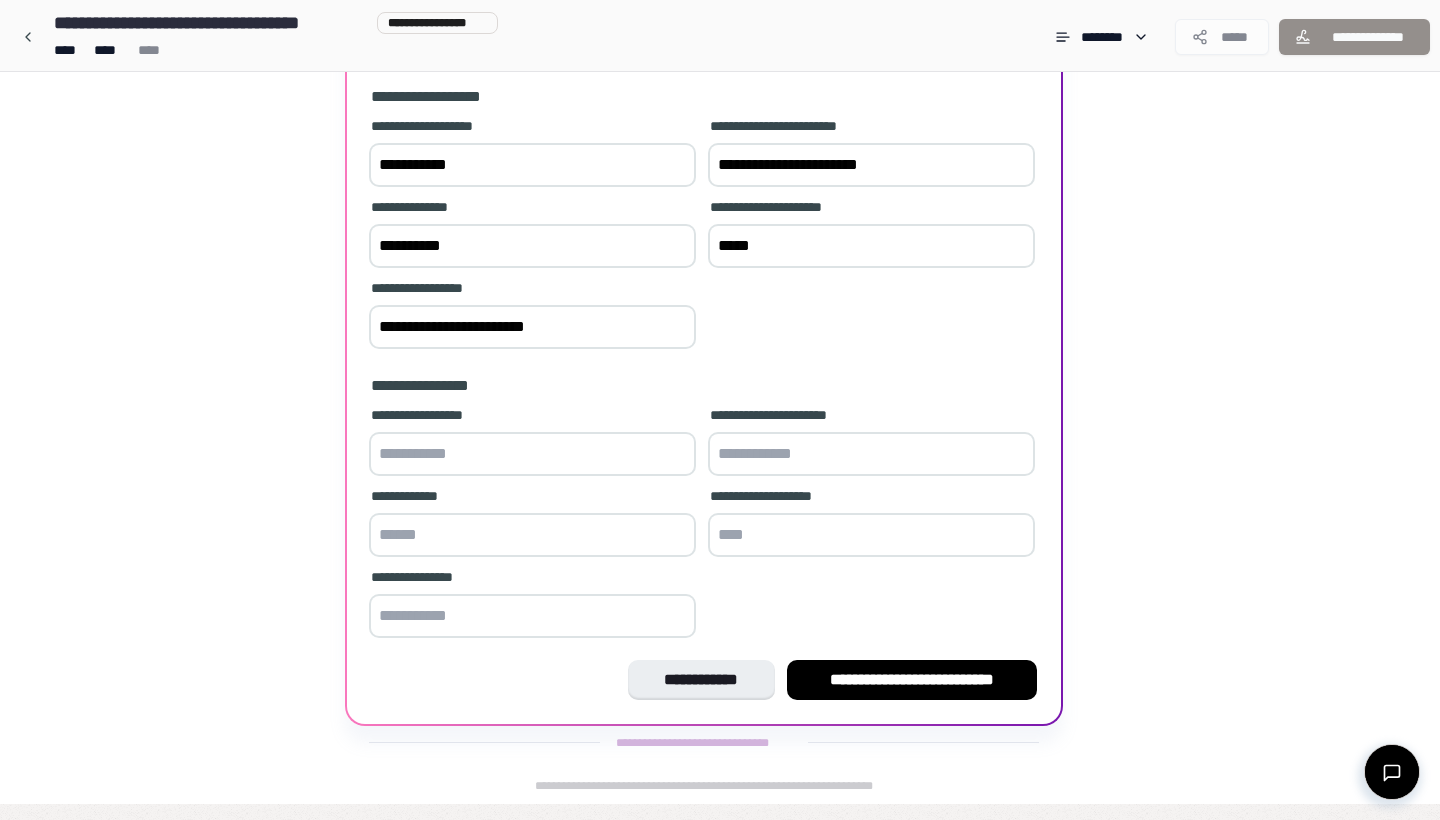 type on "**********" 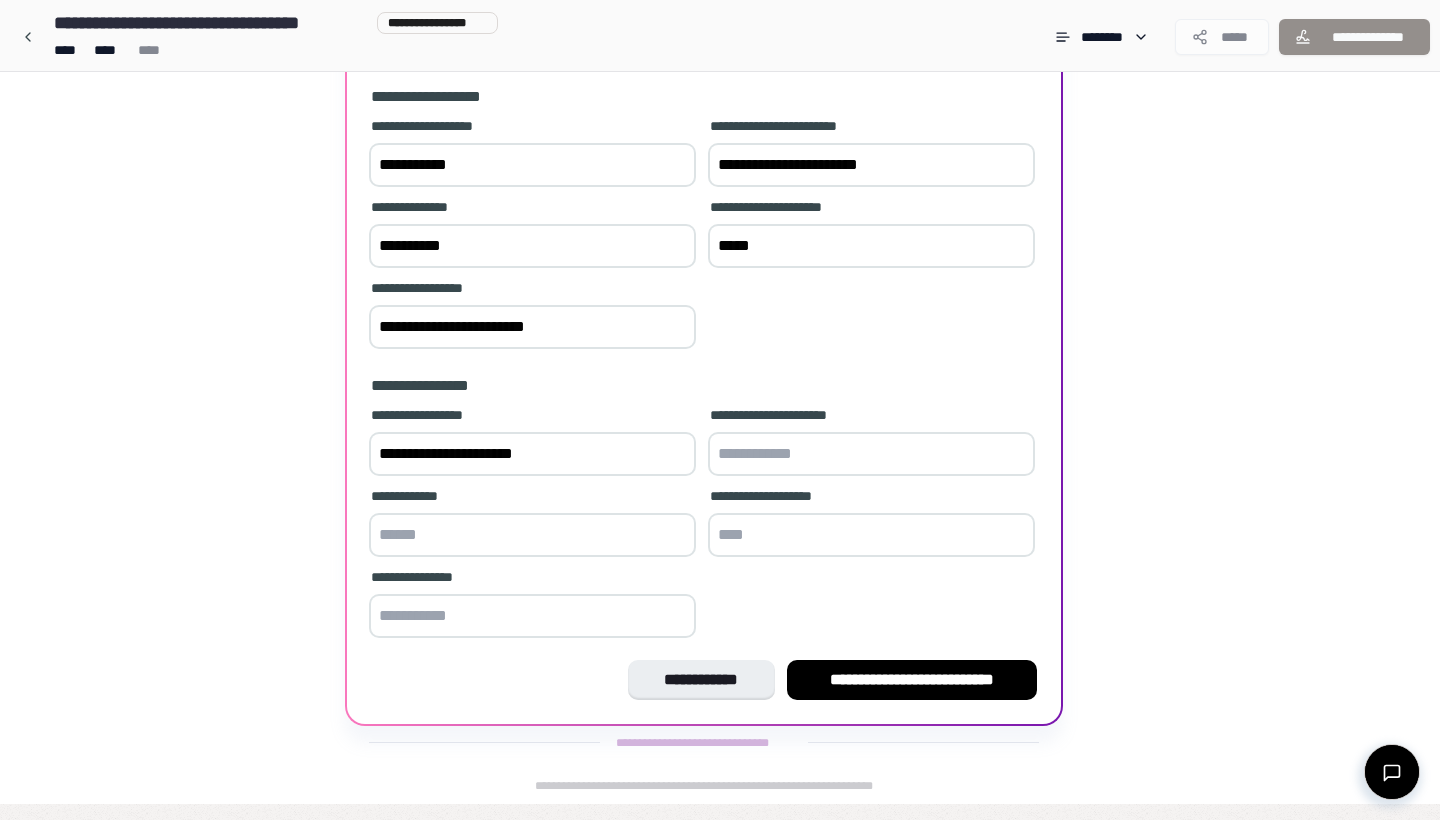 type on "**********" 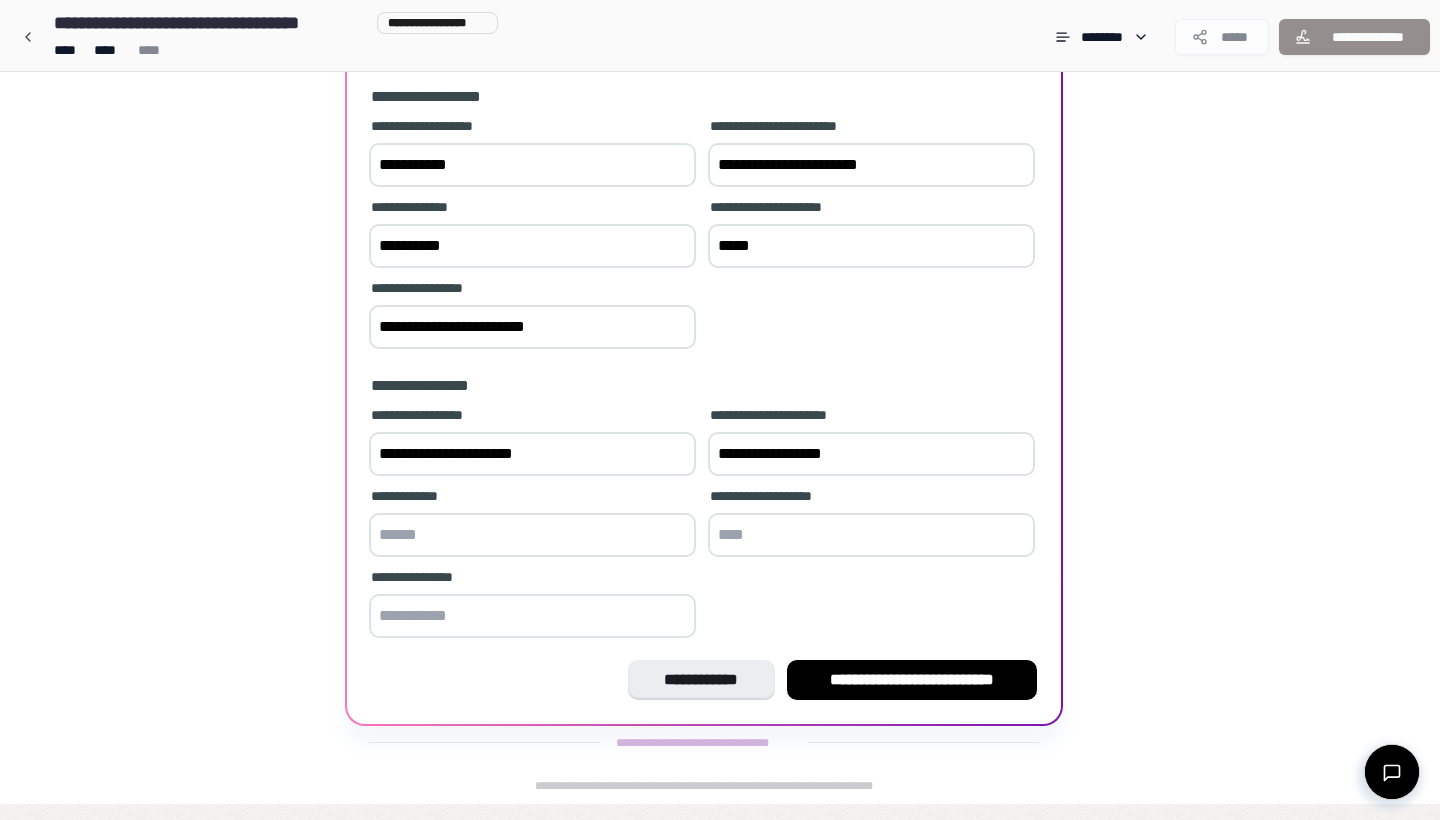 type on "**********" 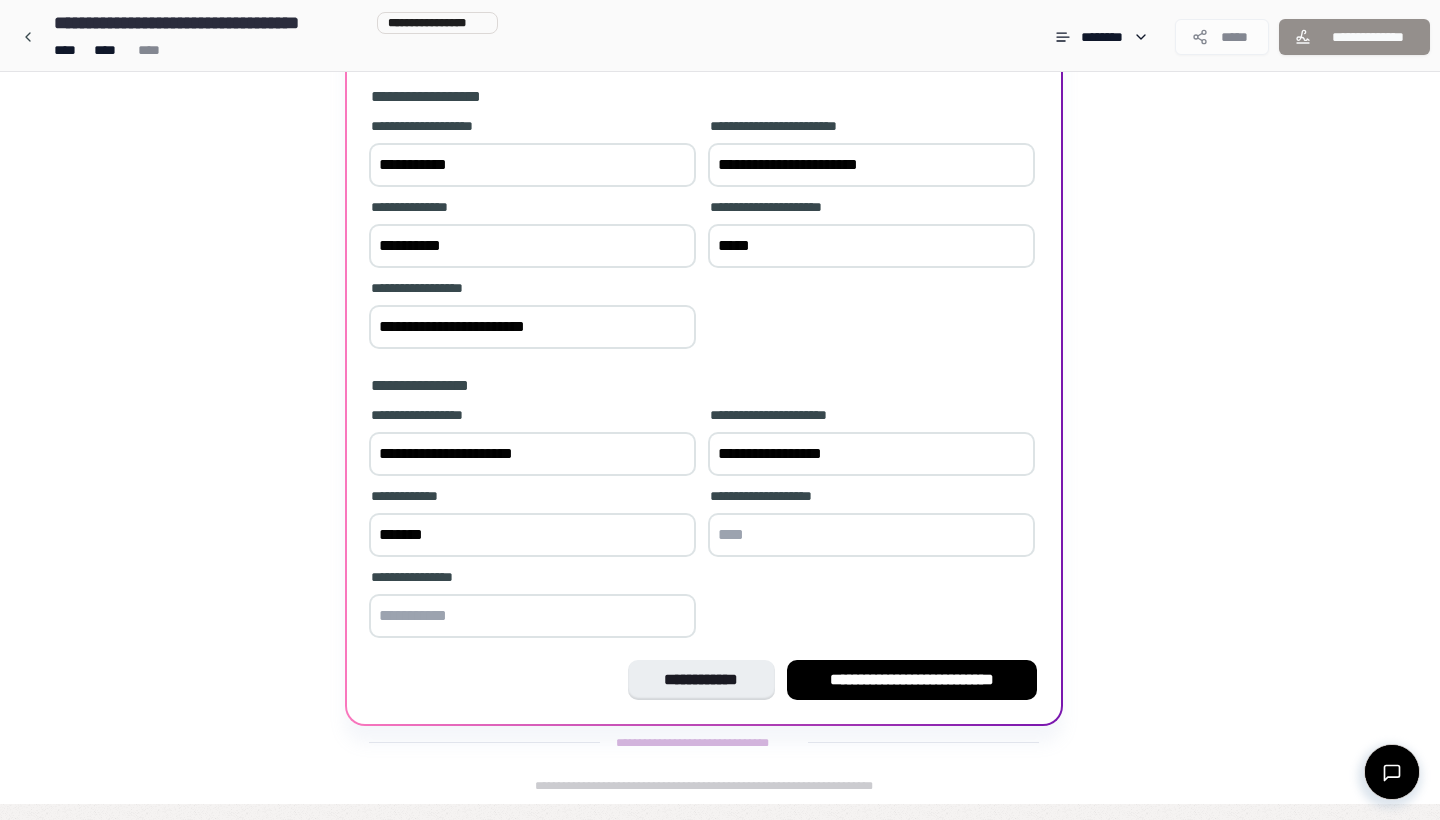 type on "*******" 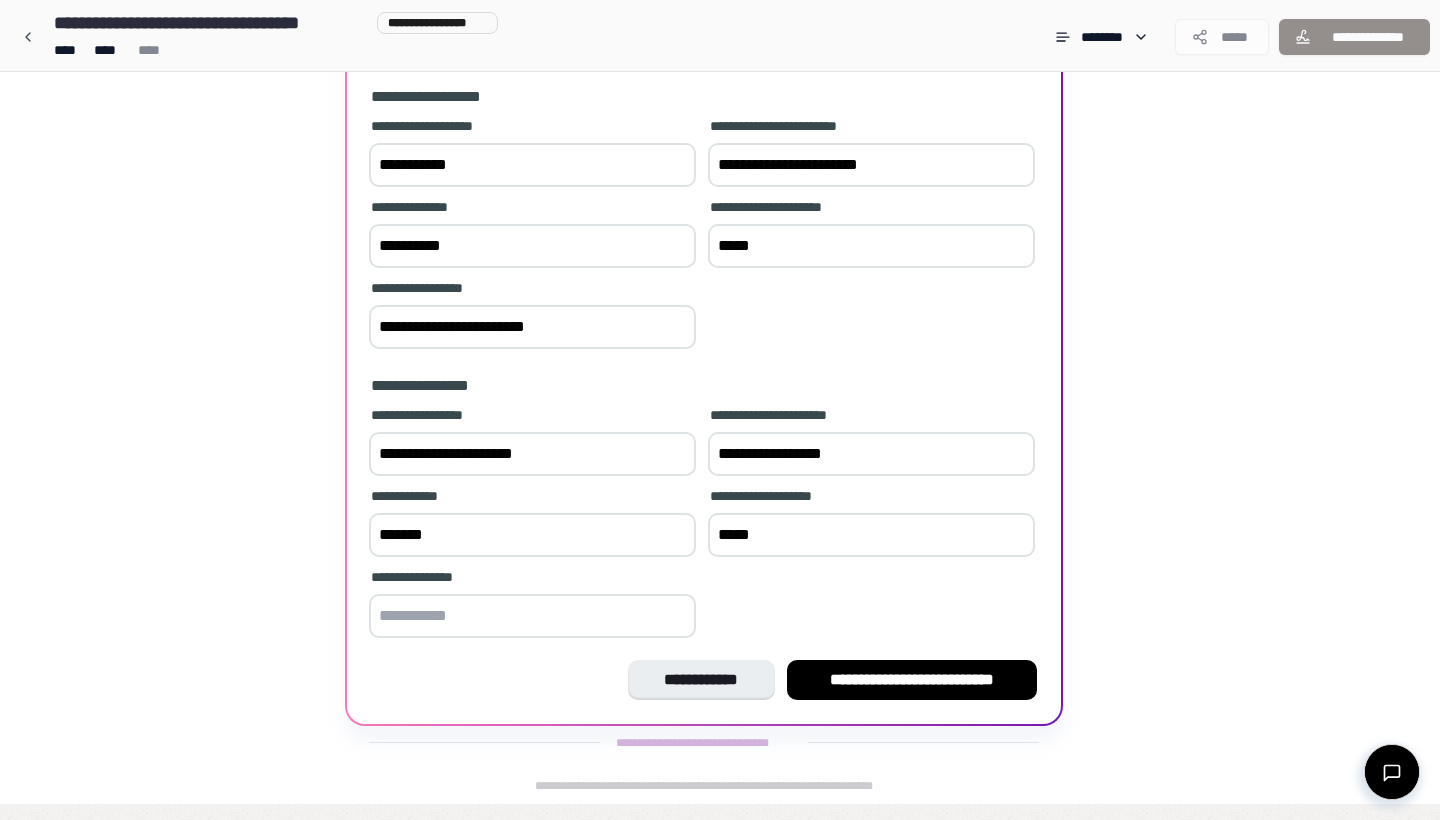 type on "*****" 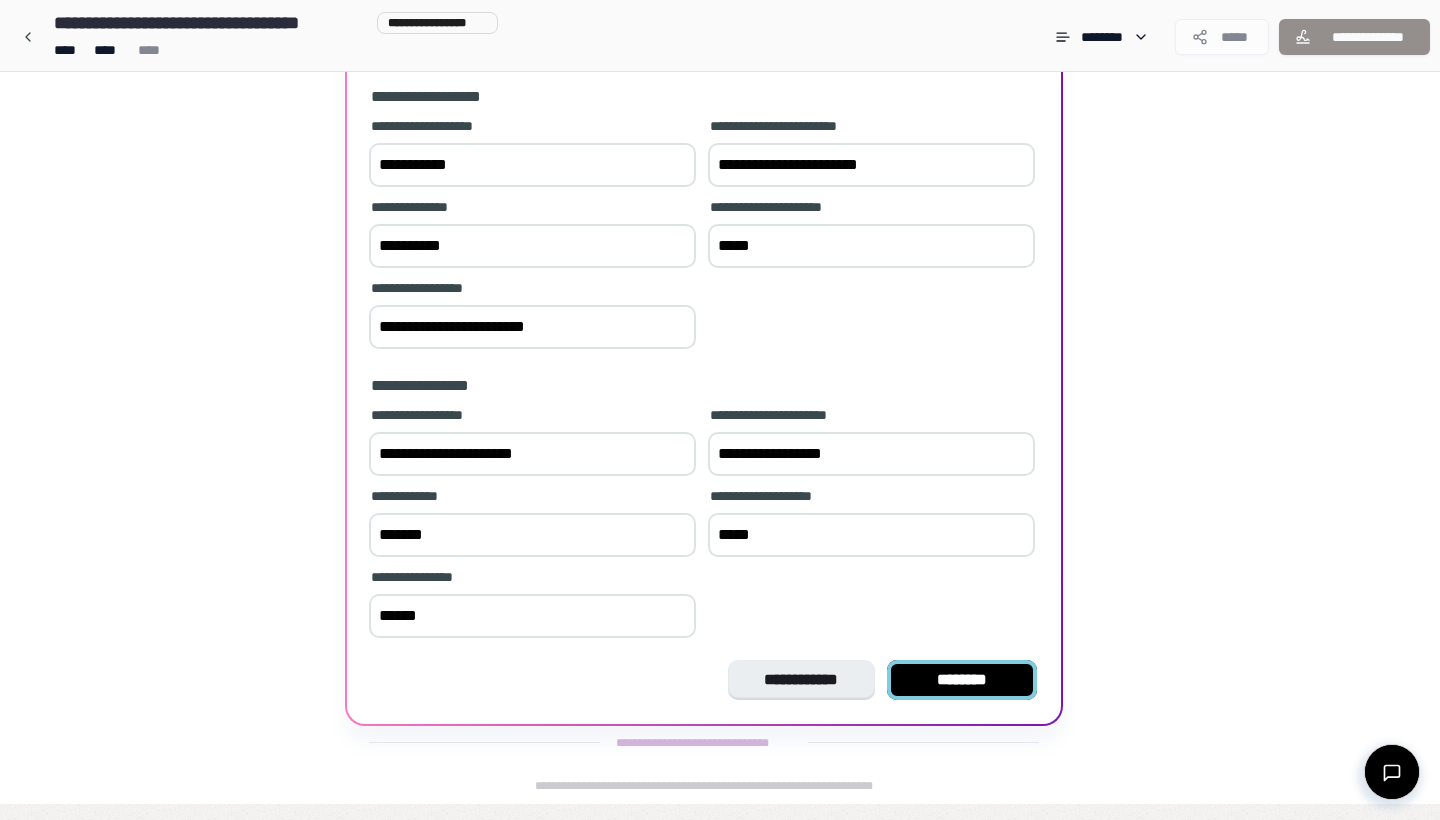 type on "******" 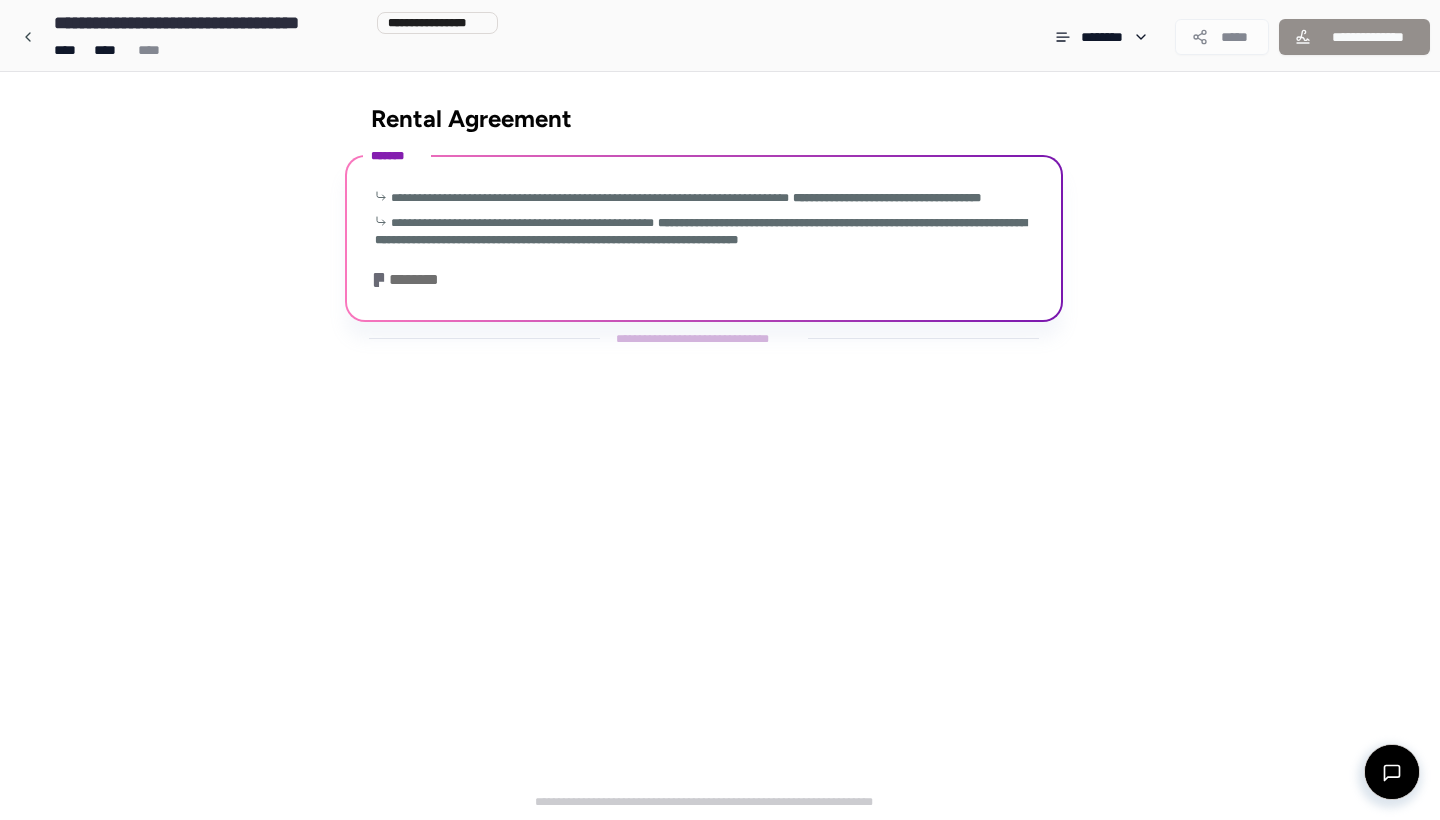 scroll, scrollTop: 0, scrollLeft: 0, axis: both 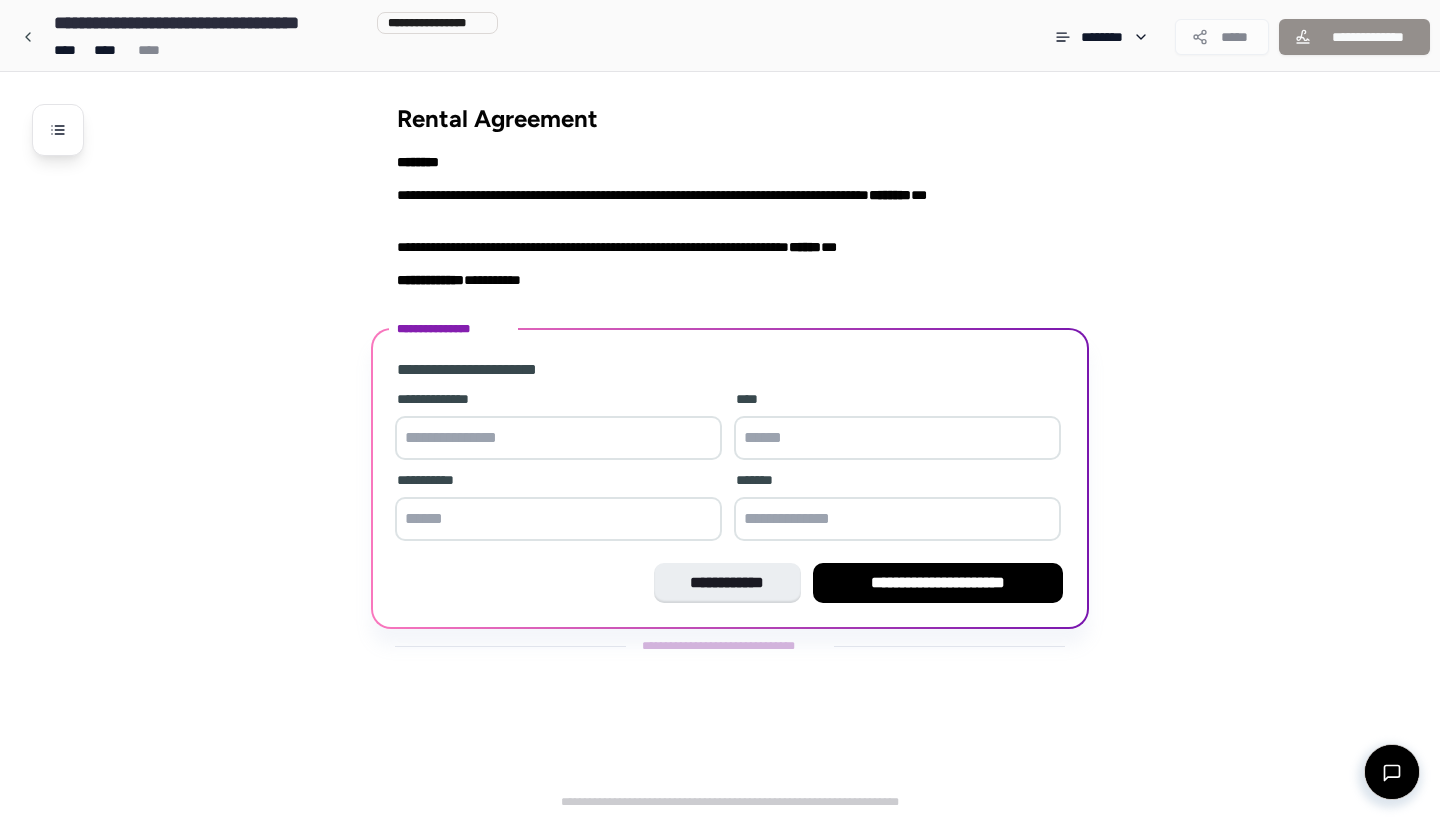 click at bounding box center (558, 438) 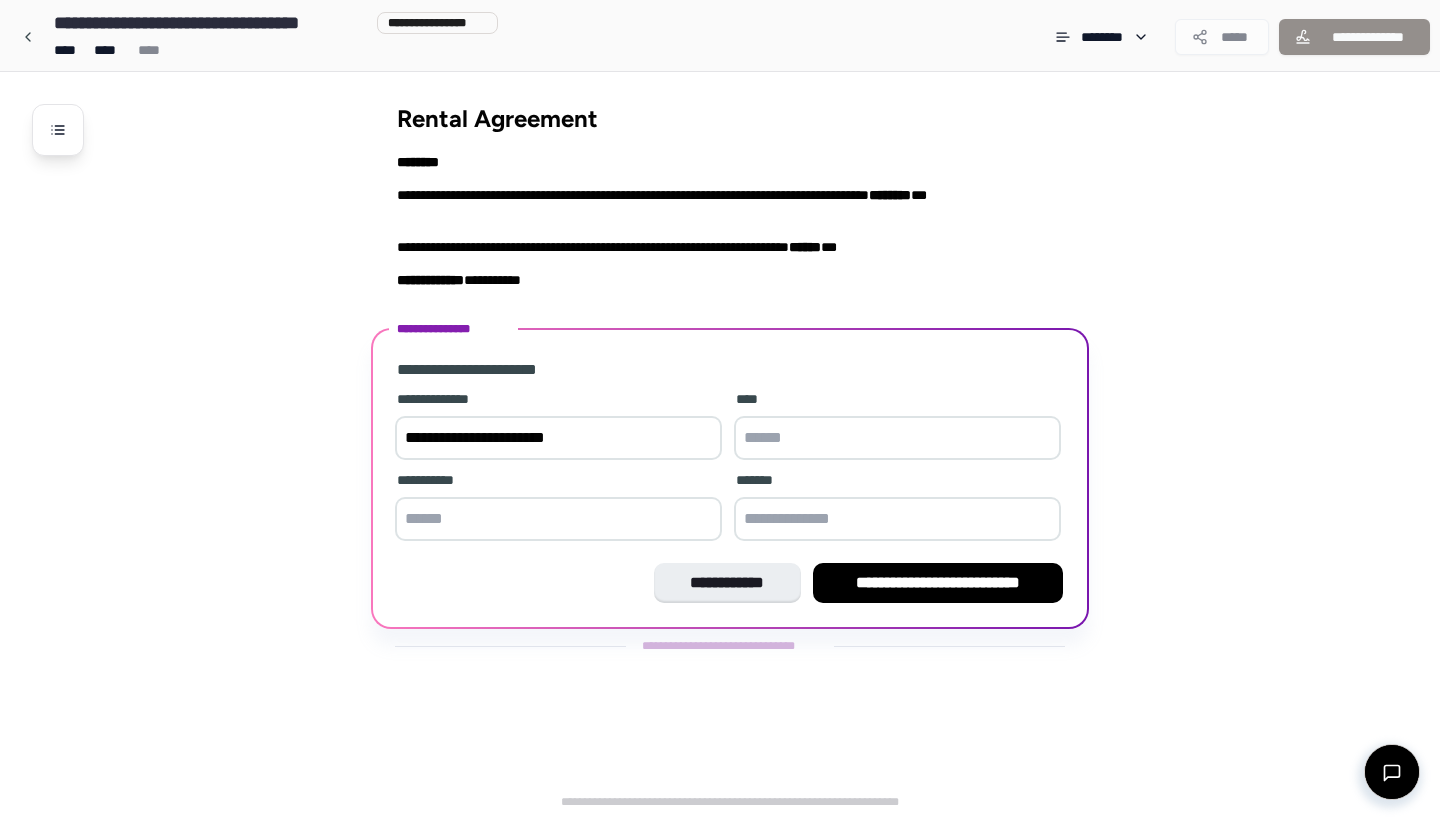 type on "**********" 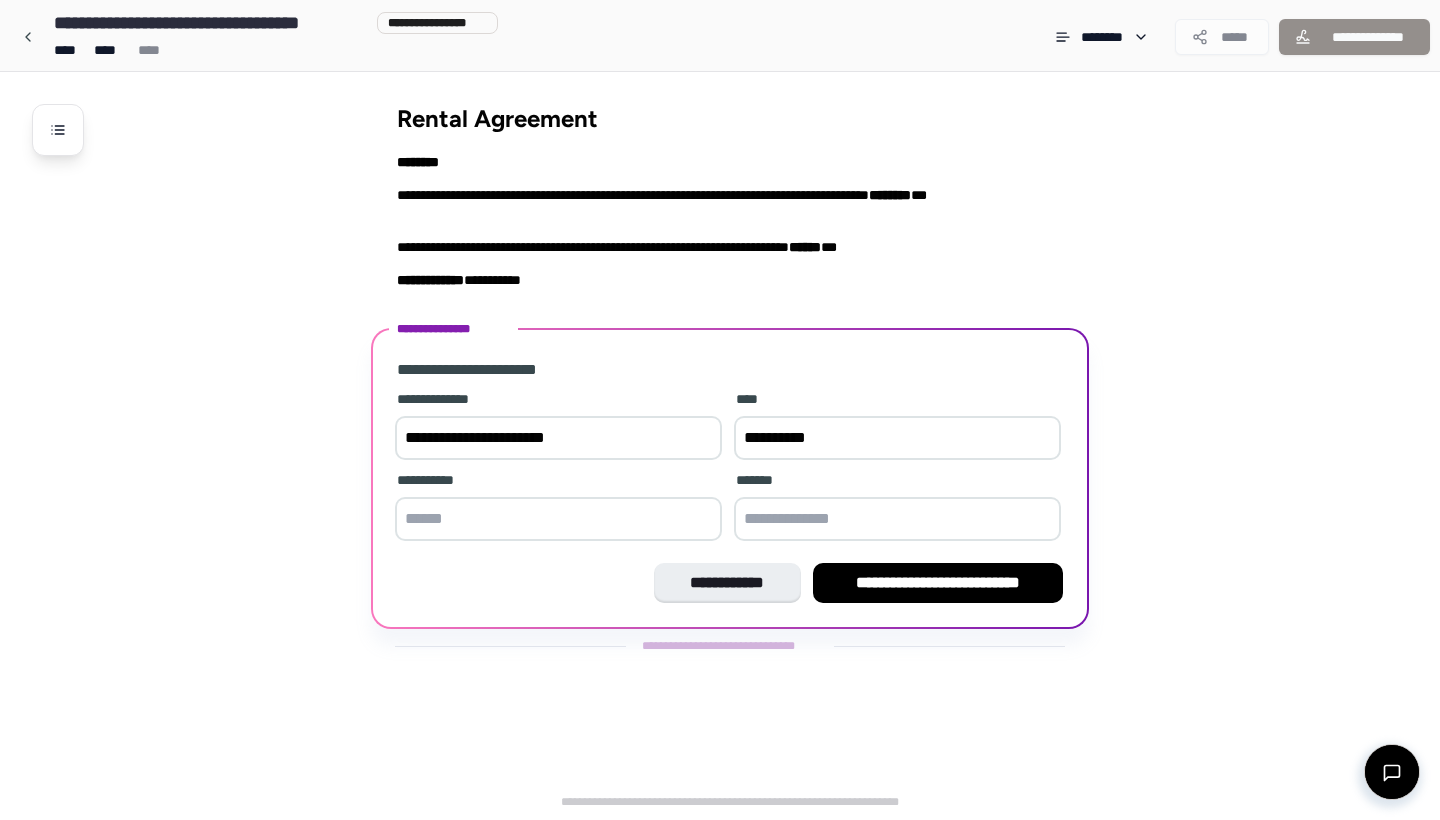 type on "**********" 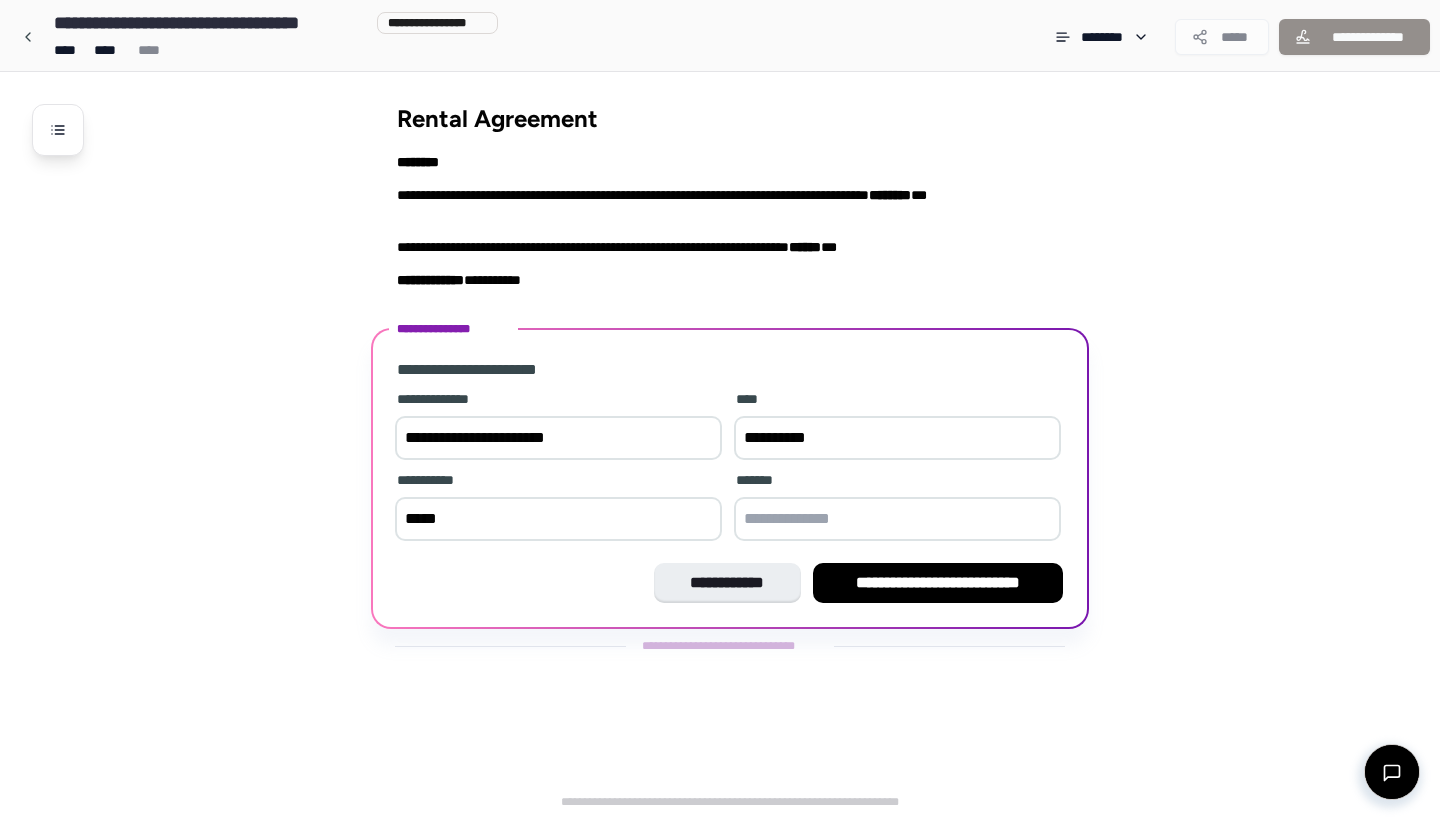 type on "*****" 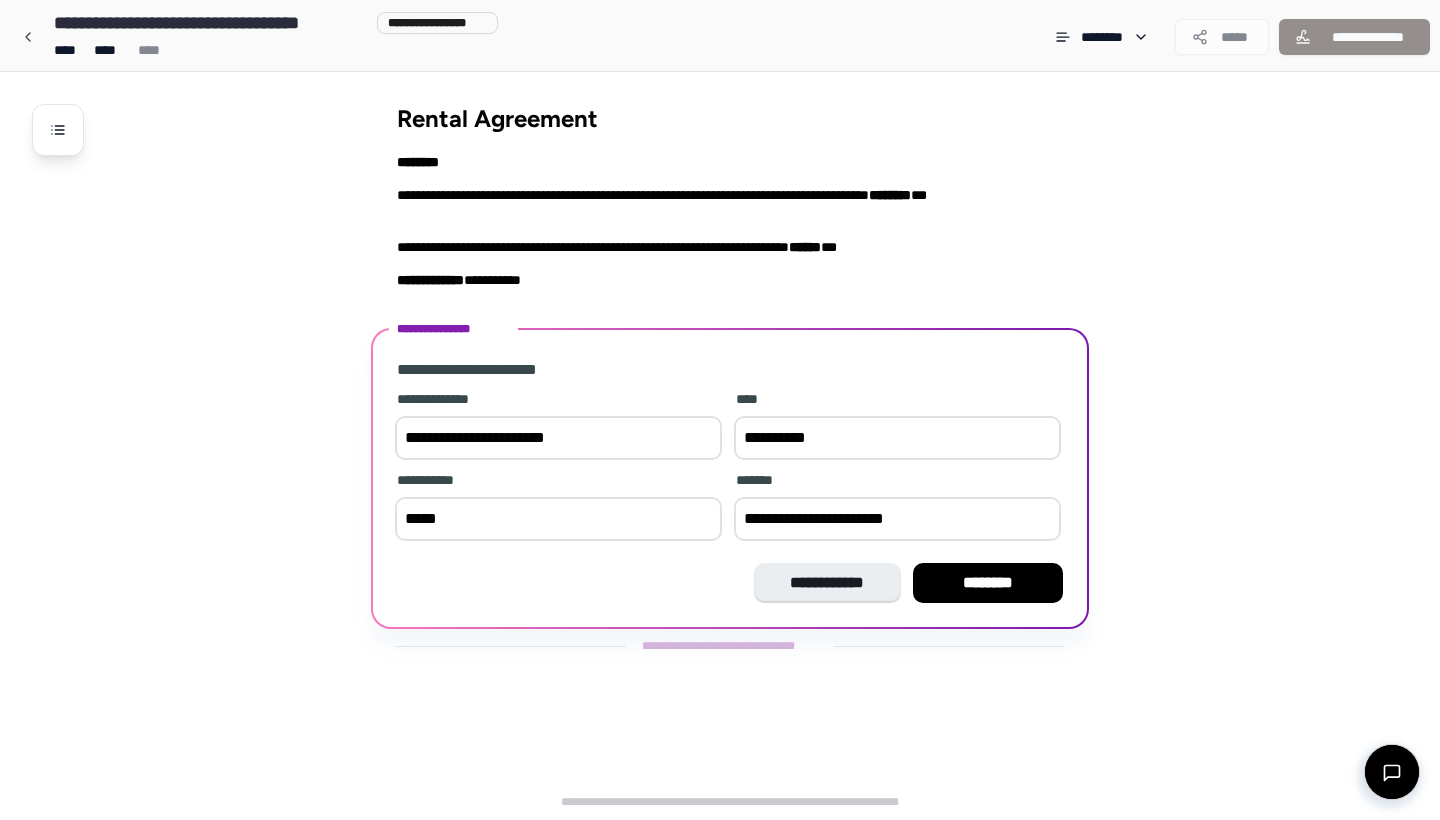 type on "**********" 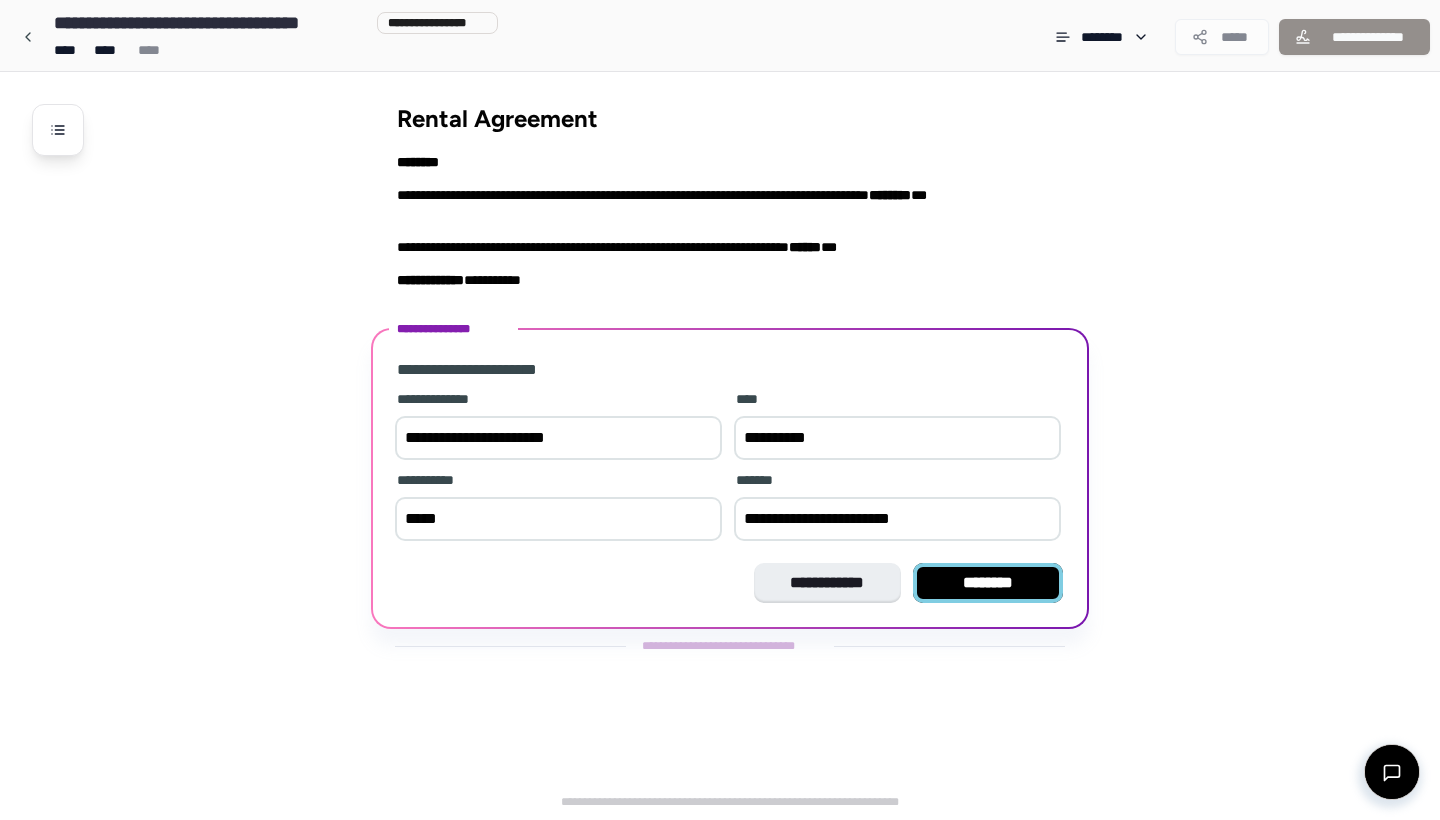 click on "********" at bounding box center (988, 583) 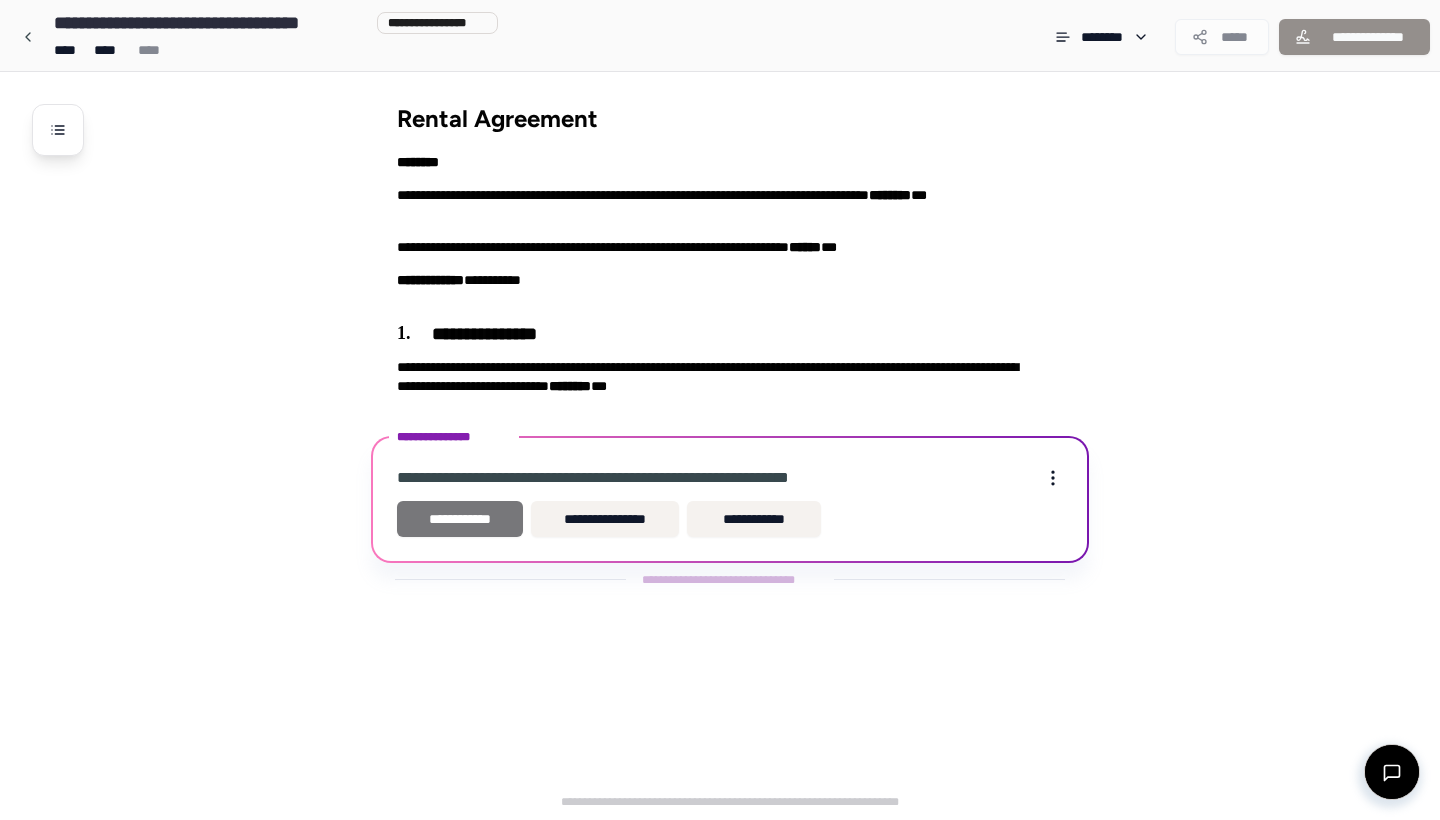 click on "**********" at bounding box center [460, 519] 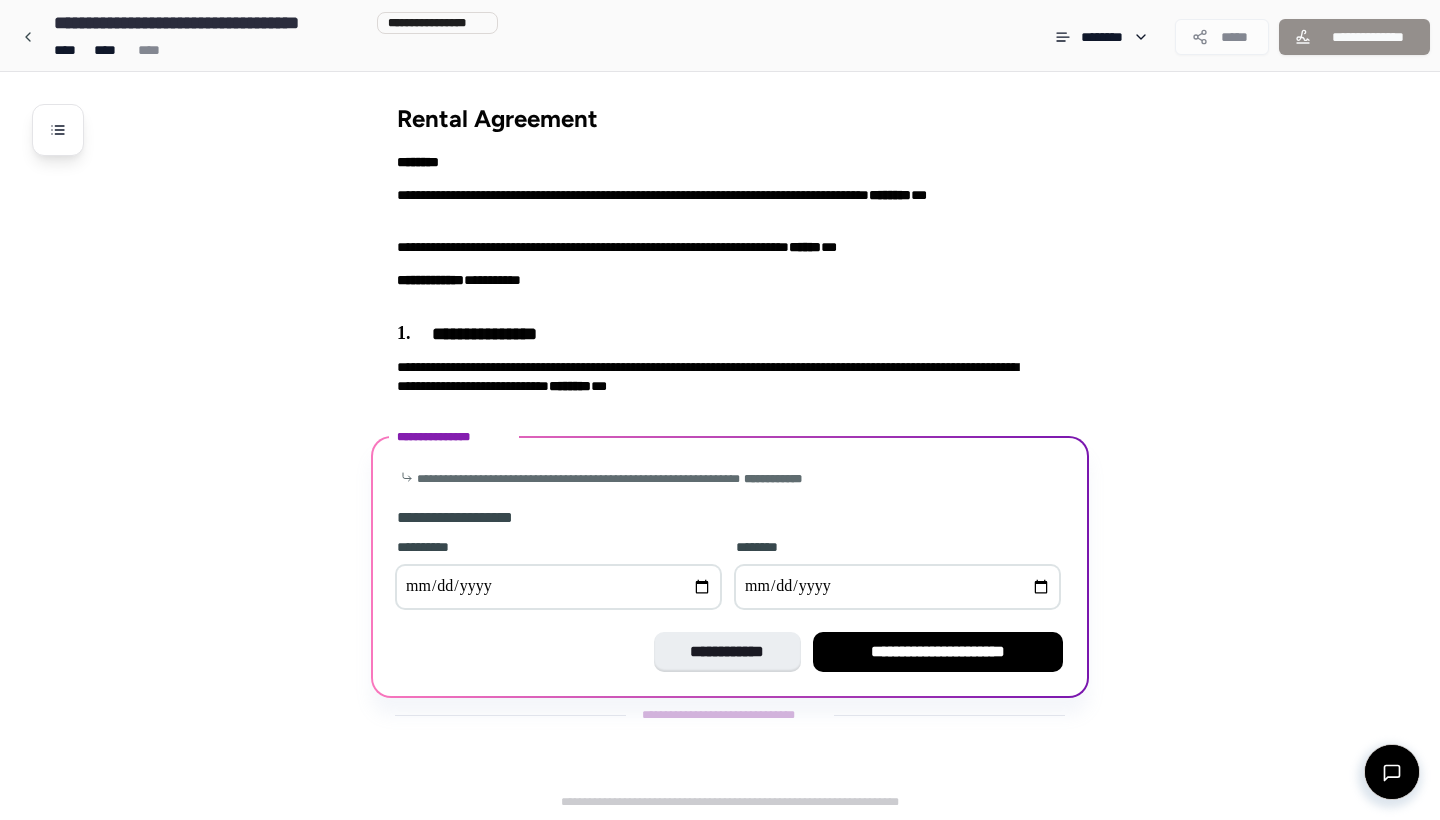 click at bounding box center [558, 587] 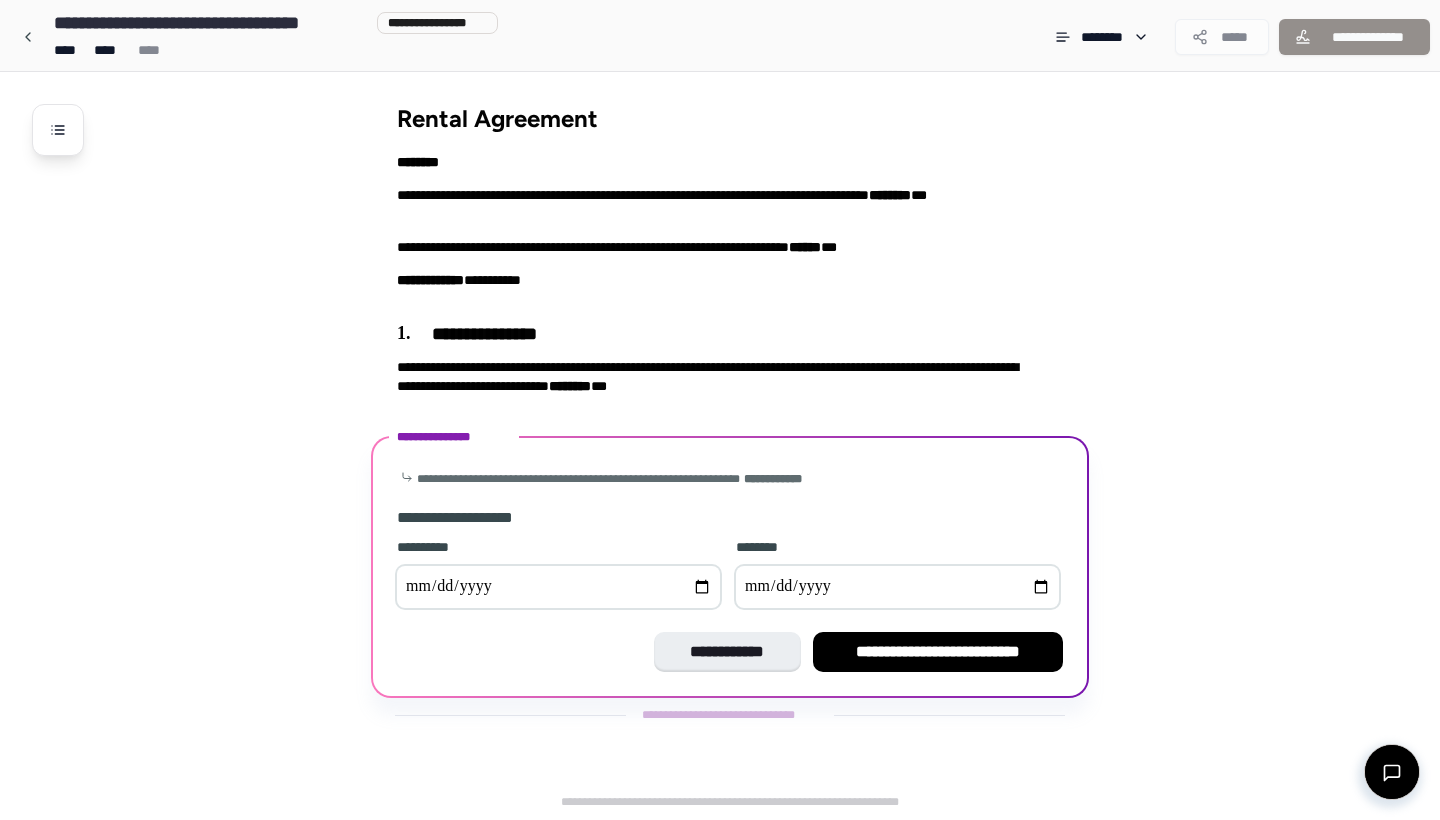 click at bounding box center [897, 587] 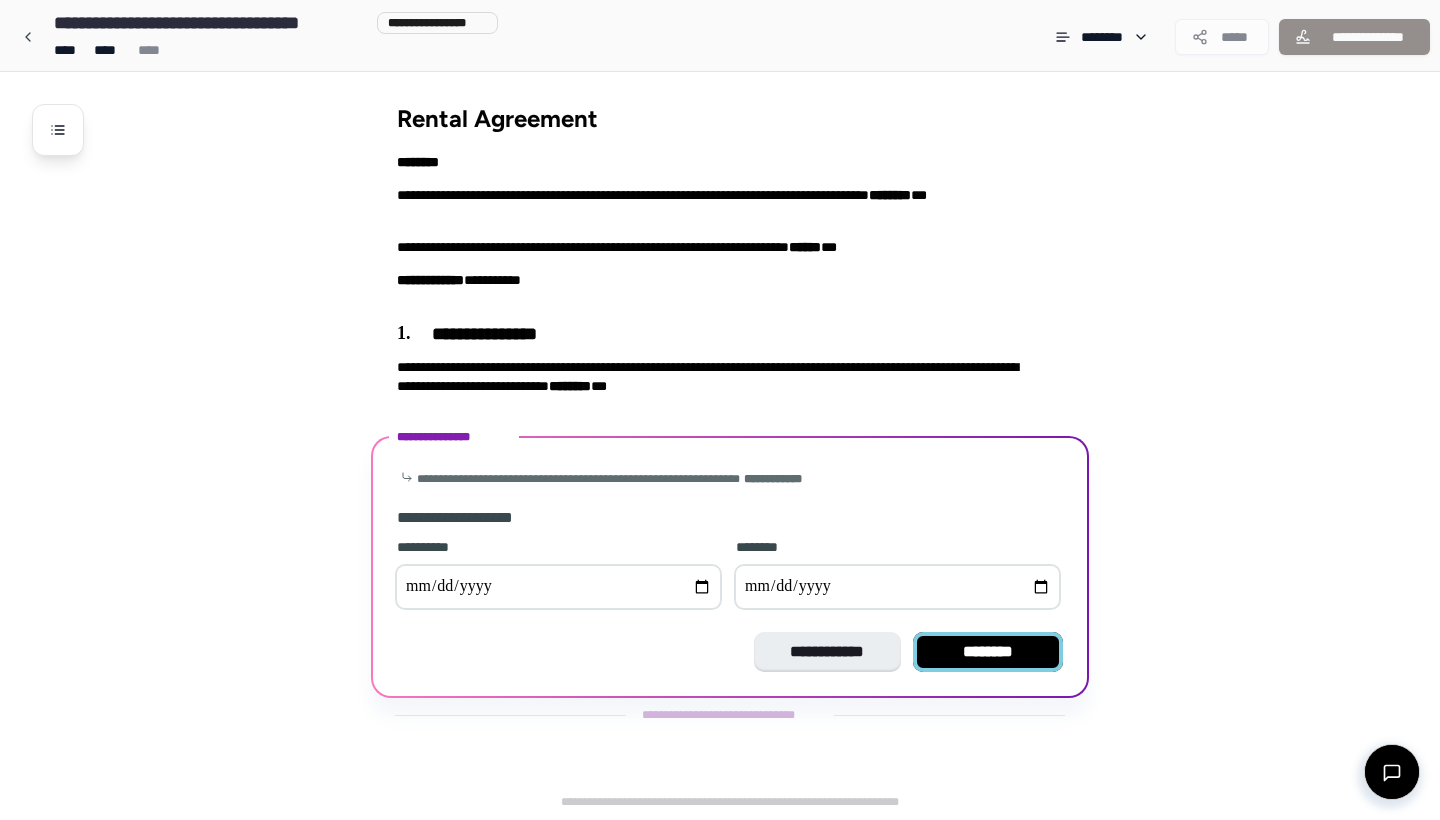 click on "********" at bounding box center [988, 652] 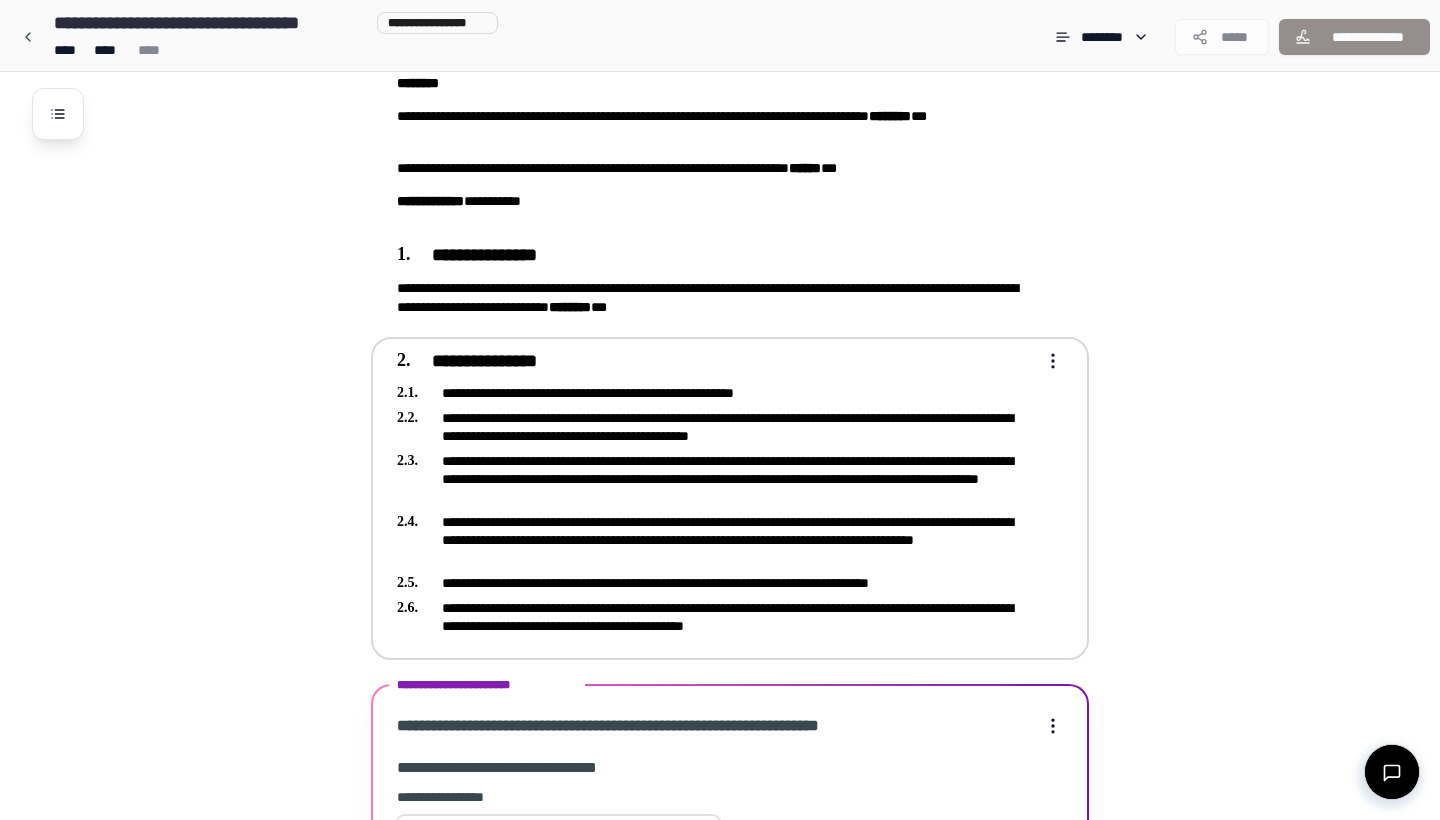 scroll, scrollTop: 689, scrollLeft: 0, axis: vertical 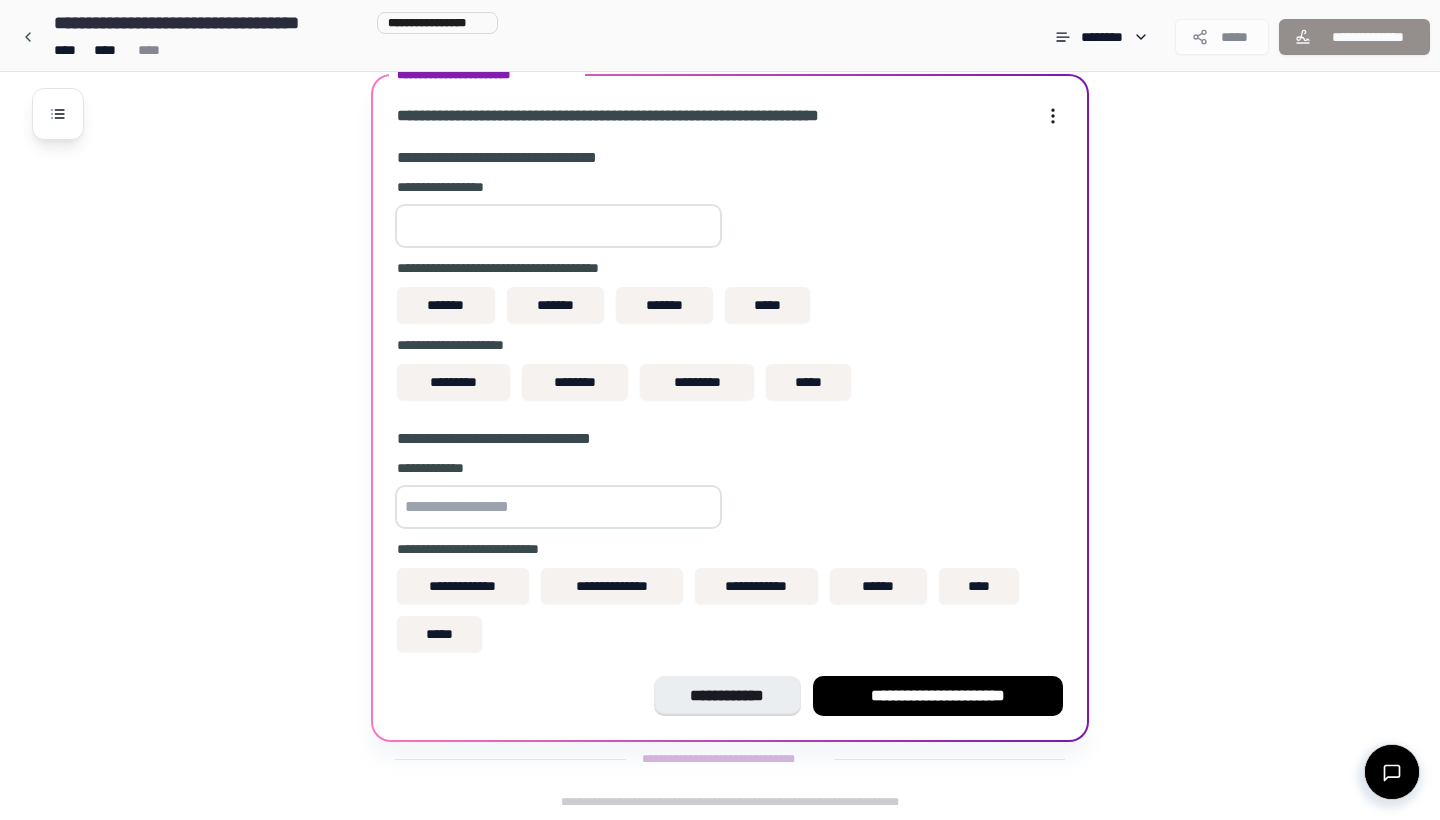 click at bounding box center [558, 226] 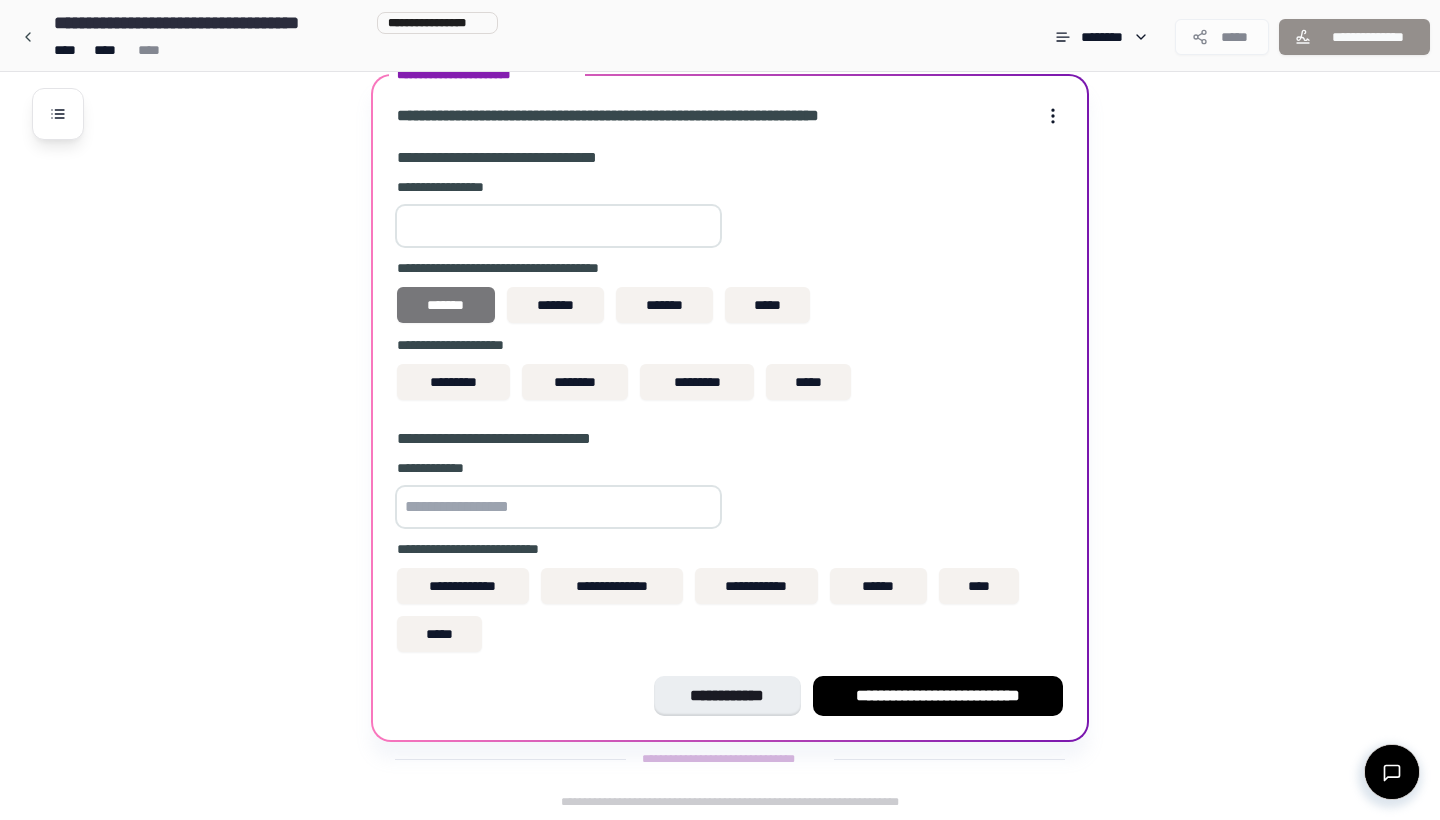 type on "****" 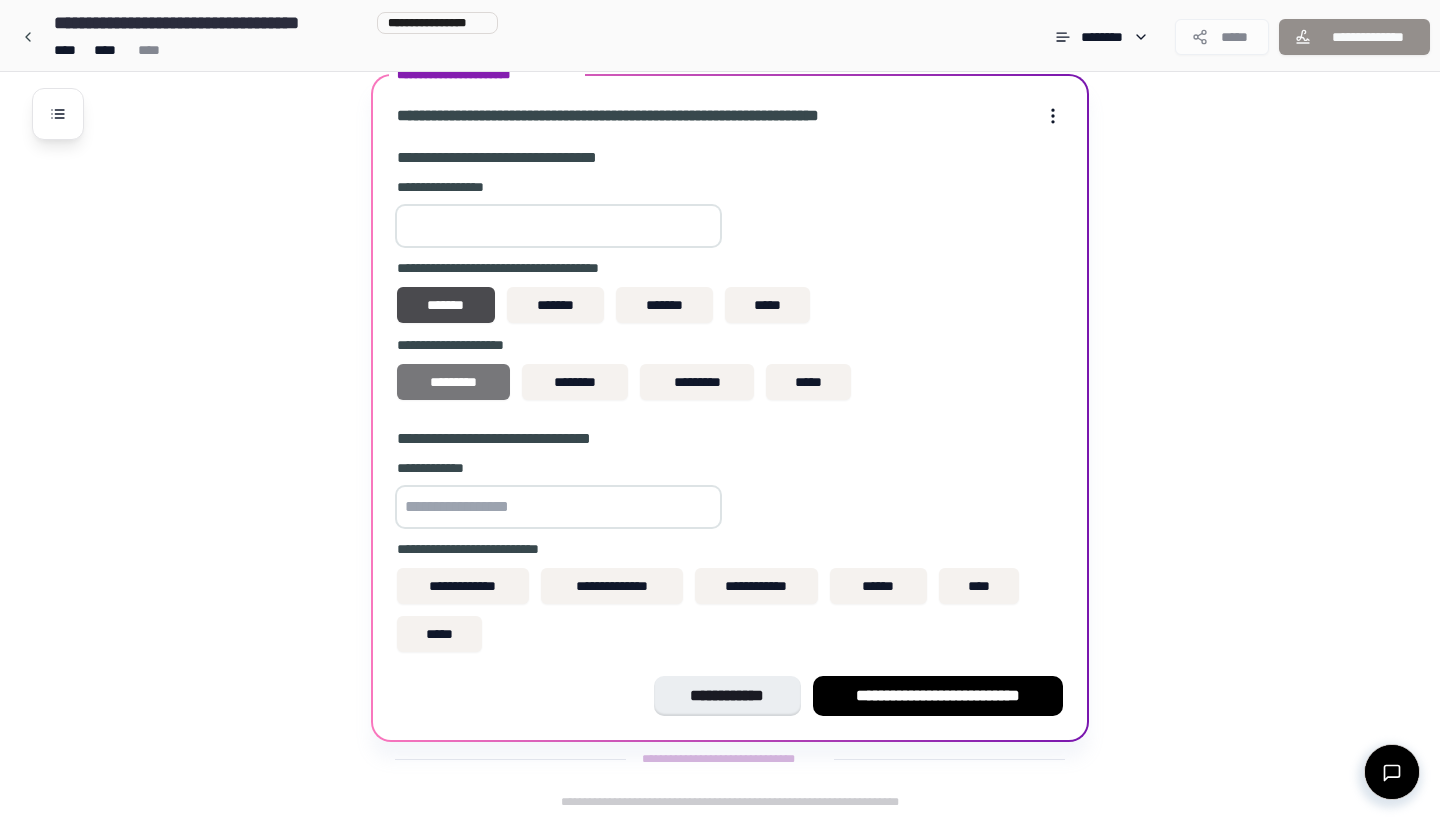 click on "*********" at bounding box center (453, 382) 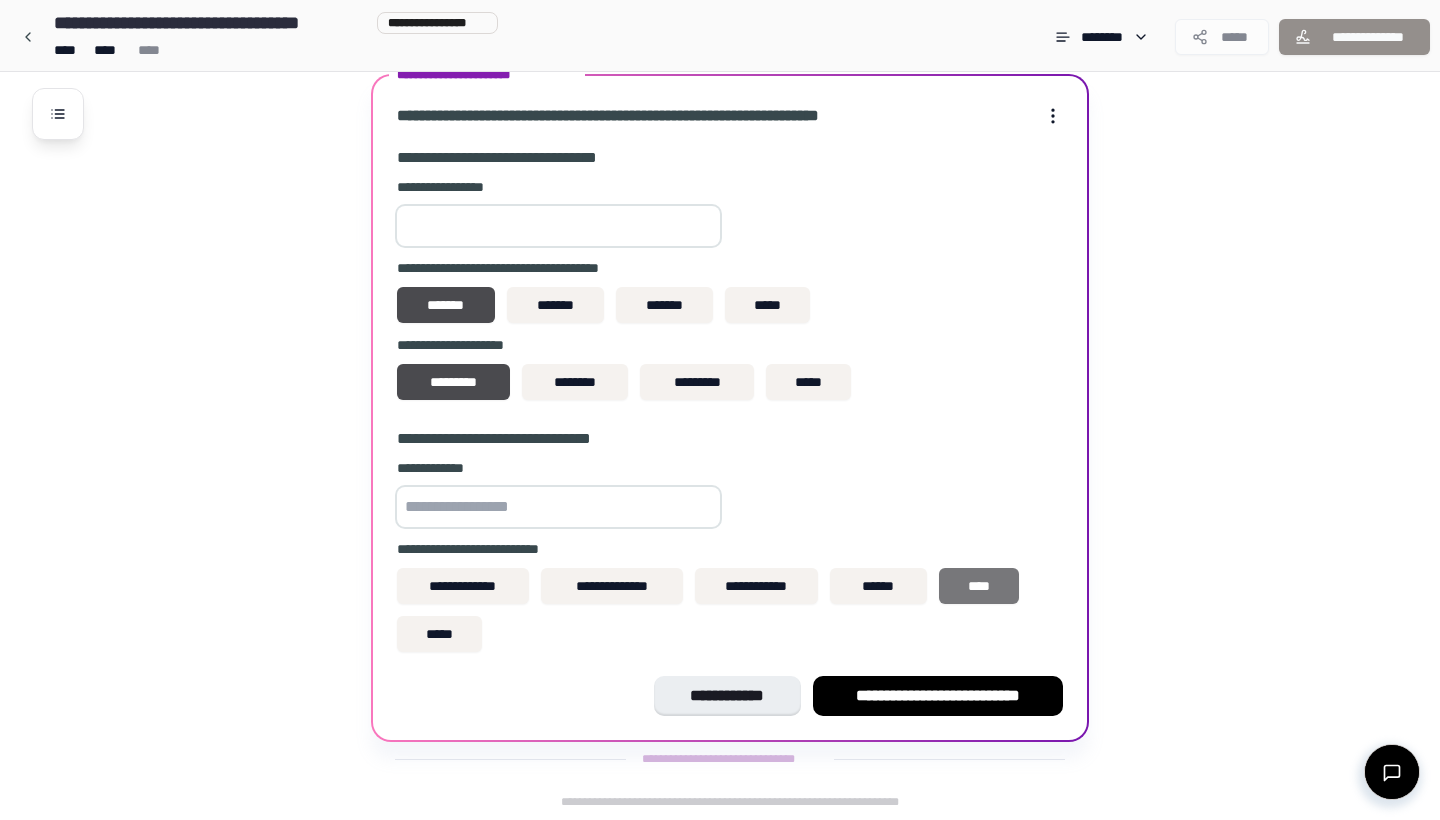 click on "****" at bounding box center [979, 586] 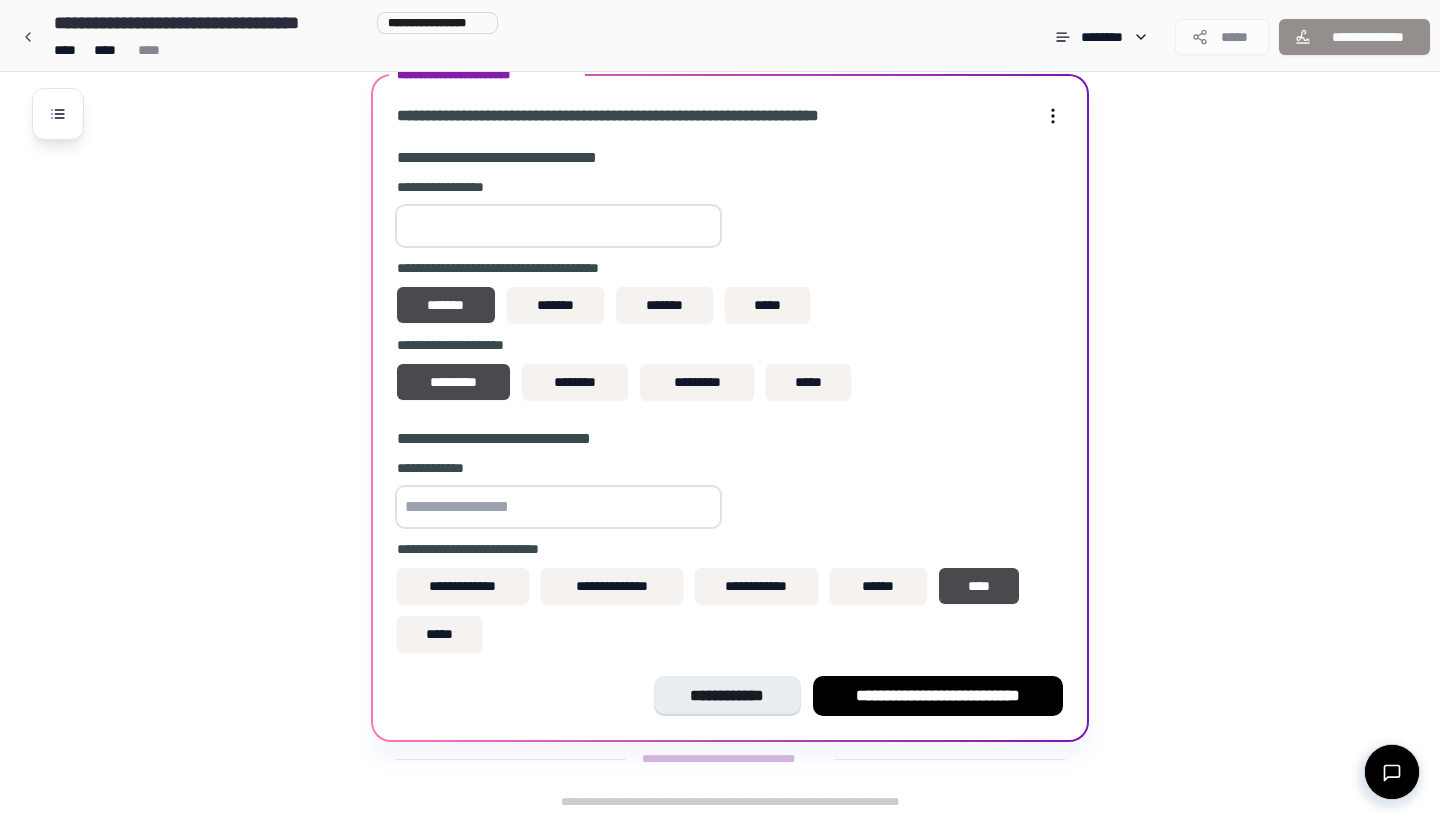 click at bounding box center [558, 507] 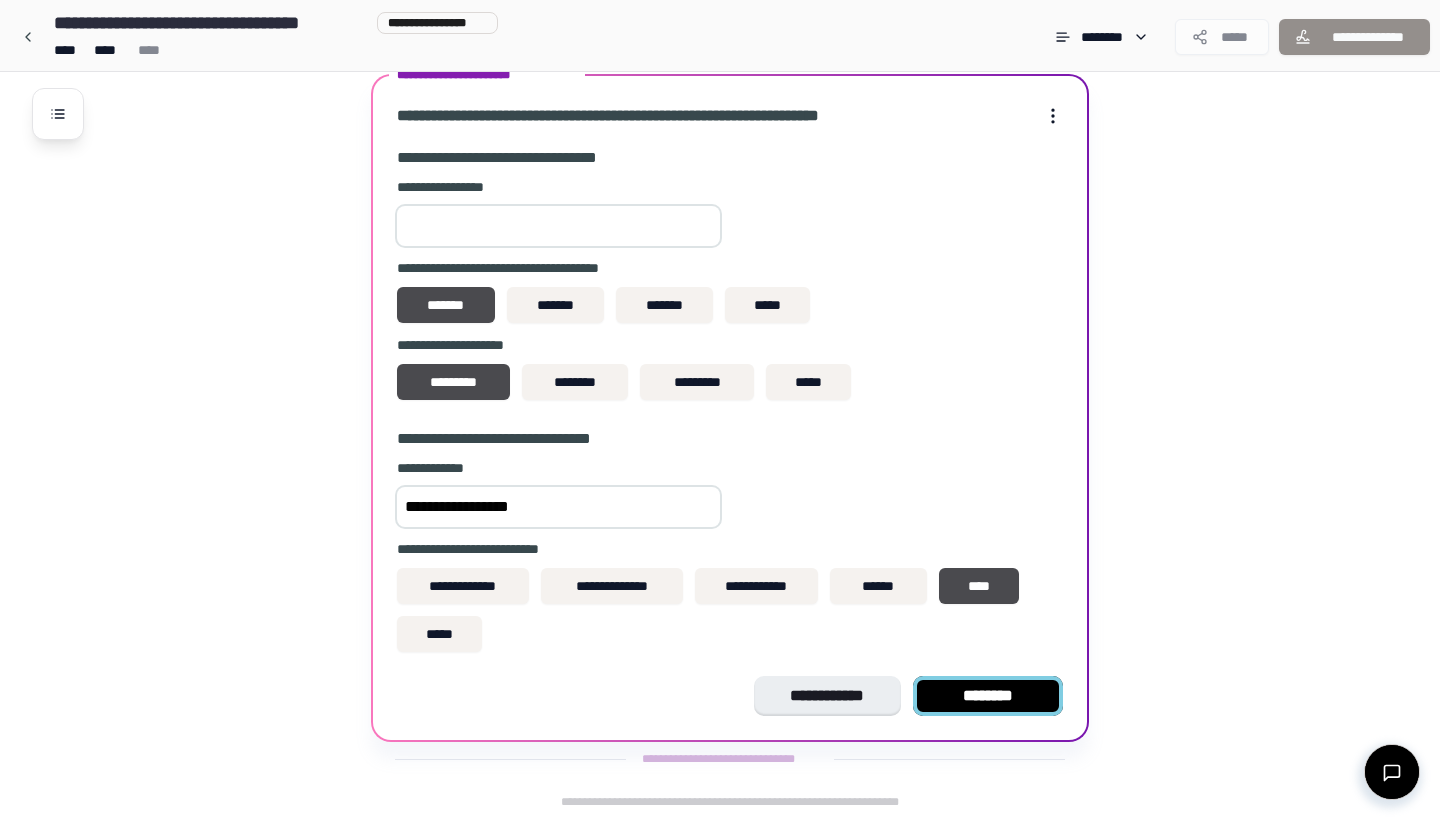 type on "**********" 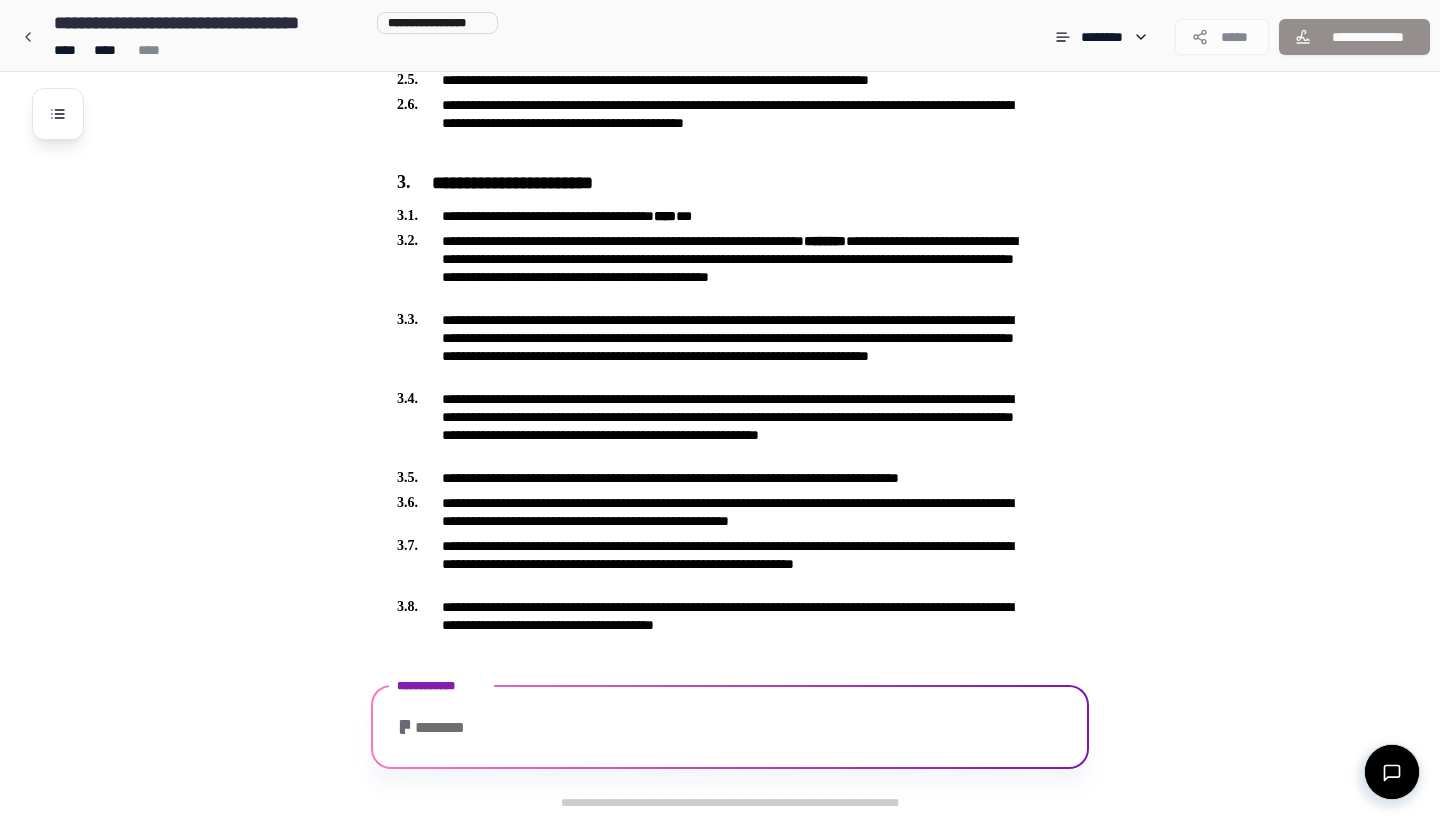 scroll, scrollTop: 738, scrollLeft: 0, axis: vertical 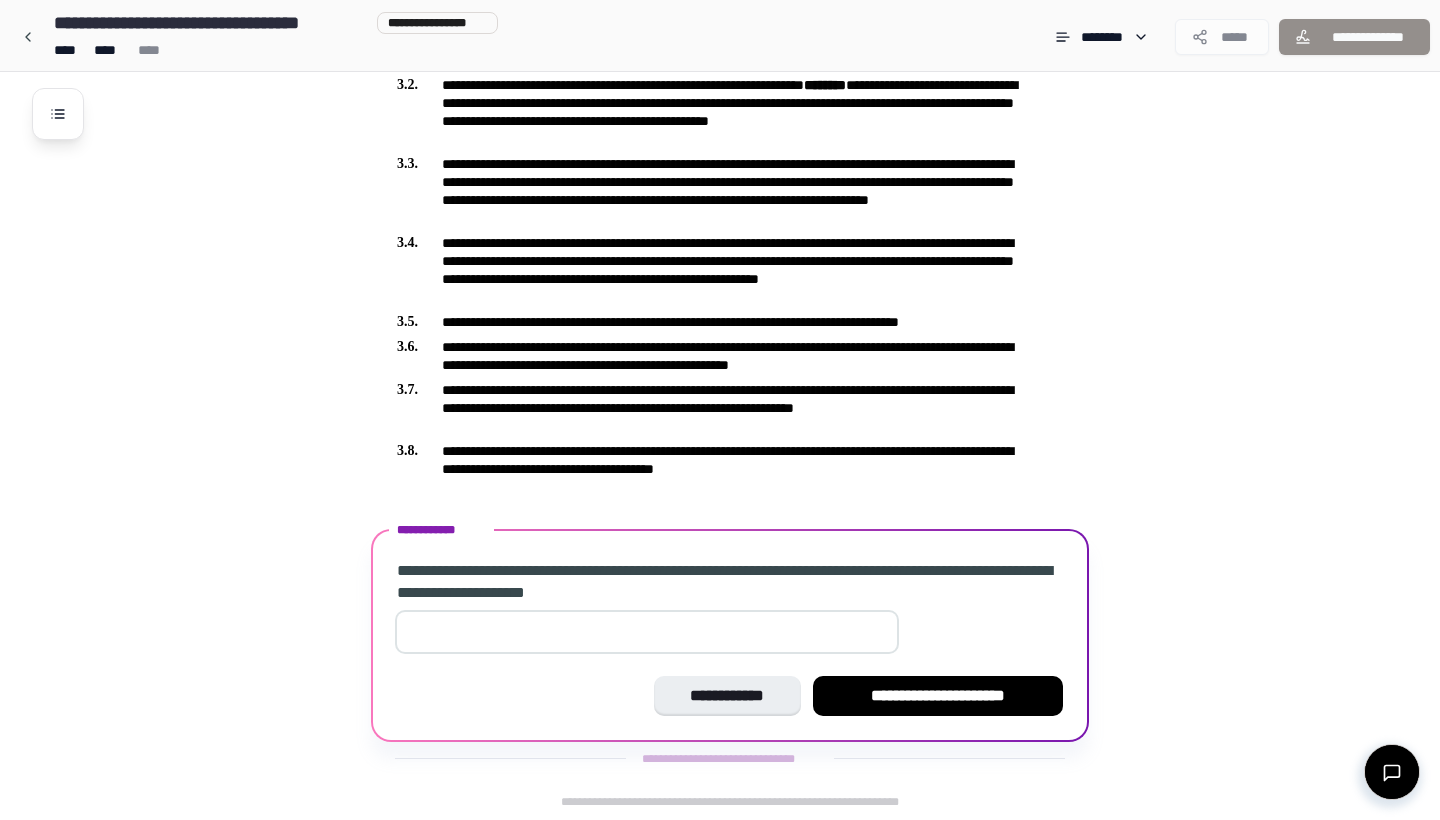 click at bounding box center [647, 632] 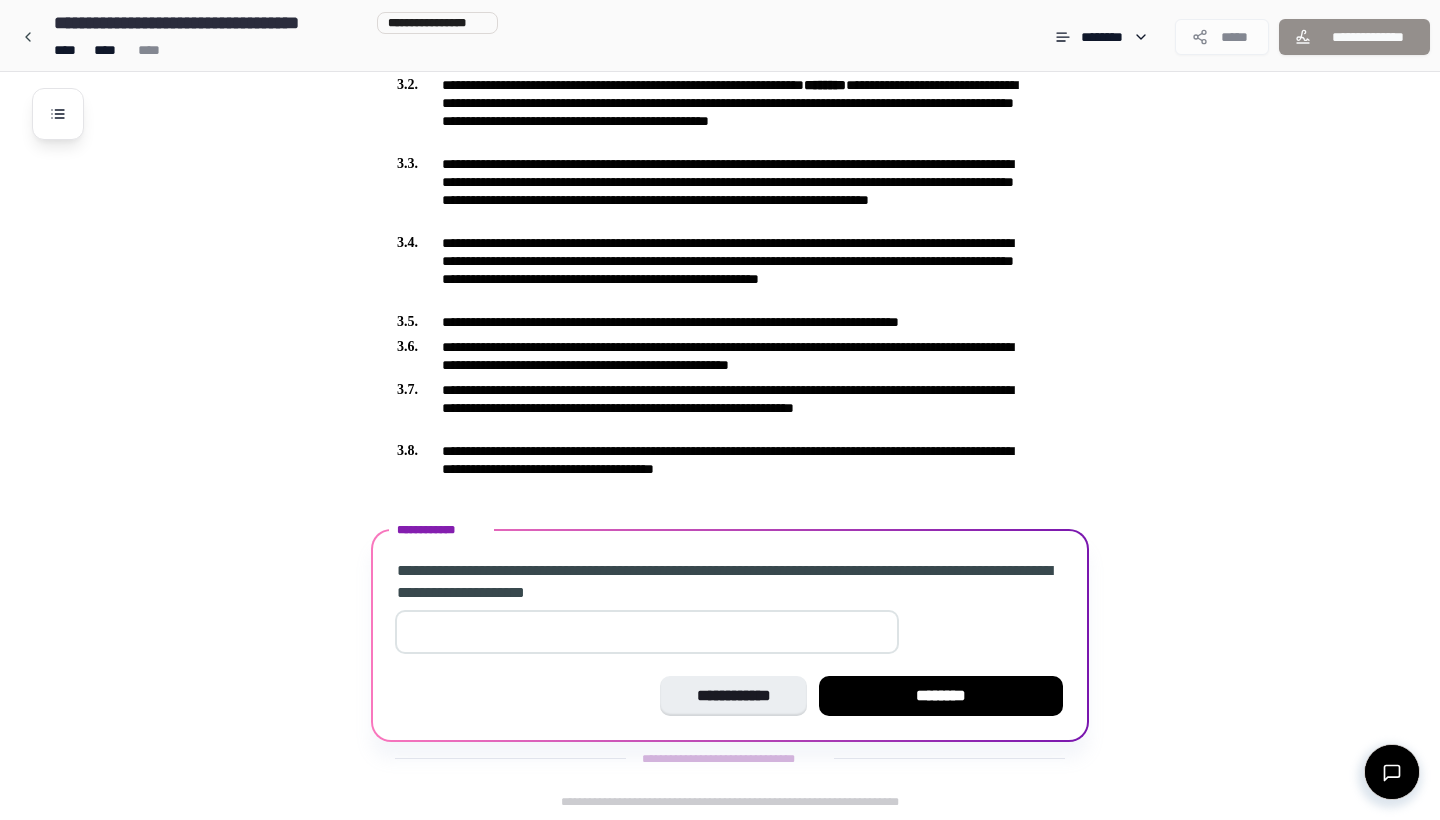 type on "**" 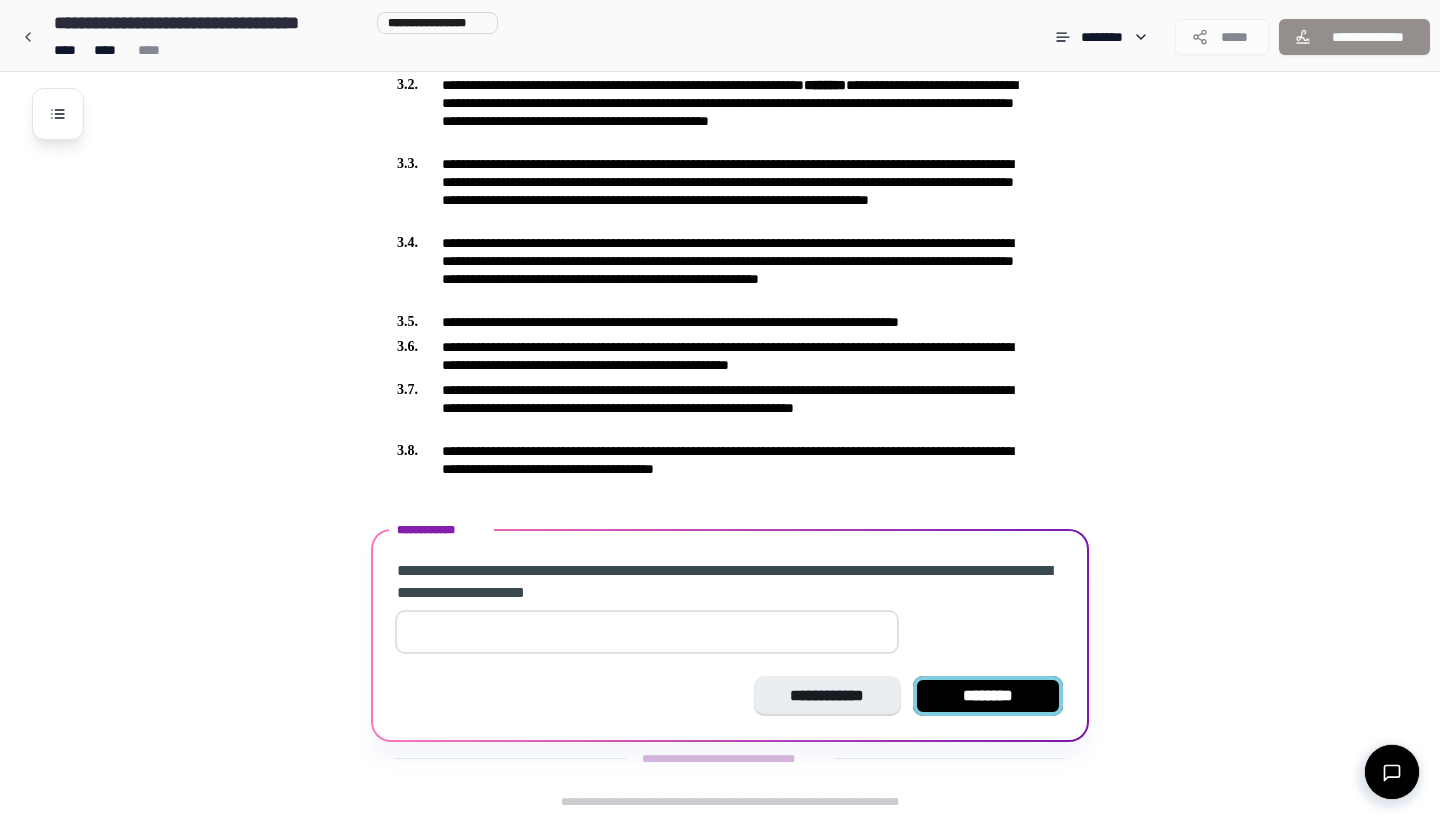 click on "********" at bounding box center (988, 696) 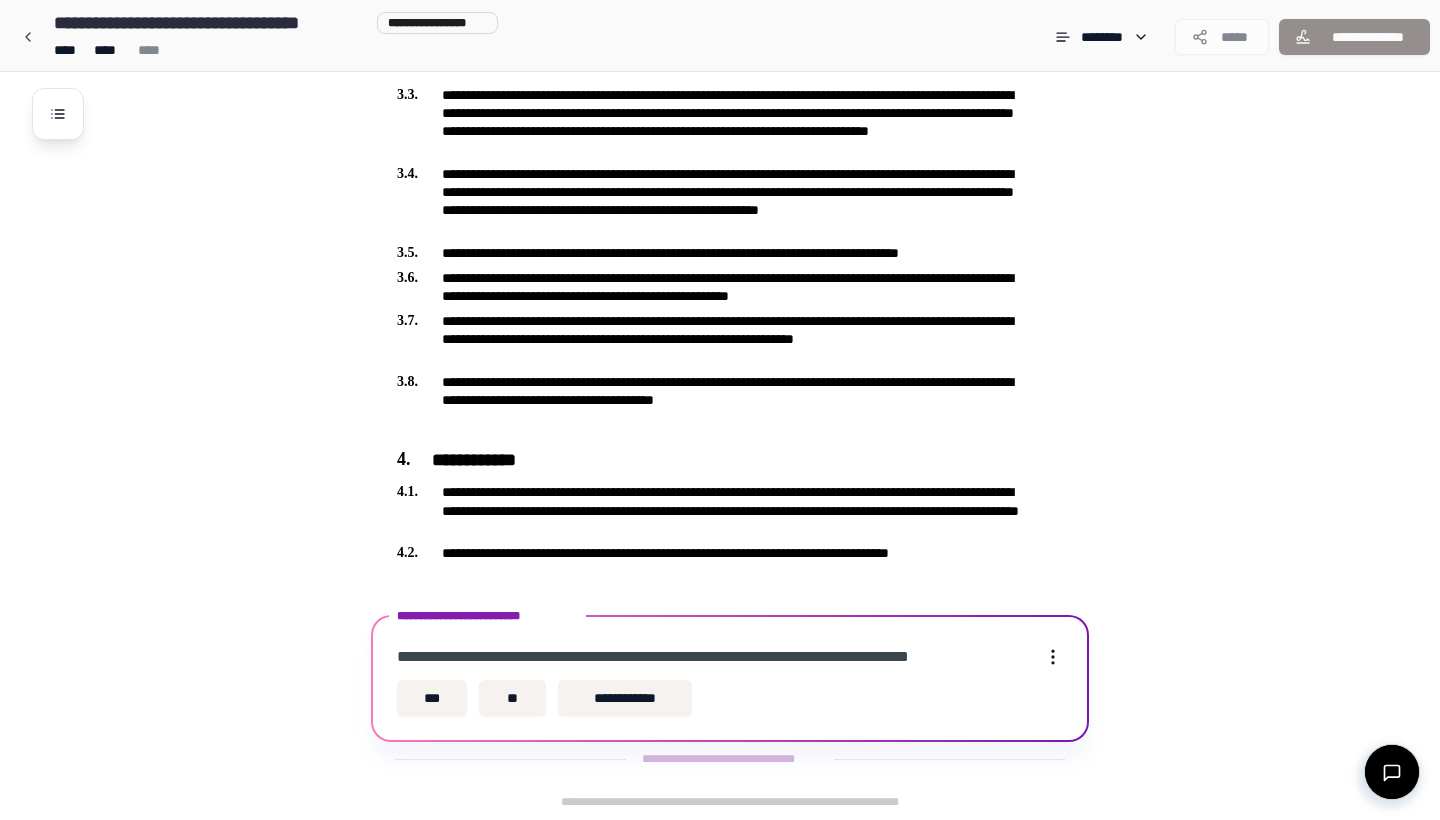 scroll, scrollTop: 807, scrollLeft: 0, axis: vertical 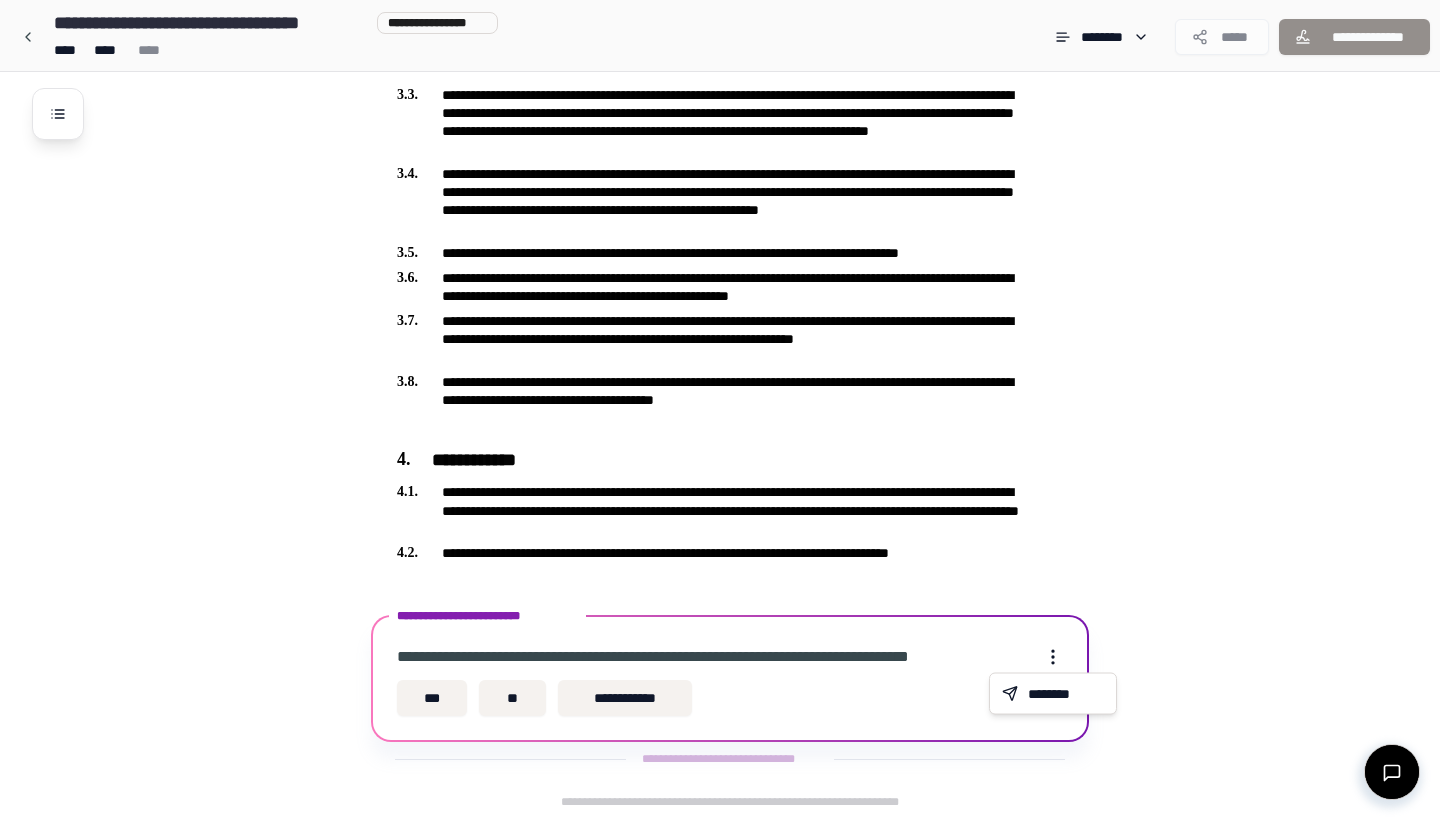 click on "**********" at bounding box center (720, 6) 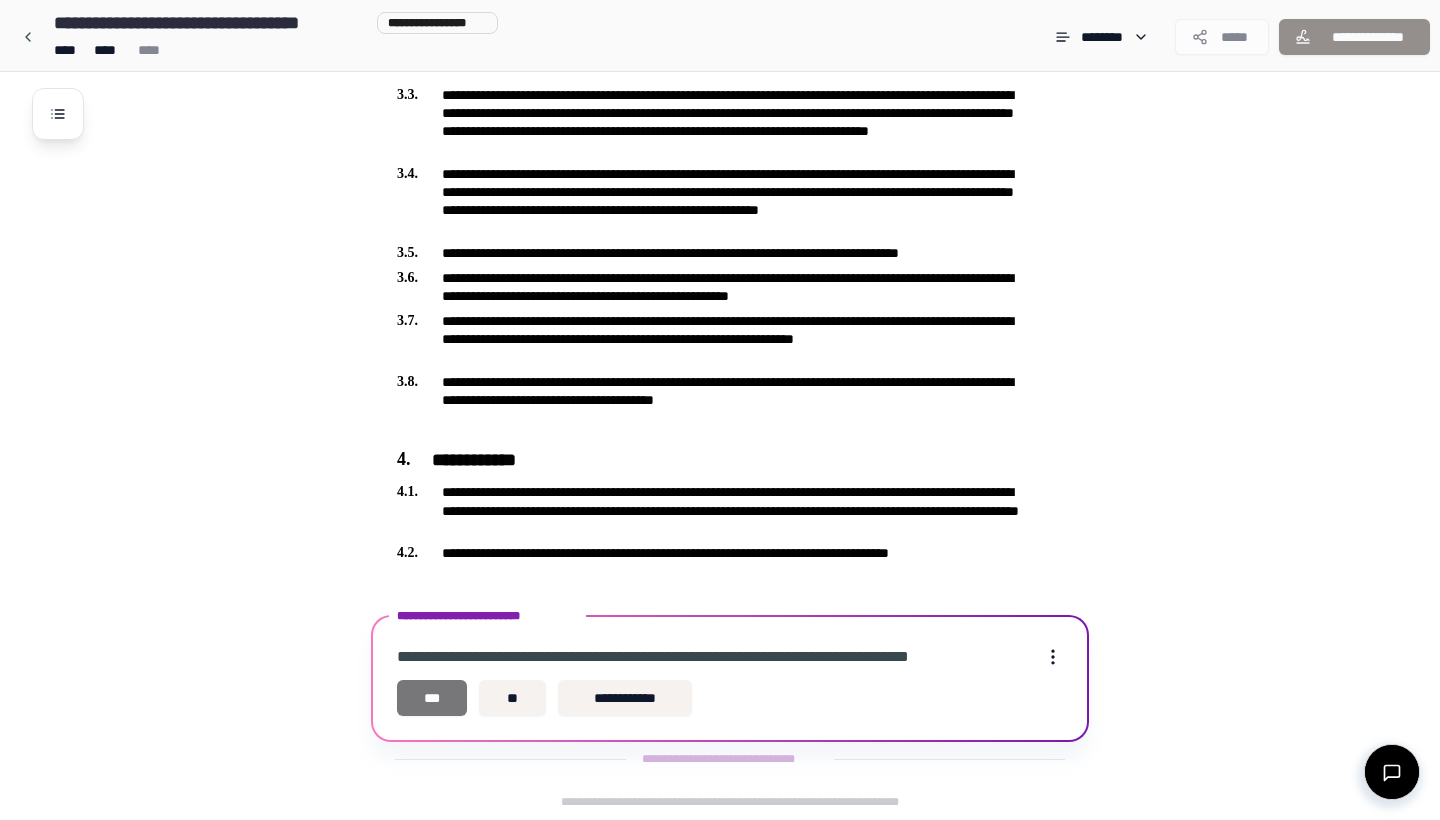 click on "***" at bounding box center [432, 698] 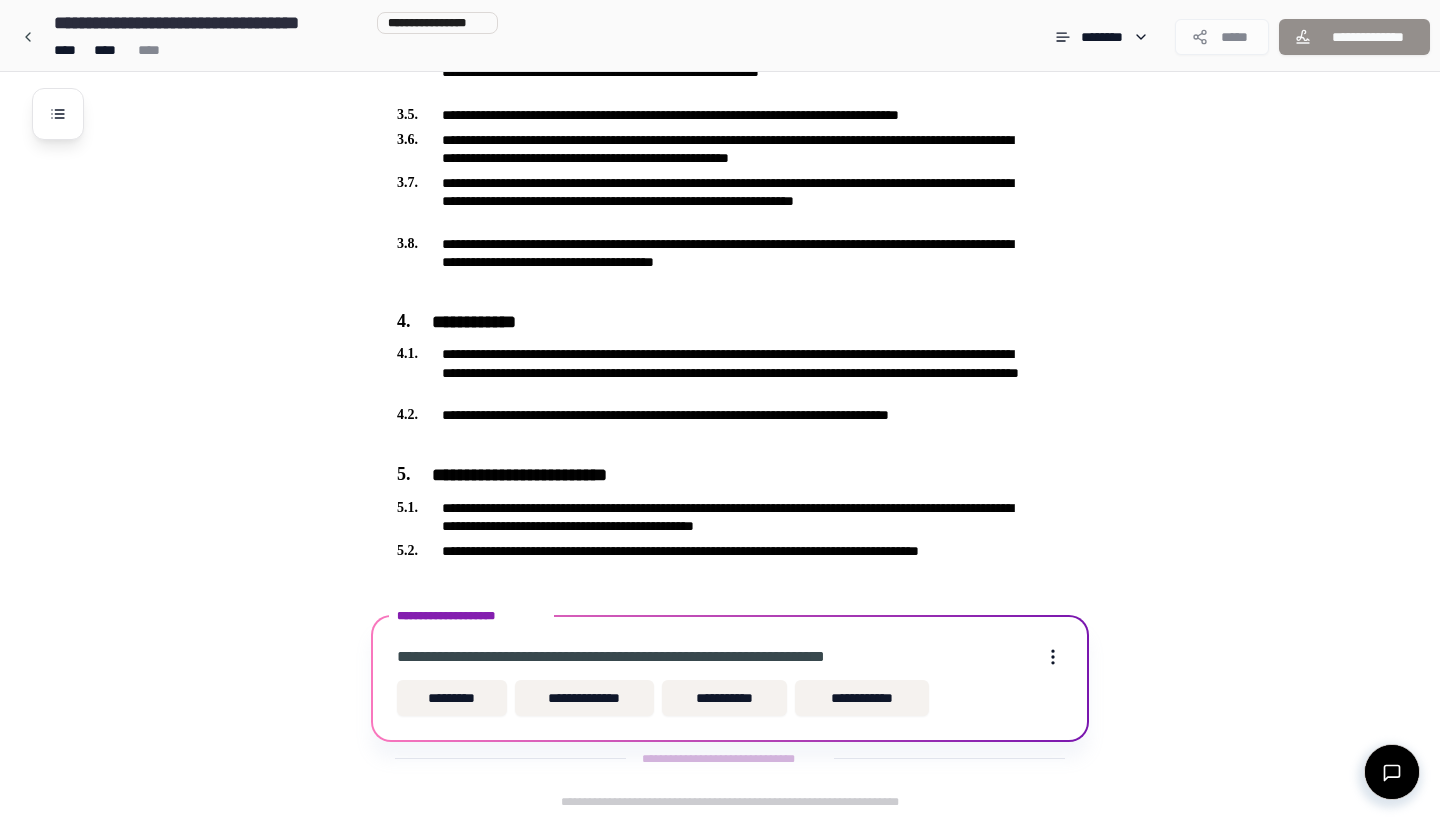 scroll, scrollTop: 945, scrollLeft: 0, axis: vertical 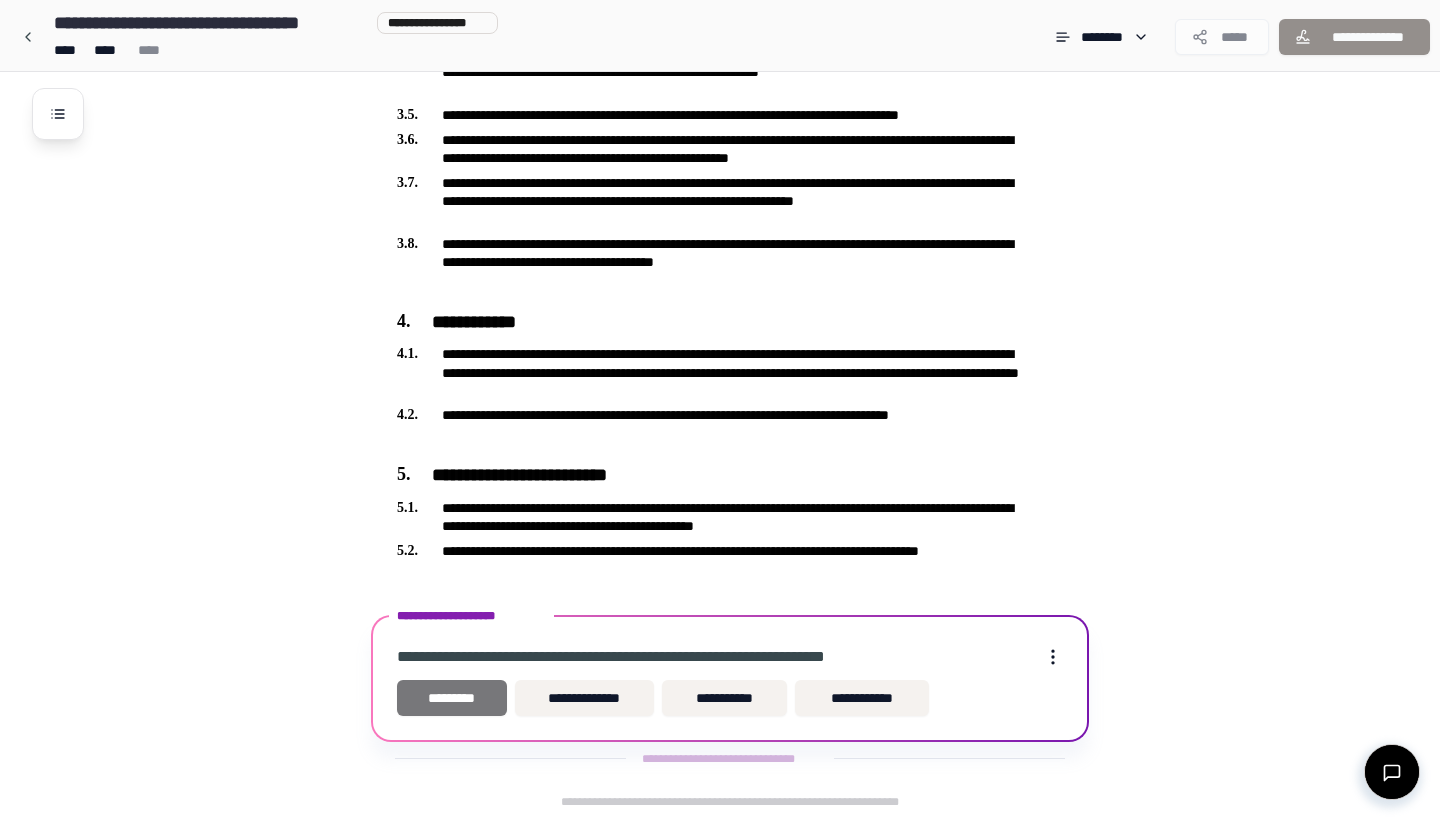 click on "*********" at bounding box center (452, 698) 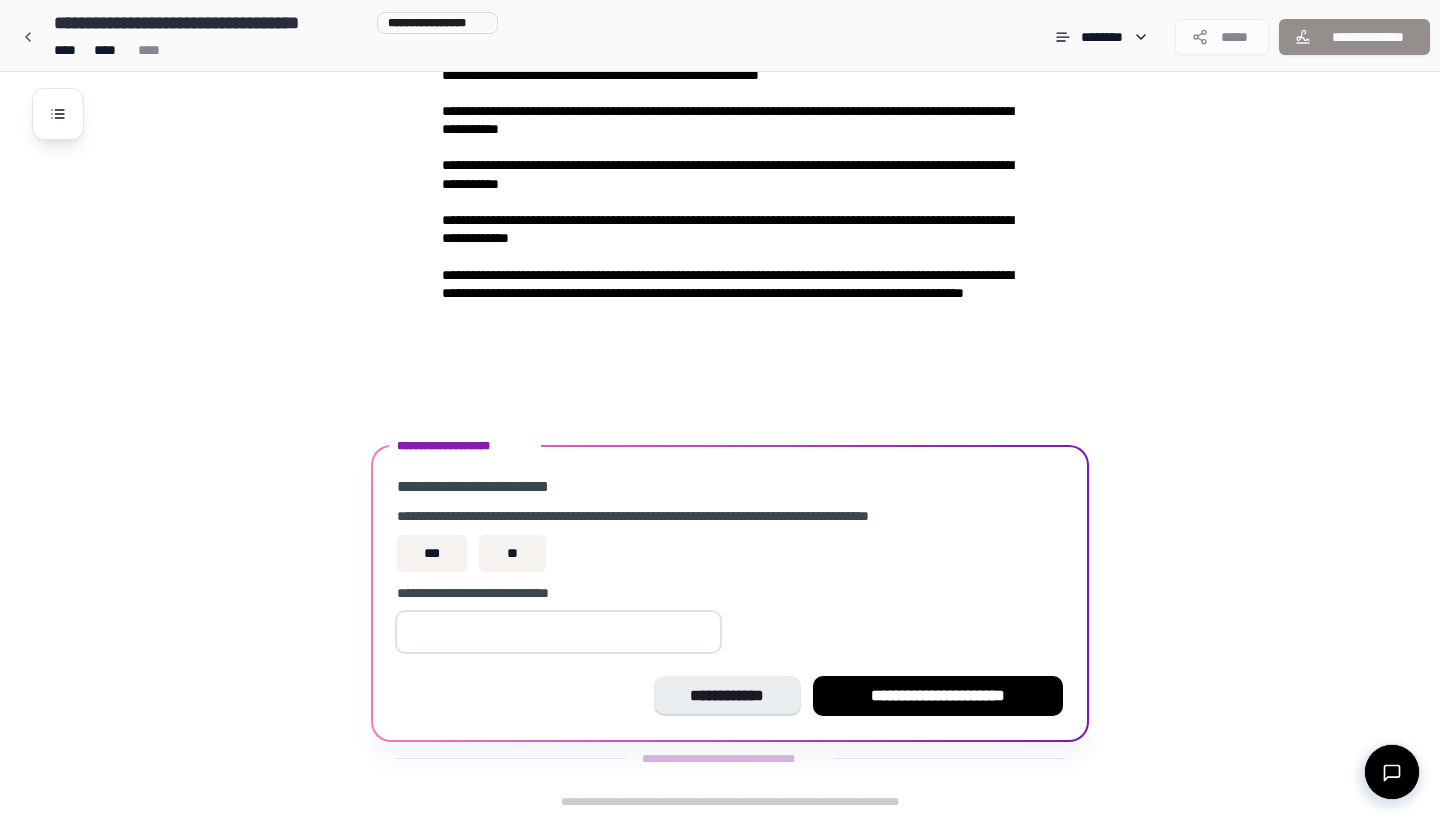 scroll, scrollTop: 2760, scrollLeft: 0, axis: vertical 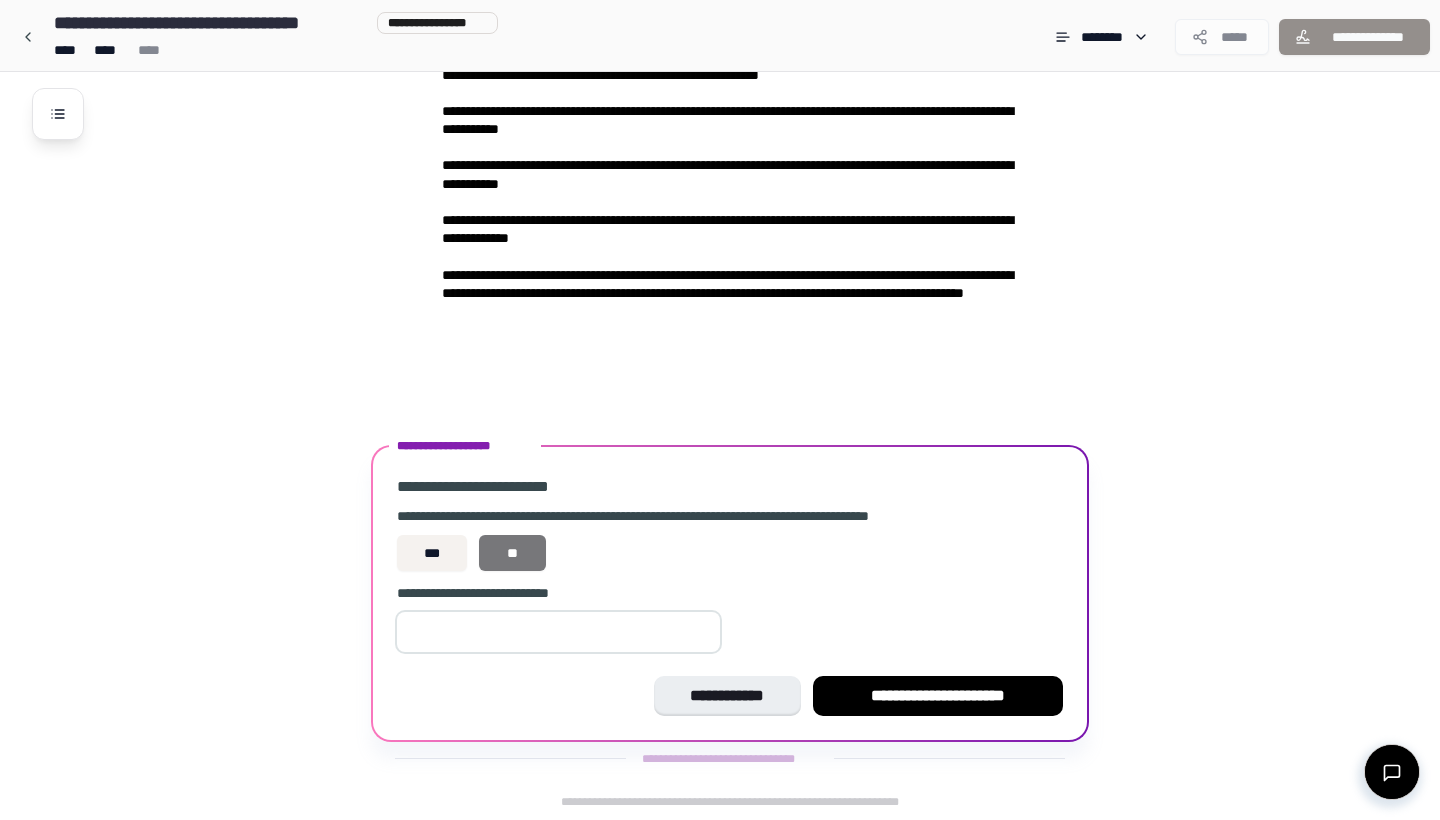click on "**" at bounding box center [512, 553] 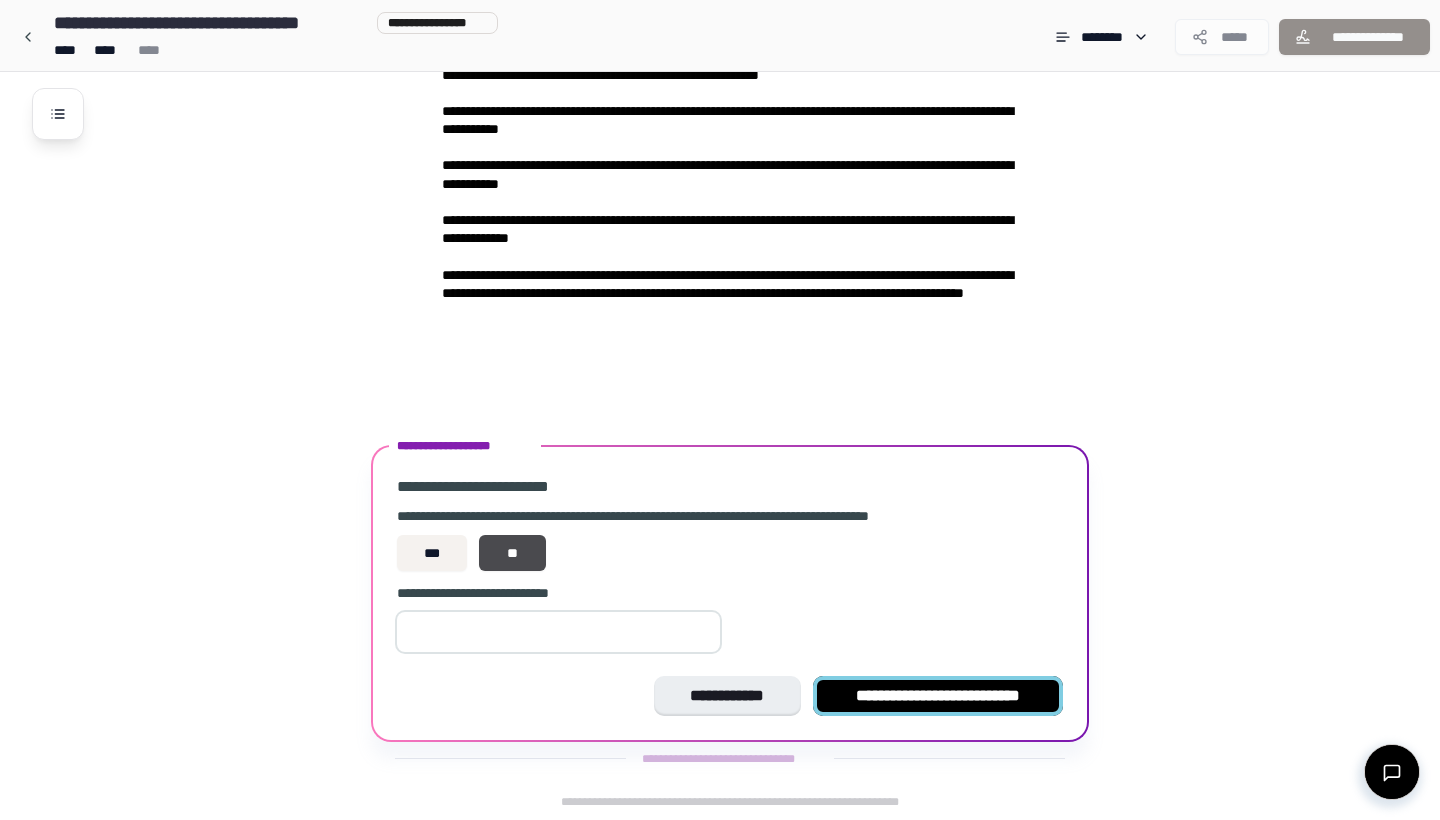 click on "**********" at bounding box center (938, 696) 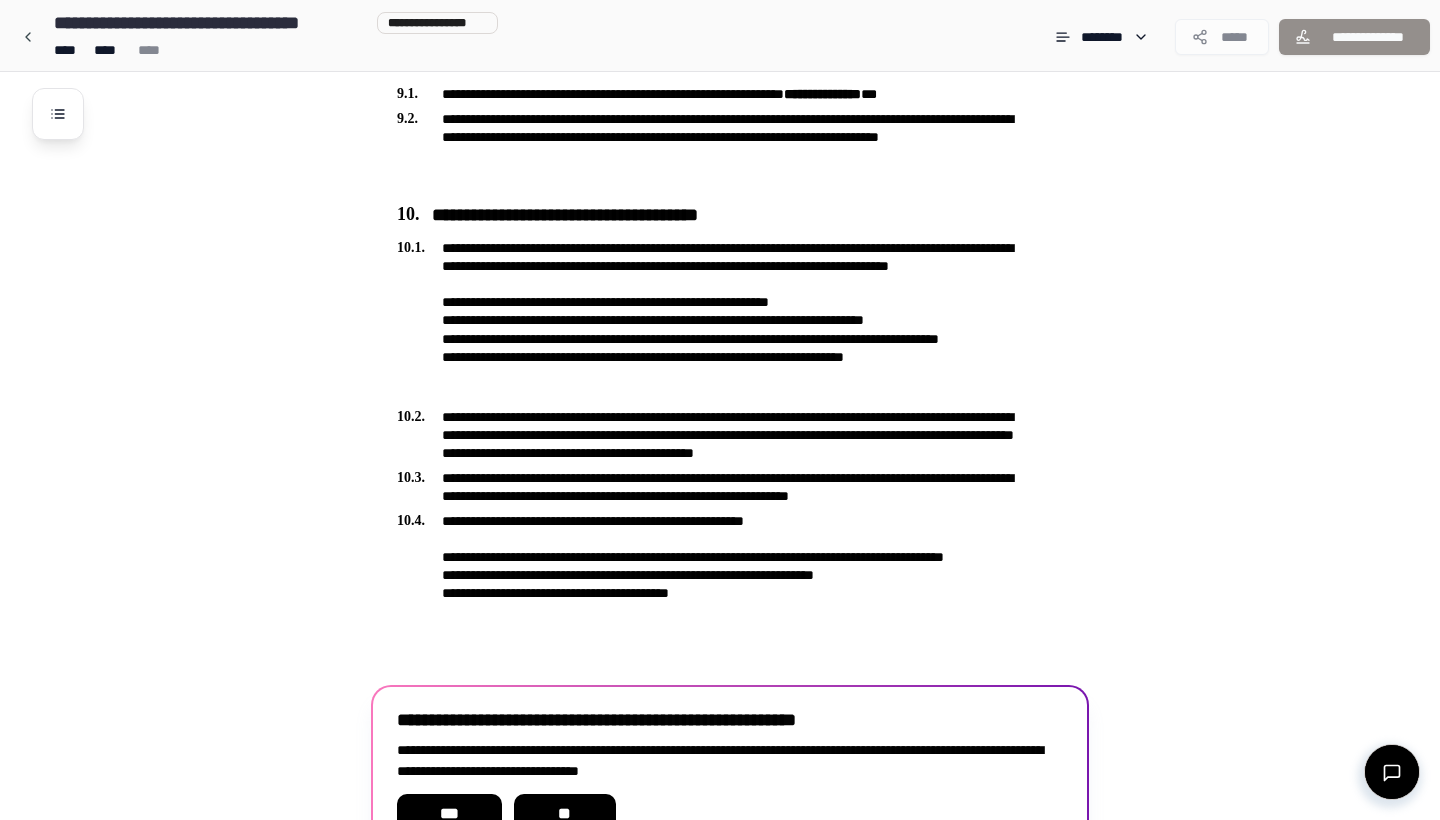 scroll, scrollTop: 3251, scrollLeft: 0, axis: vertical 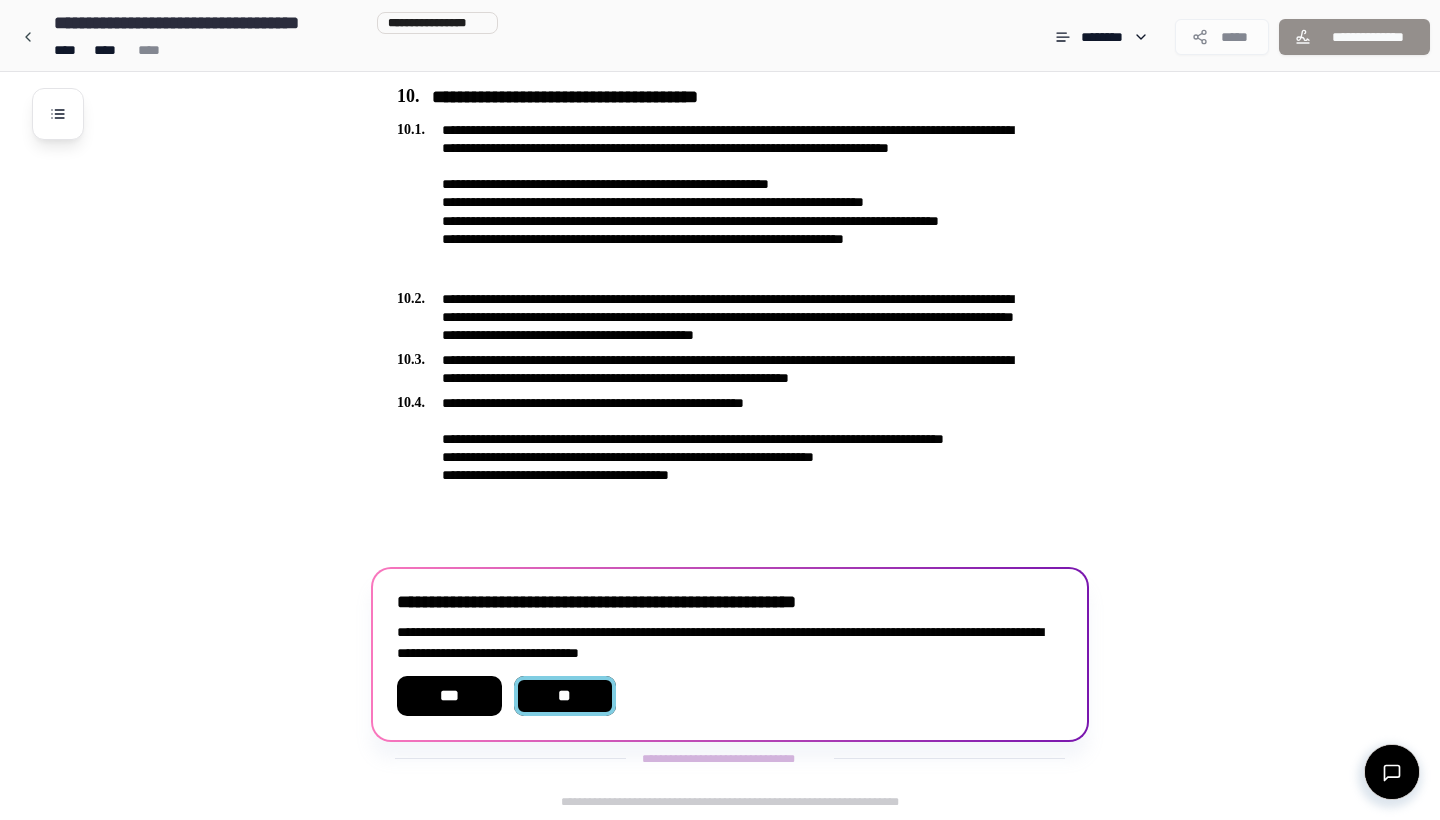 click on "**" at bounding box center (565, 696) 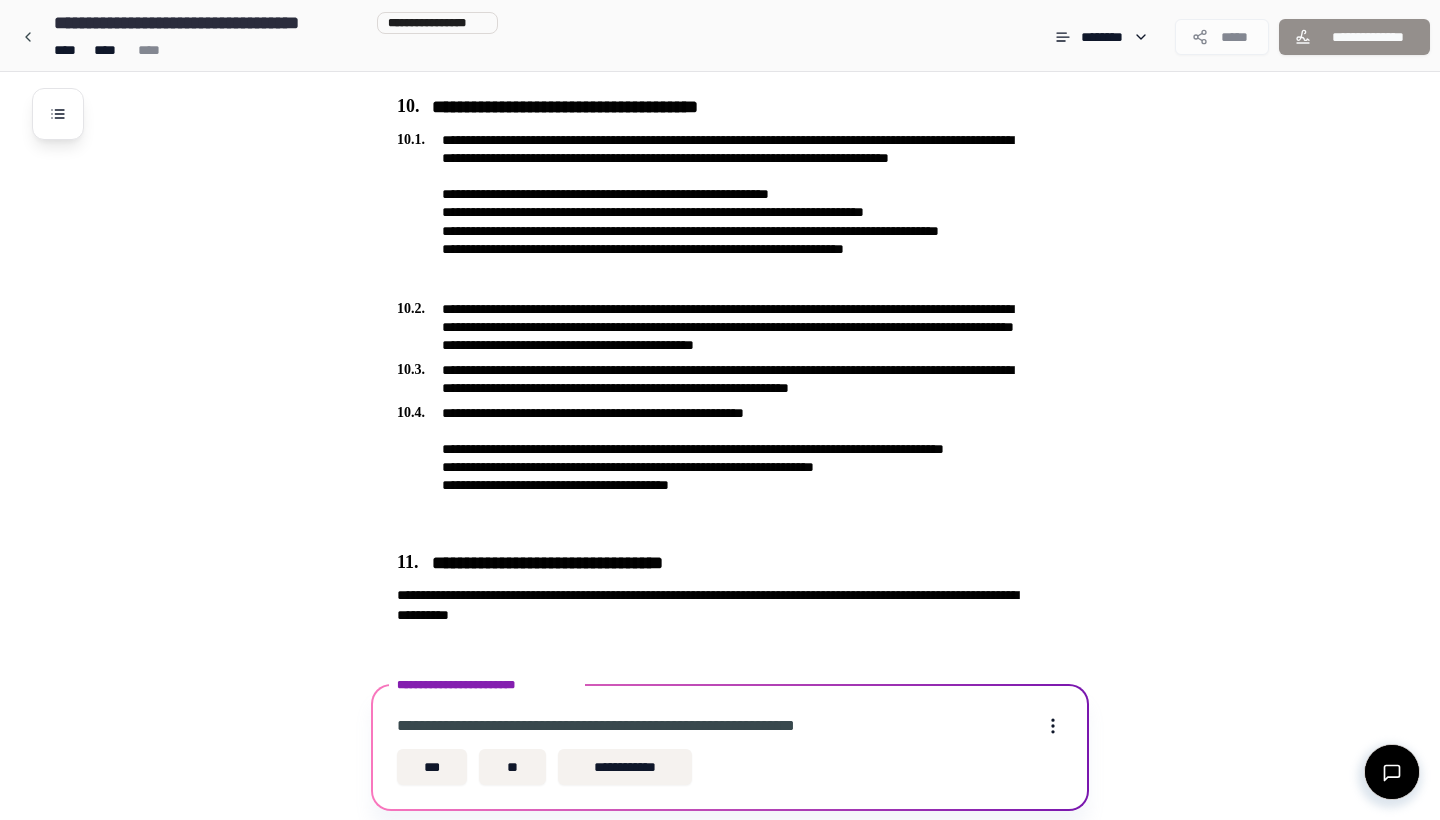 scroll, scrollTop: 3310, scrollLeft: 0, axis: vertical 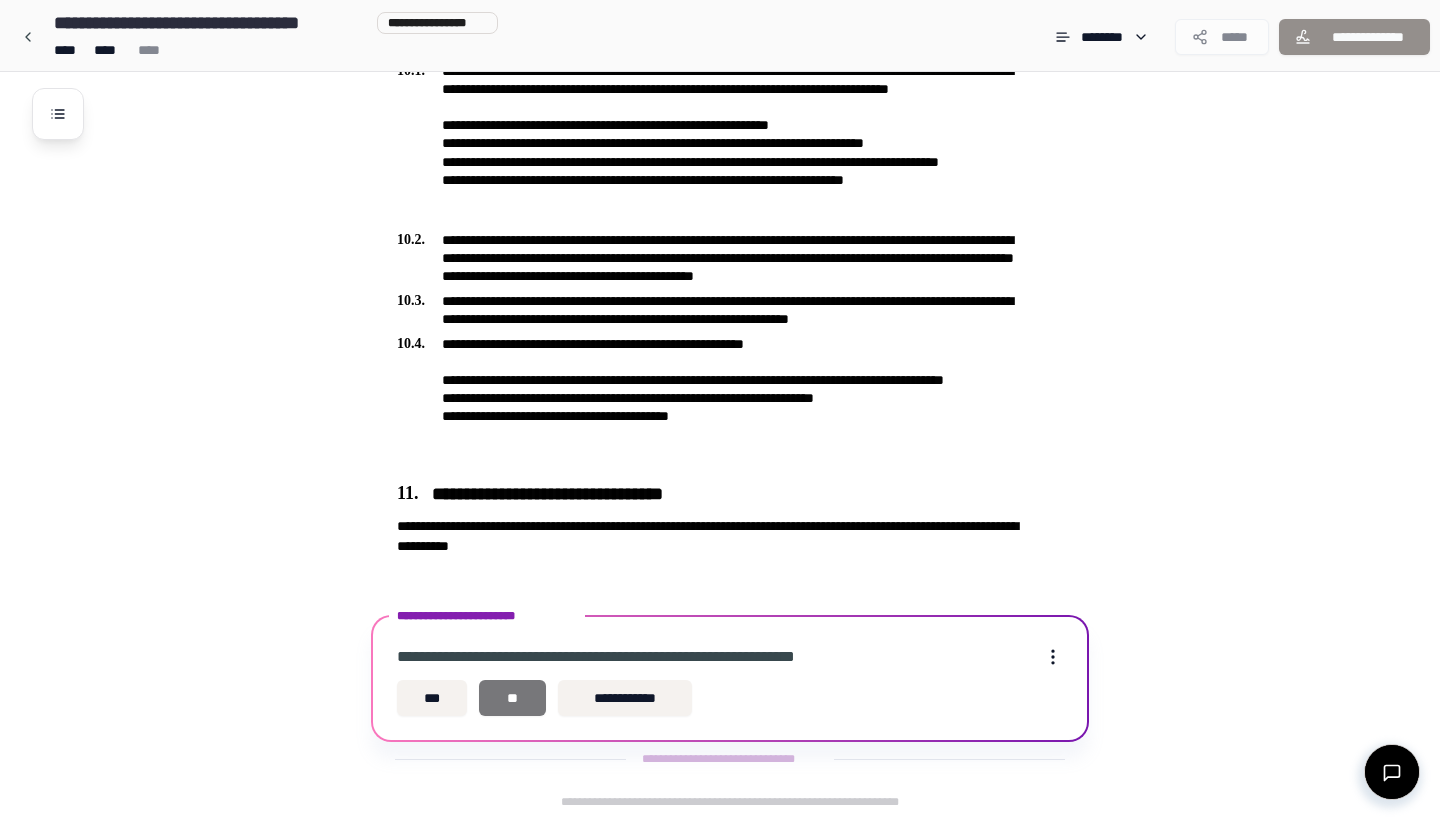 click on "**" at bounding box center [512, 698] 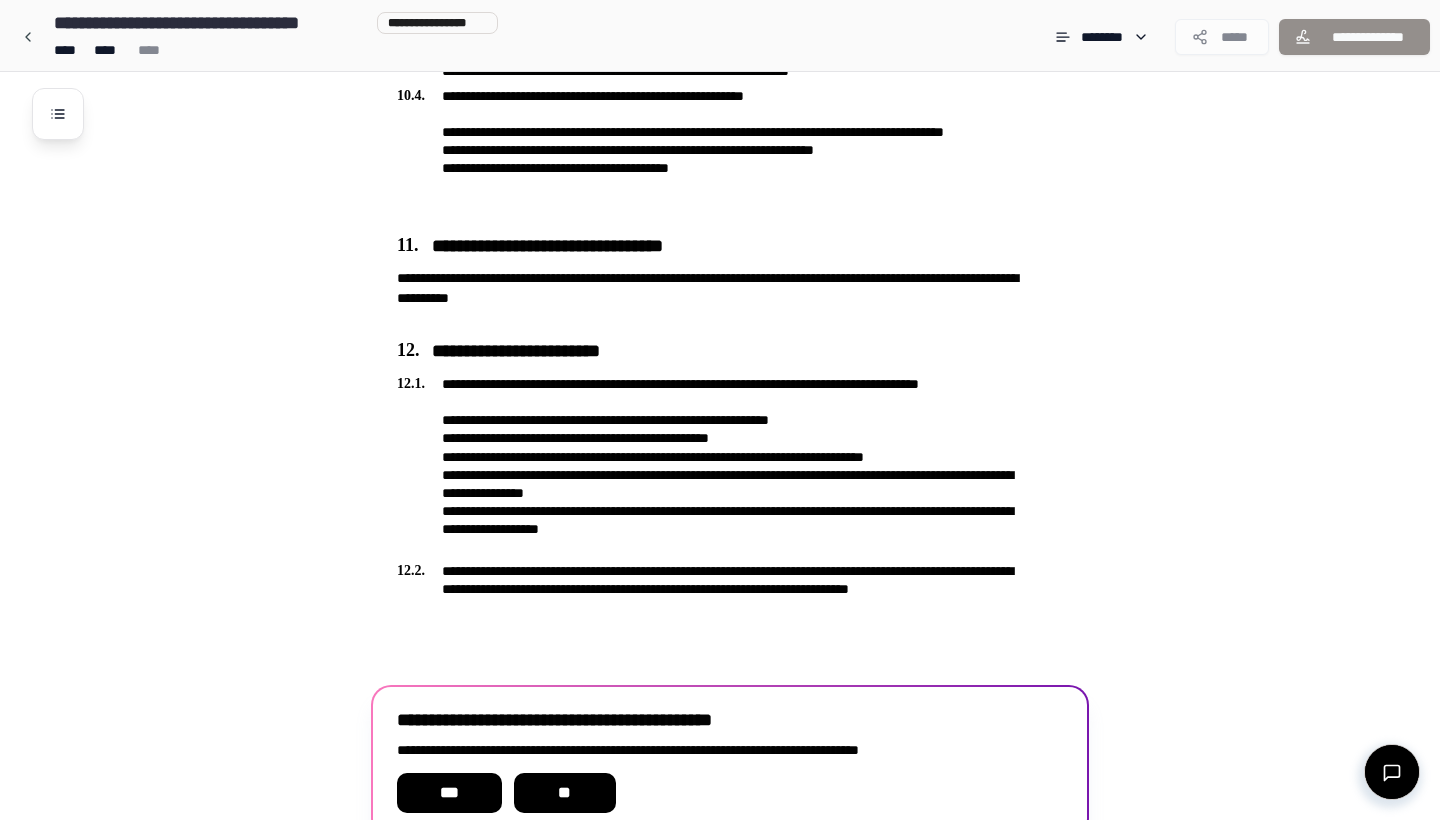 scroll, scrollTop: 3655, scrollLeft: 0, axis: vertical 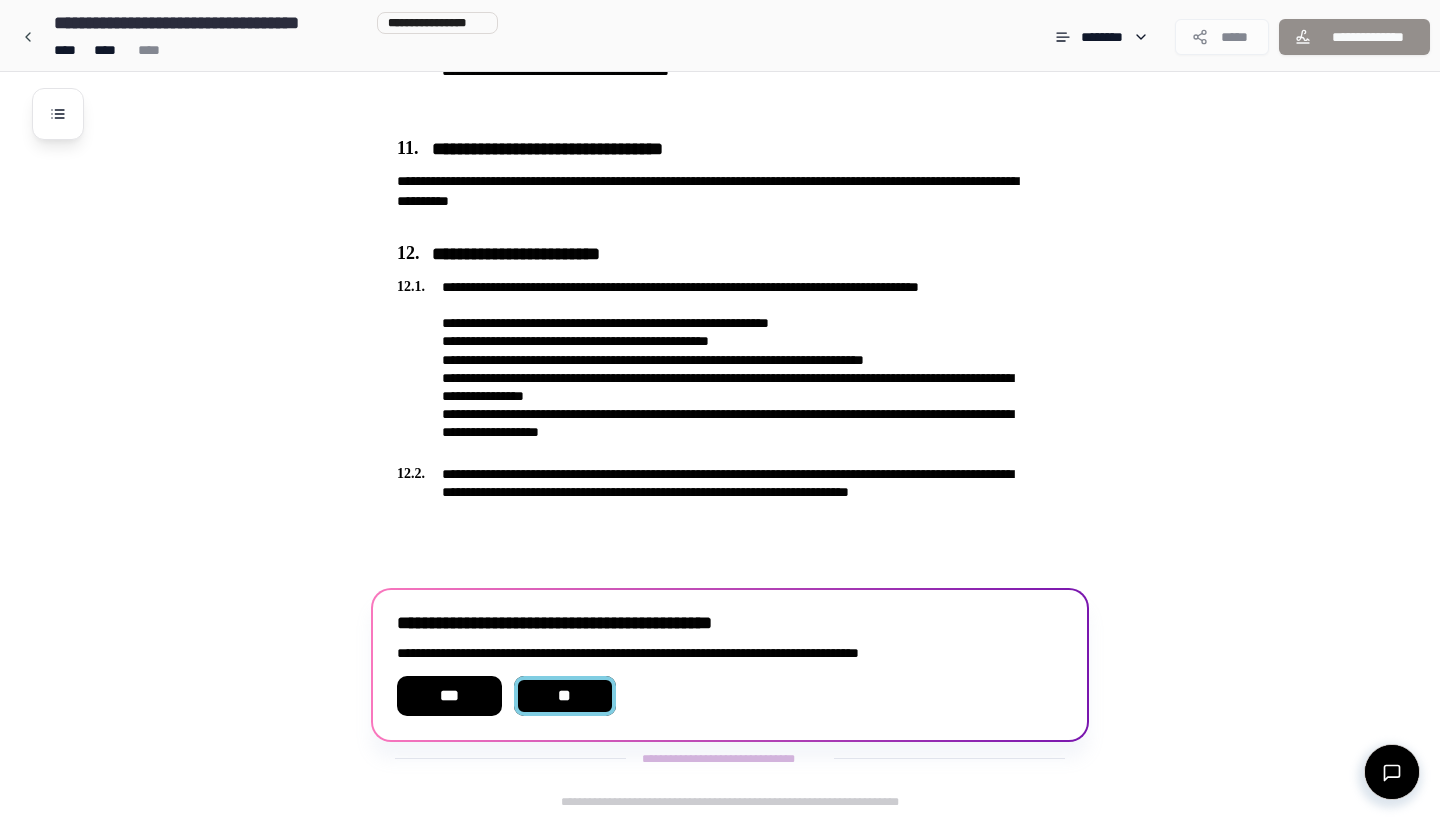 click on "**" at bounding box center (565, 696) 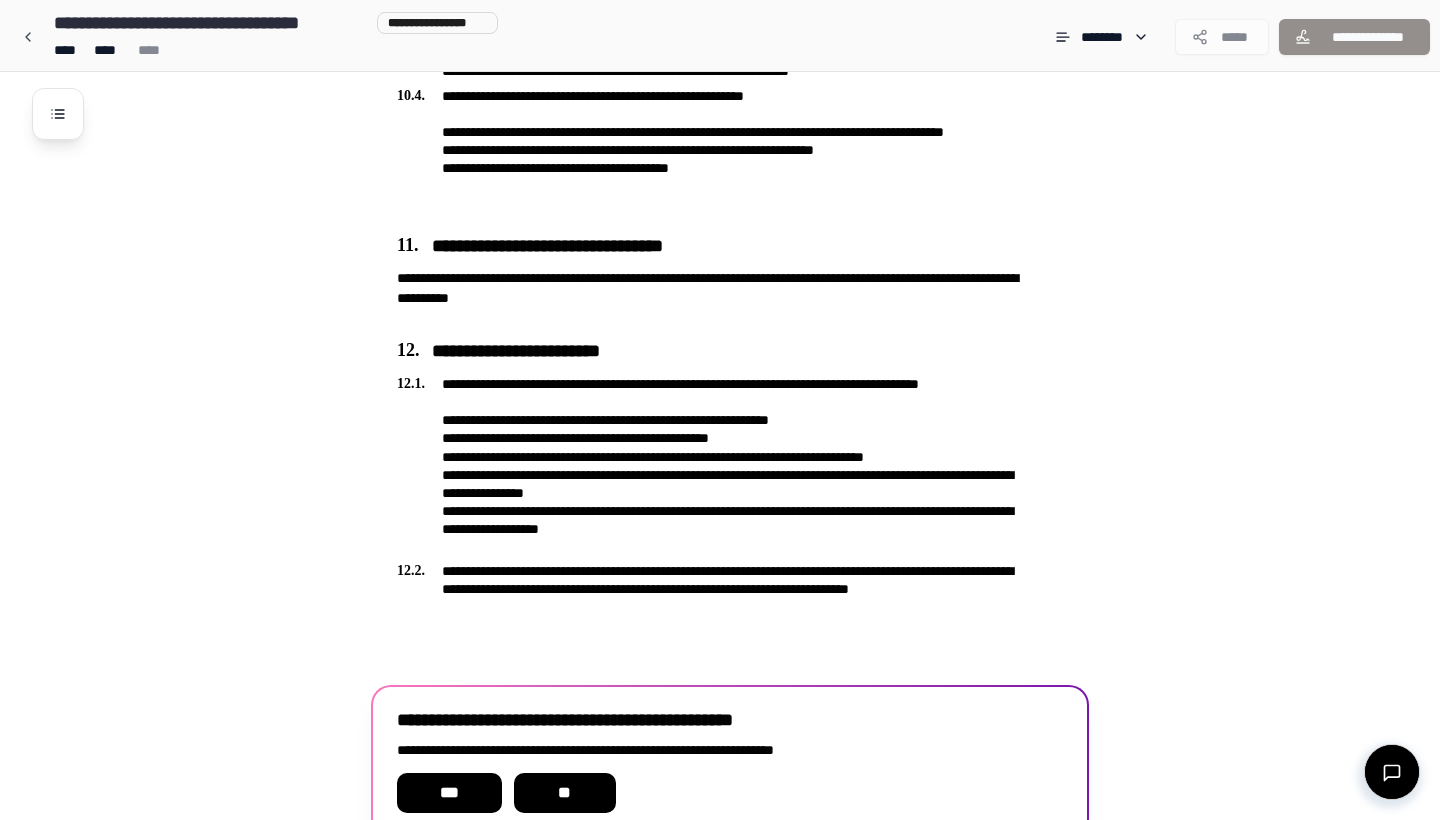 scroll, scrollTop: 3655, scrollLeft: 0, axis: vertical 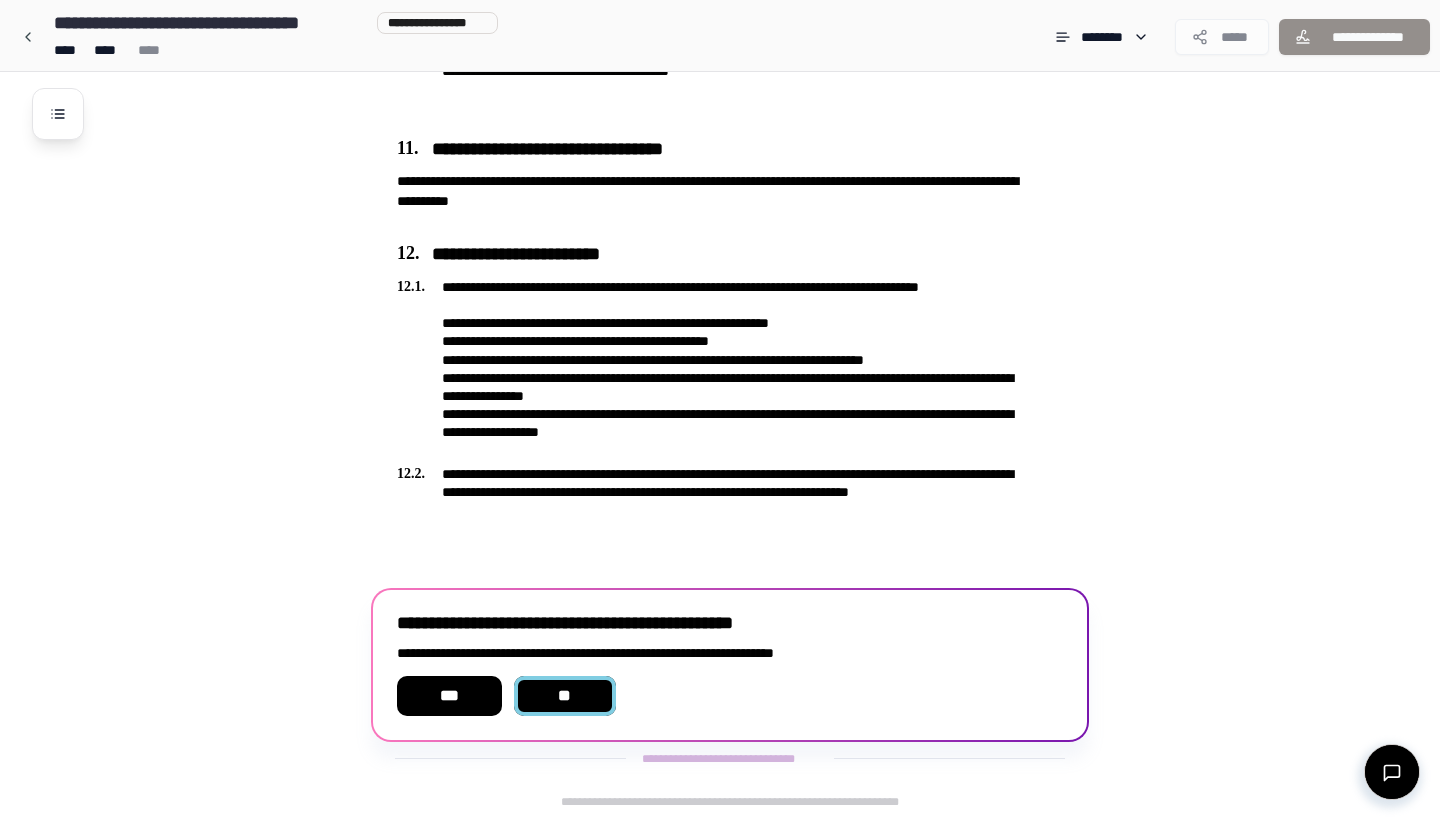 click on "**" at bounding box center [565, 696] 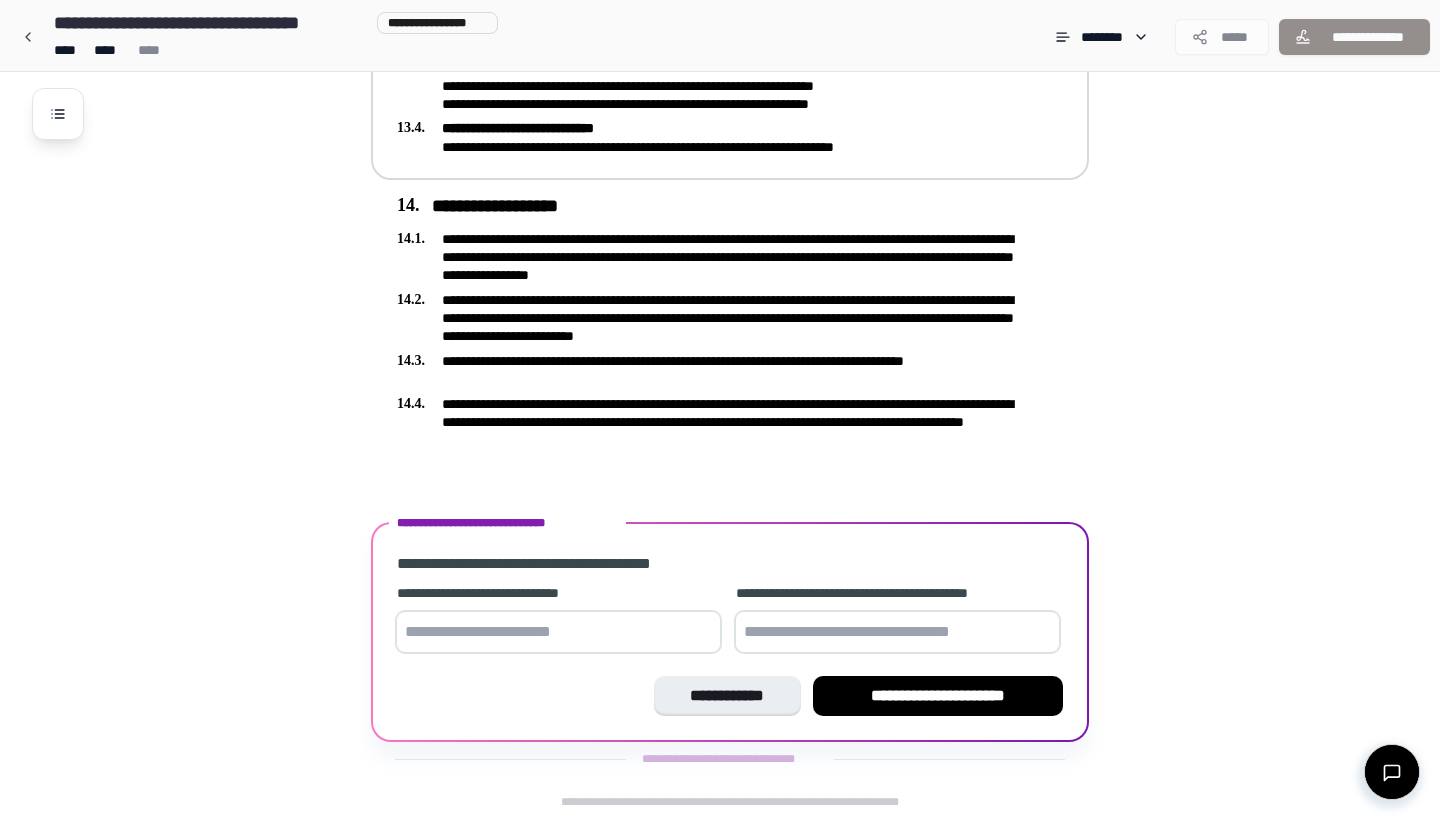 scroll, scrollTop: 4492, scrollLeft: 0, axis: vertical 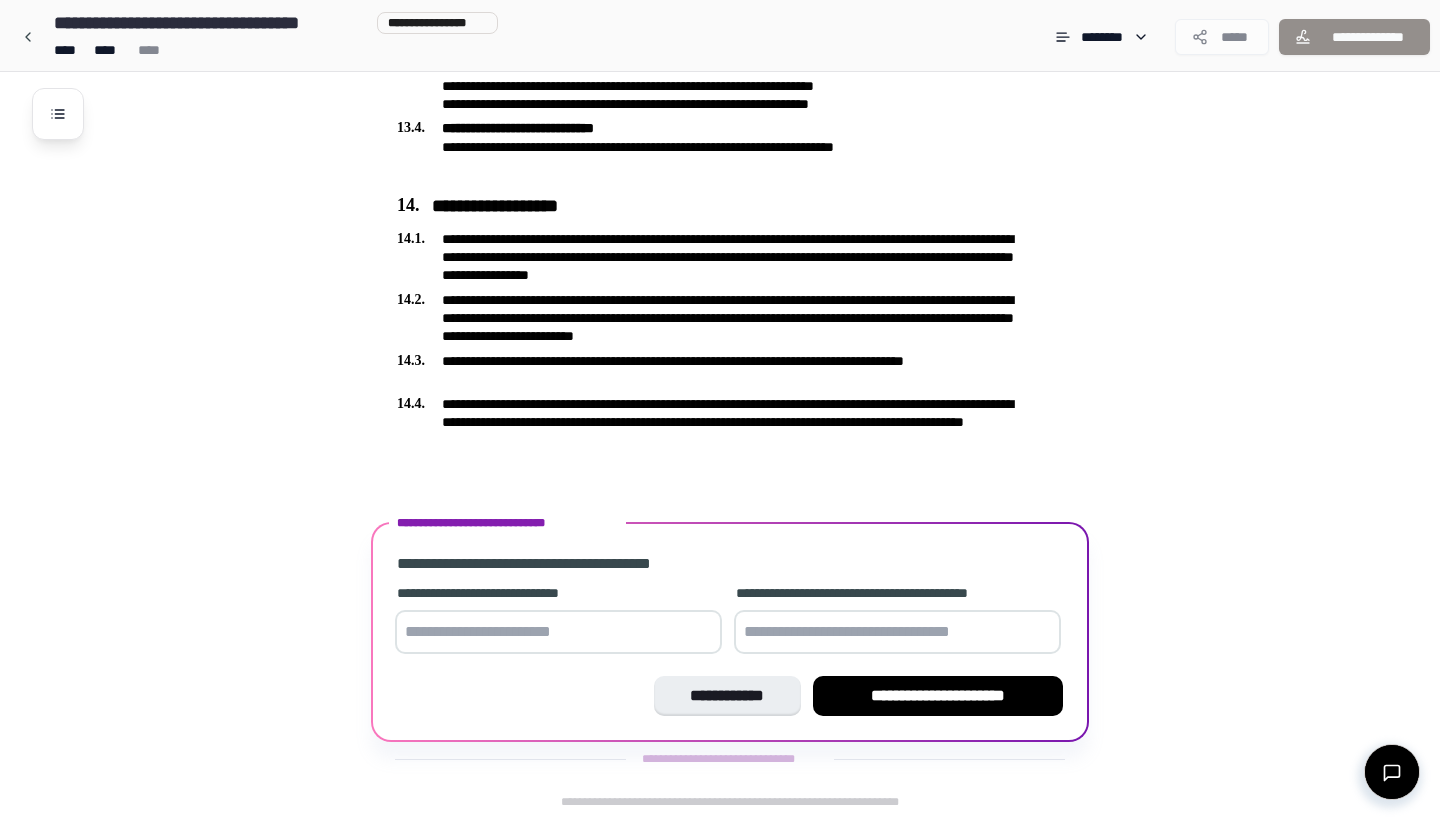 click at bounding box center (558, 632) 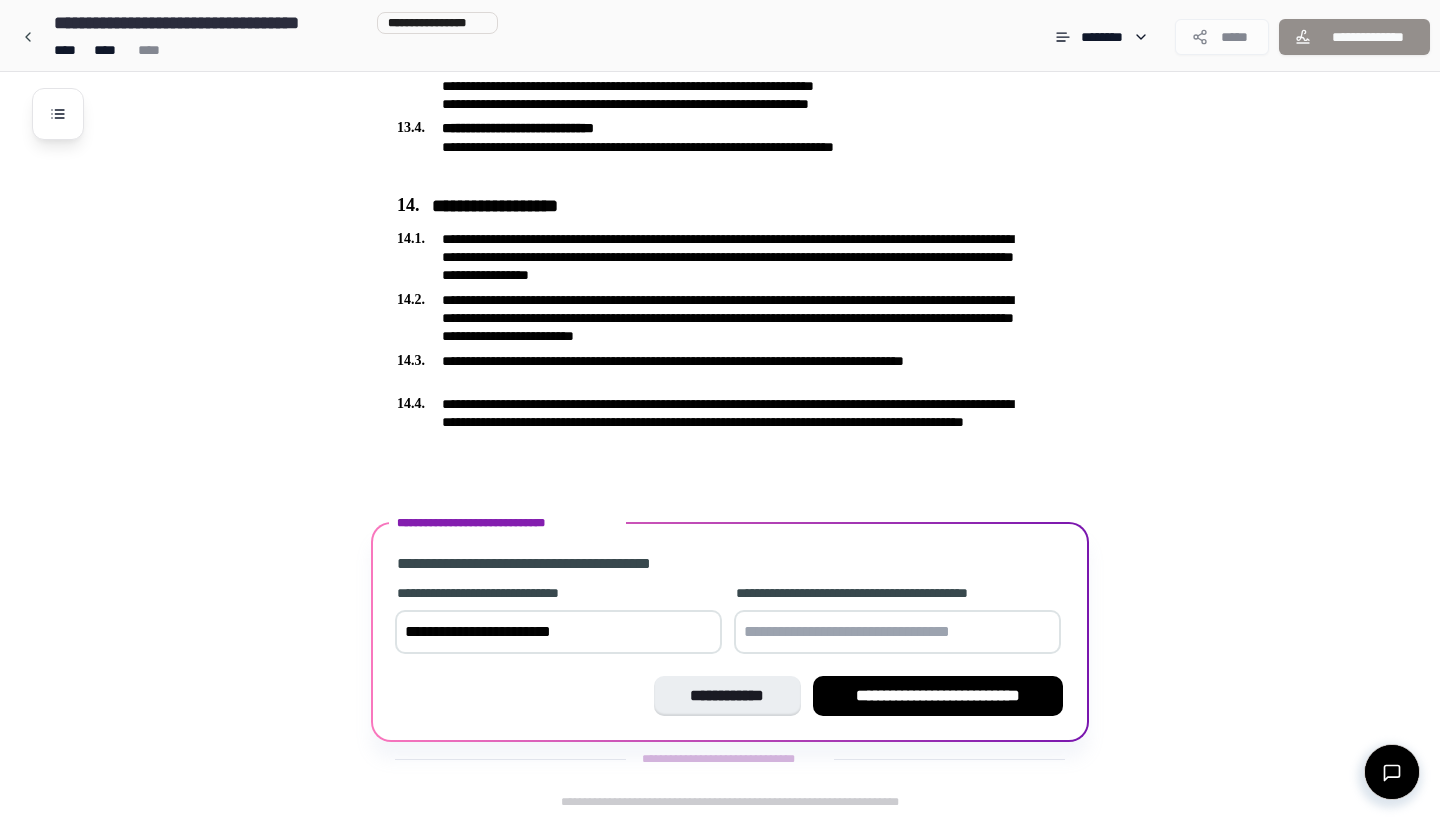 type on "**********" 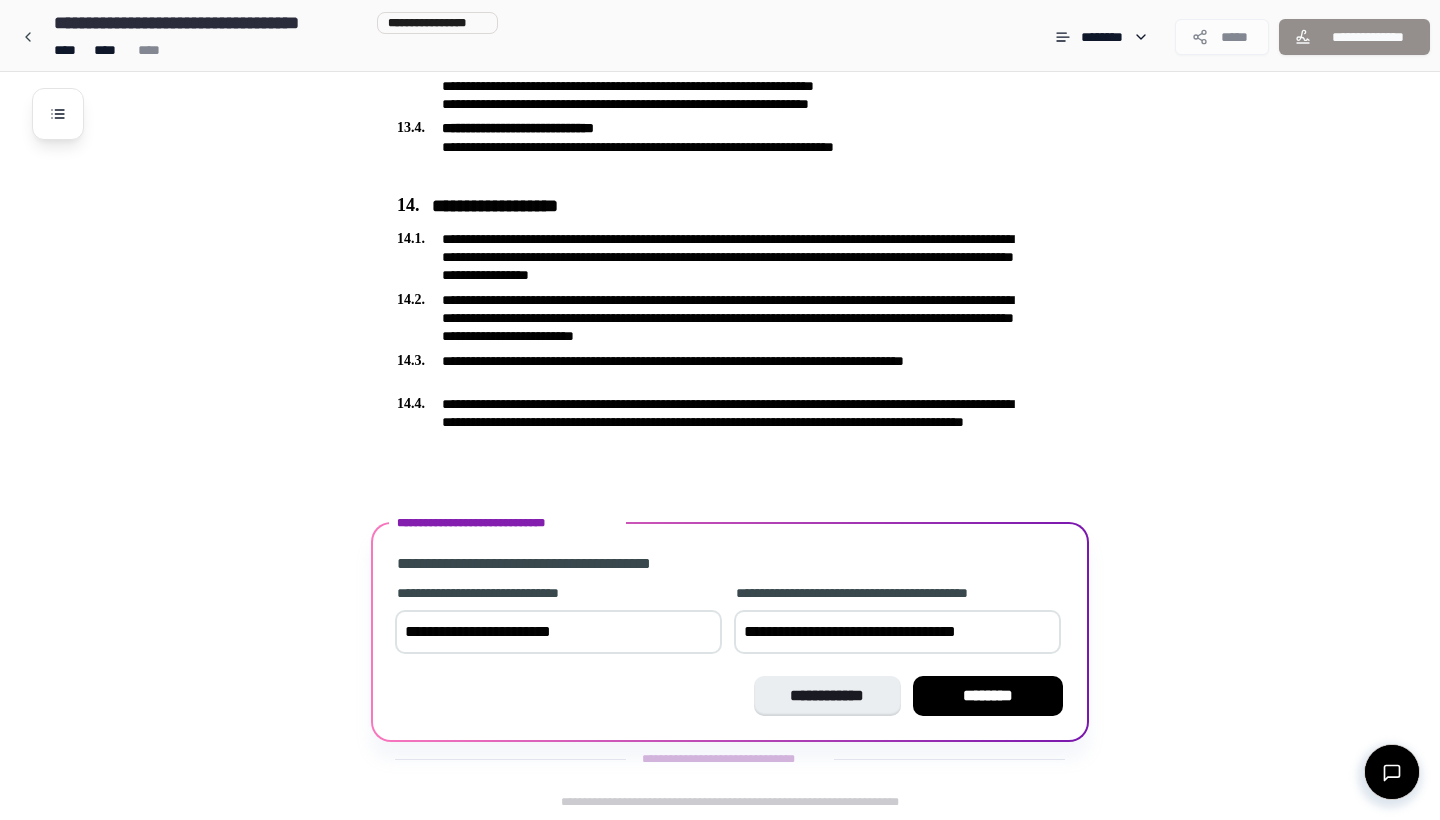 type on "**********" 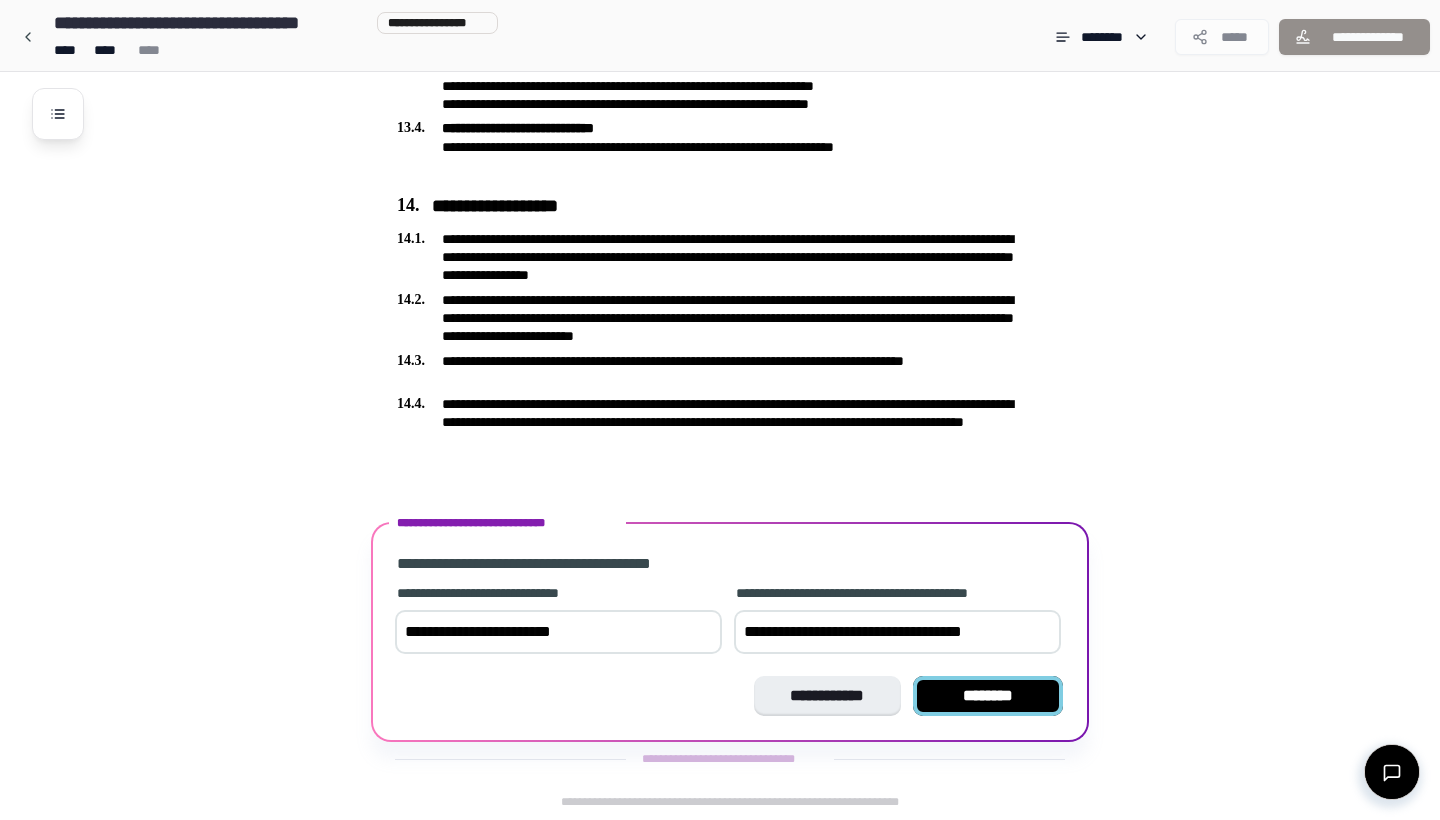 click on "********" at bounding box center (988, 696) 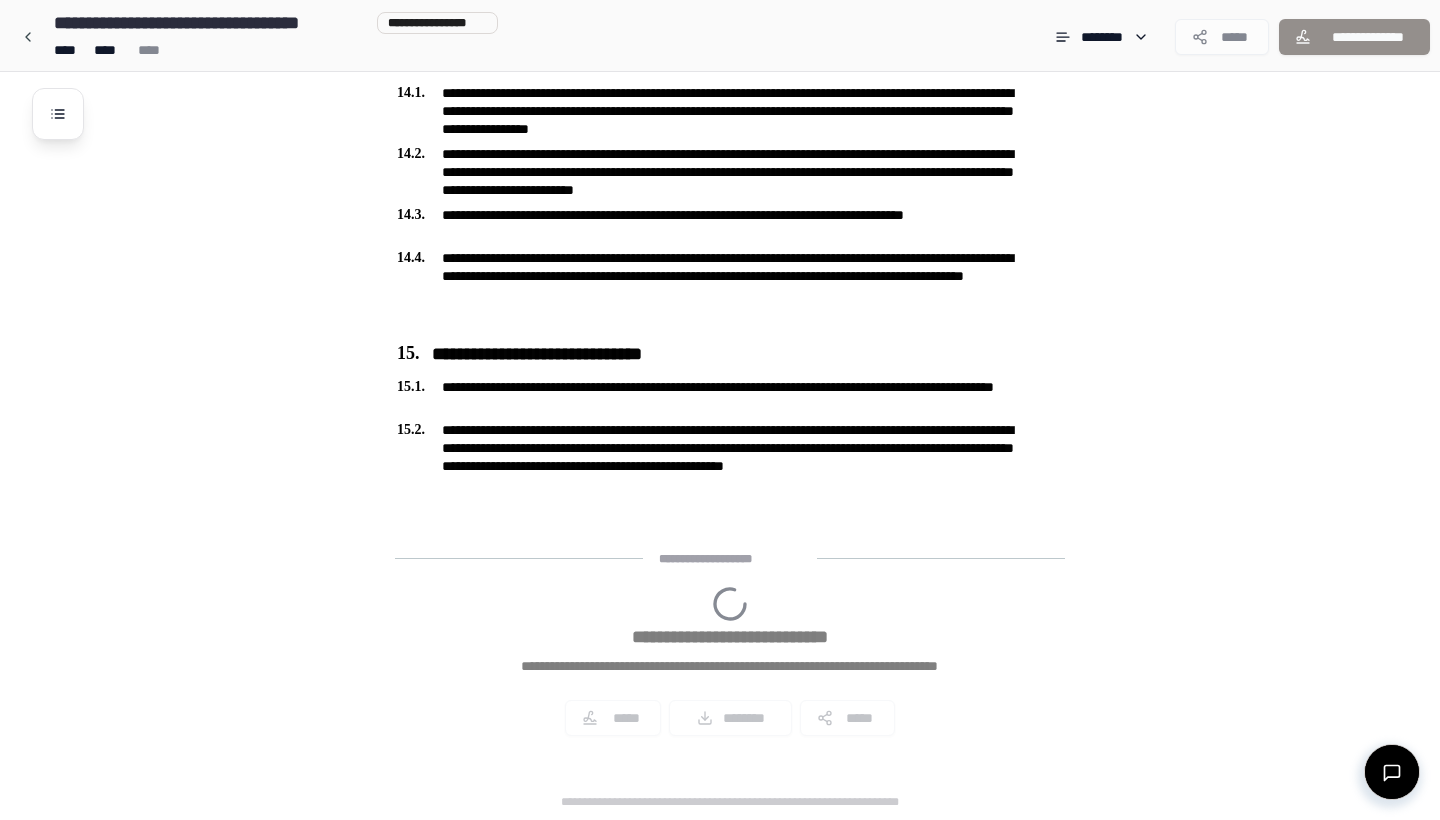 scroll, scrollTop: 4772, scrollLeft: 0, axis: vertical 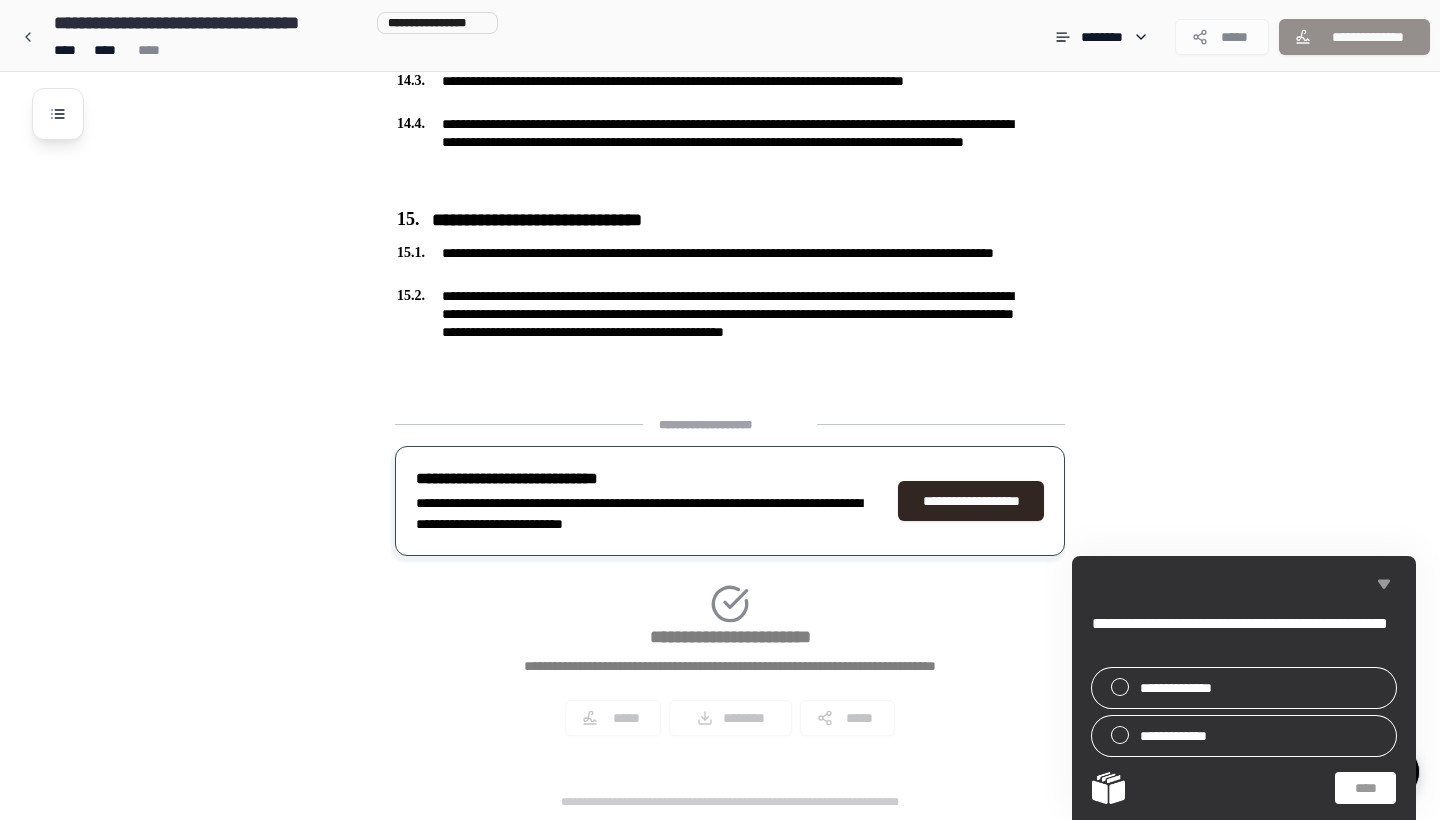 click 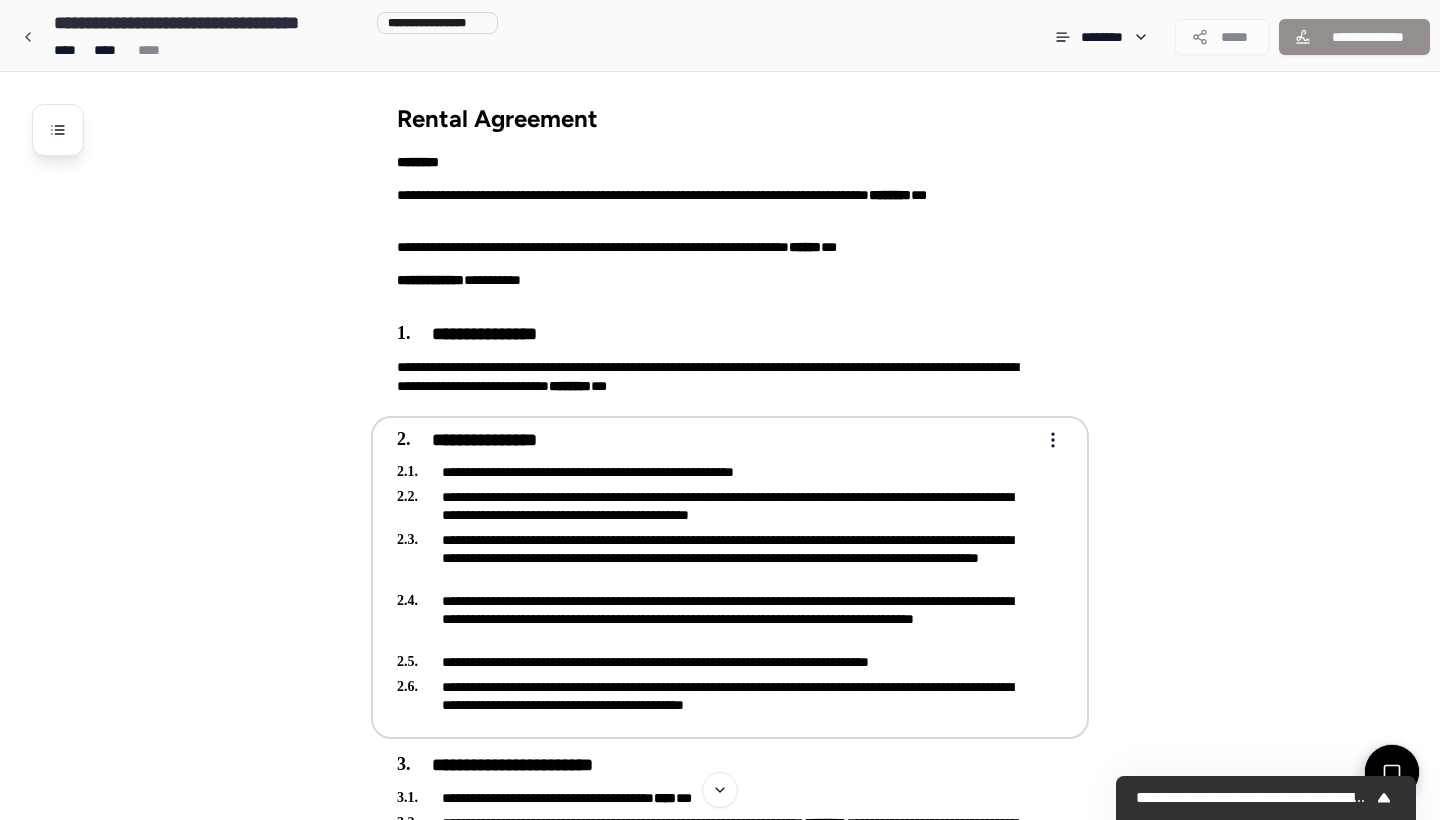 scroll, scrollTop: 0, scrollLeft: 0, axis: both 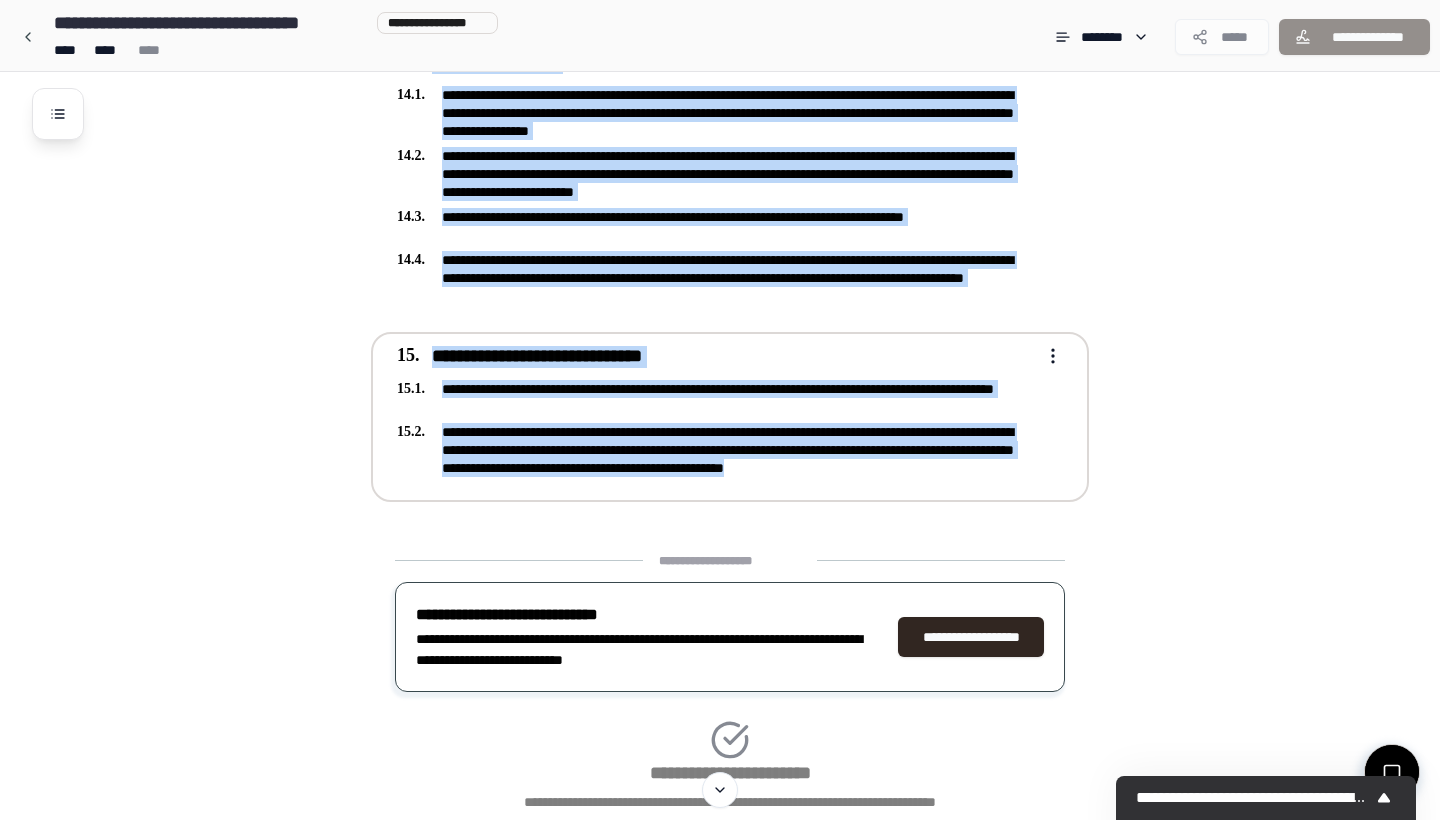 drag, startPoint x: 399, startPoint y: 113, endPoint x: 1024, endPoint y: 464, distance: 716.8166 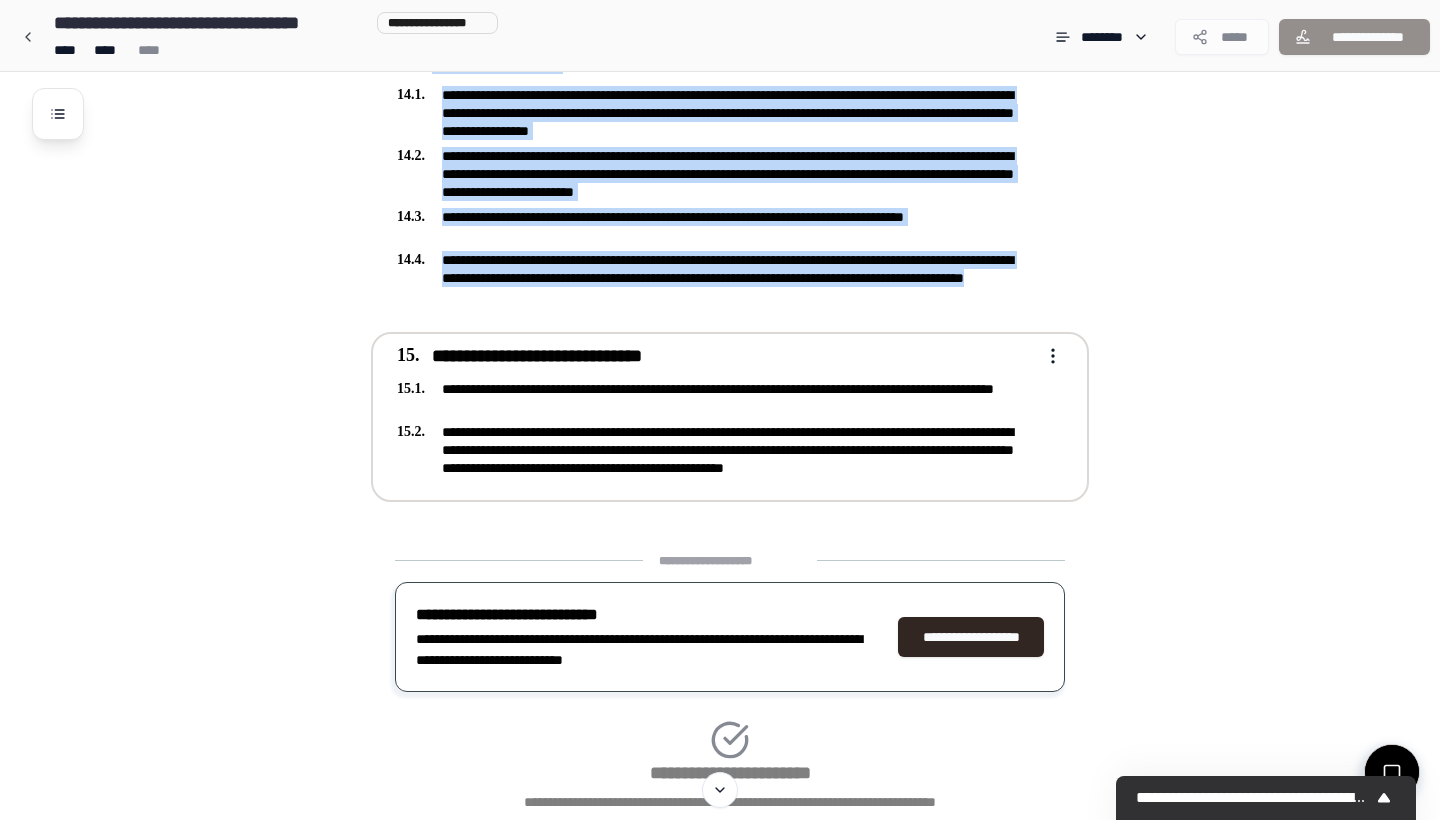 copy on "**********" 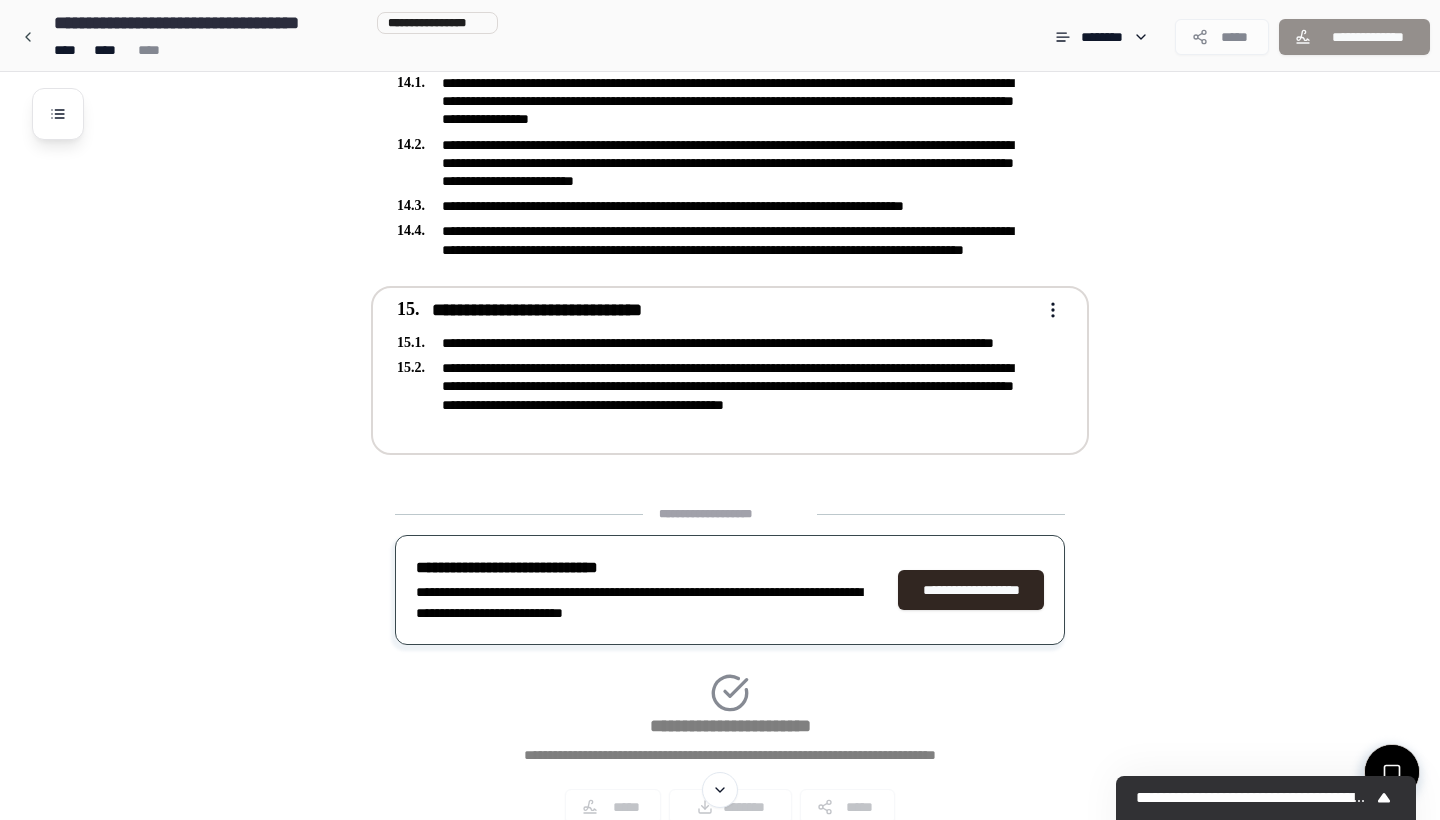 click on "**********" at bounding box center [746, -1828] 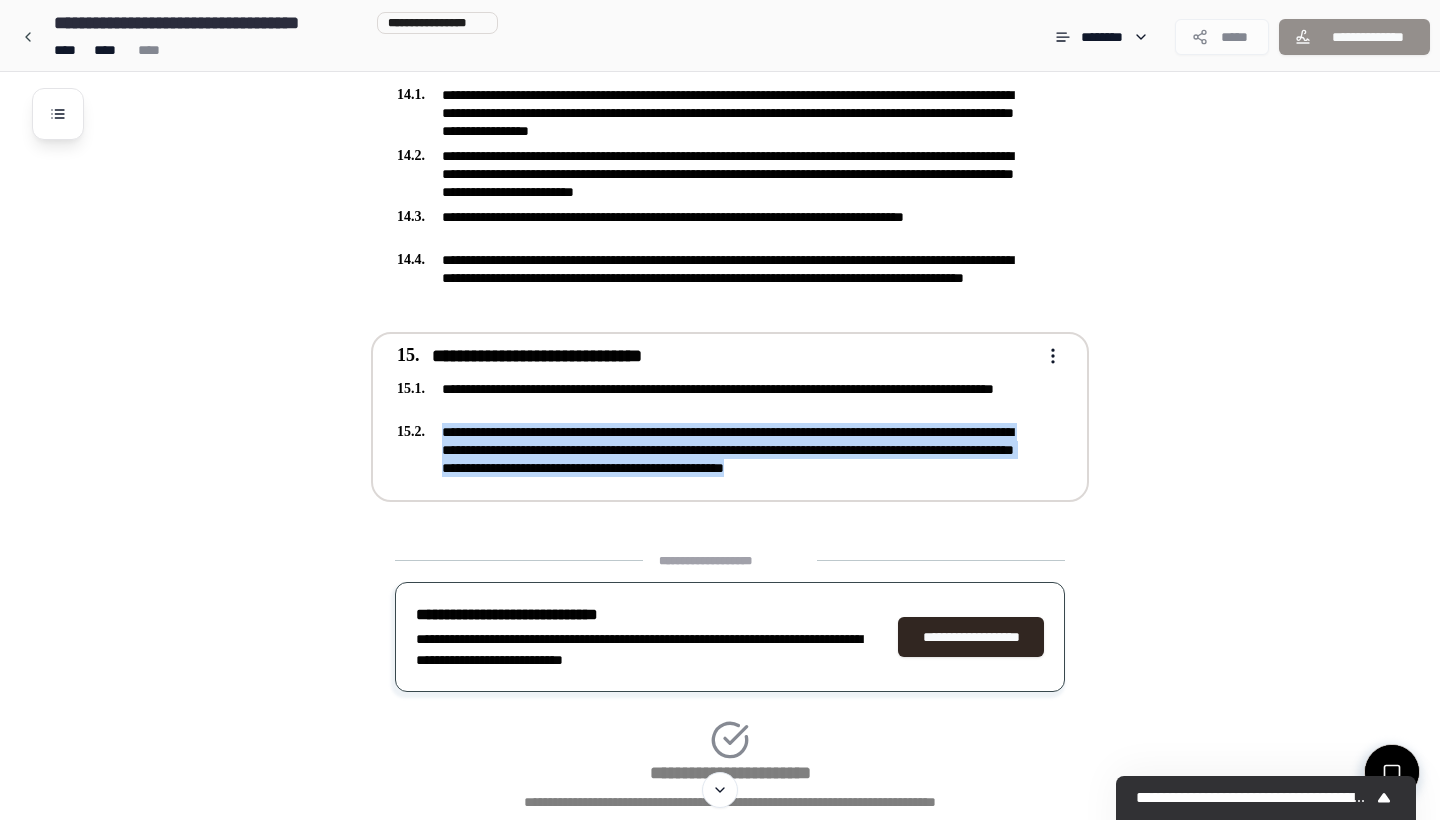 drag, startPoint x: 399, startPoint y: 432, endPoint x: 1026, endPoint y: 474, distance: 628.40515 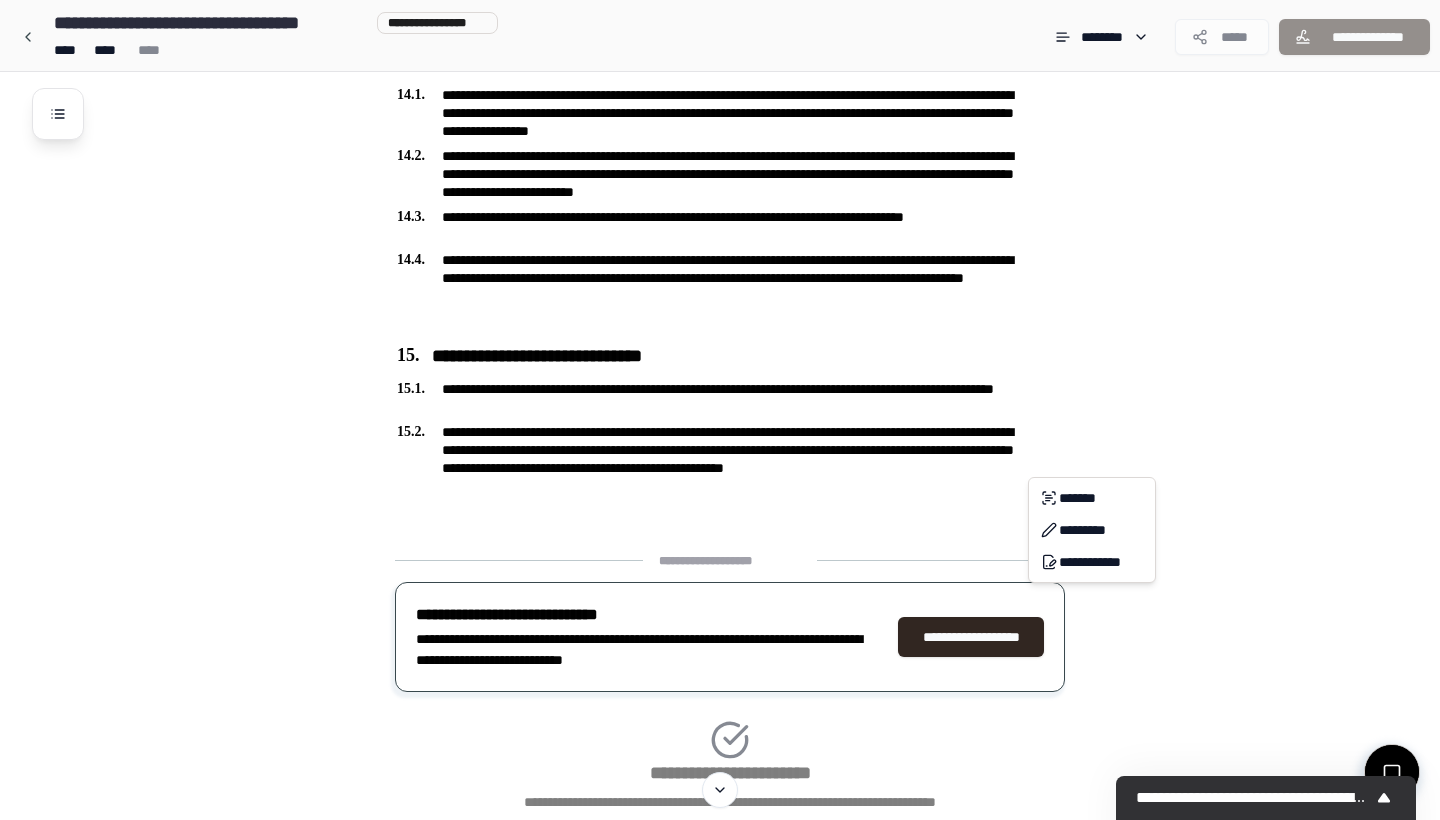 click on "**********" at bounding box center (720, -1840) 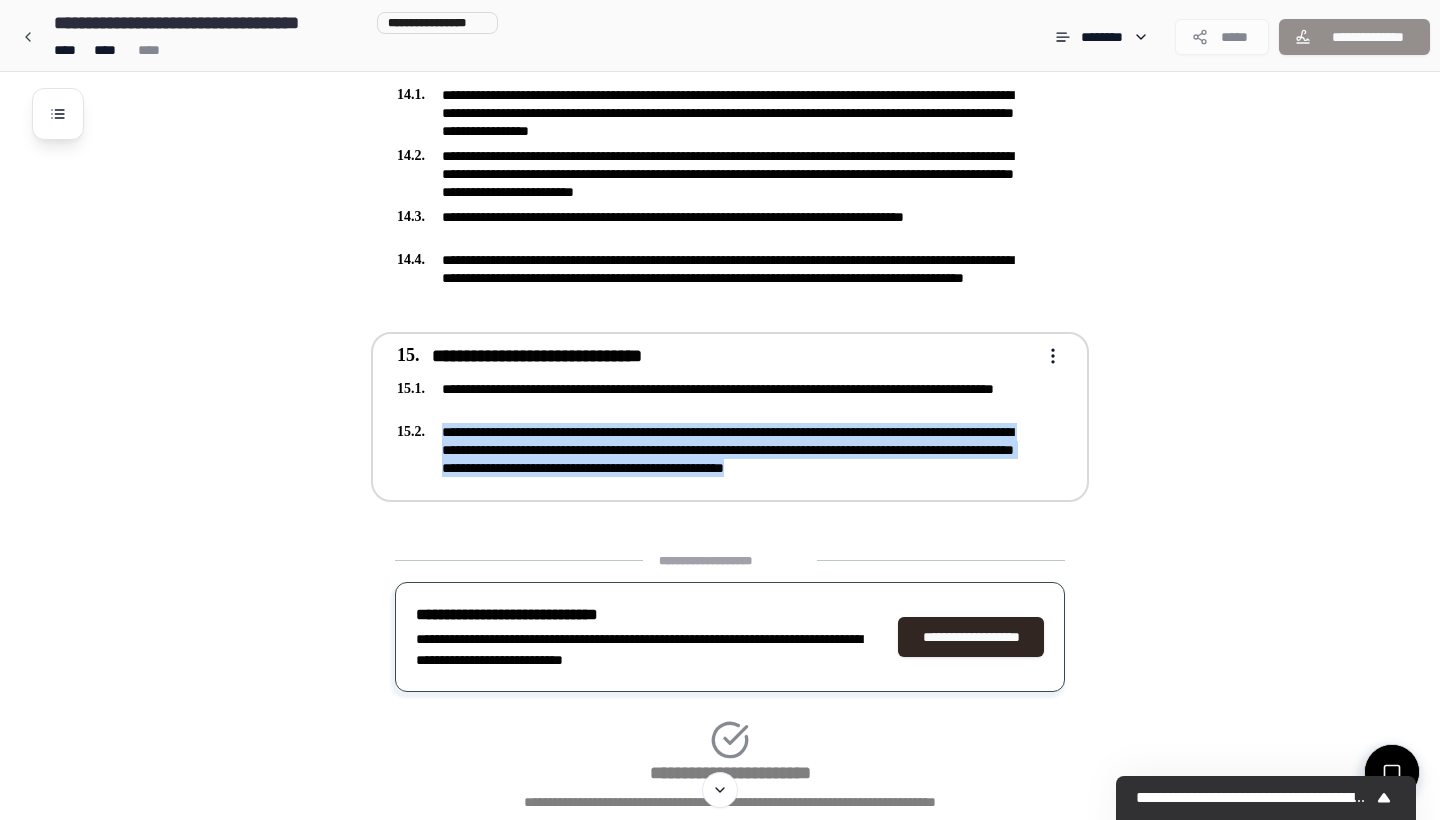 drag, startPoint x: 557, startPoint y: 410, endPoint x: 397, endPoint y: 424, distance: 160.61133 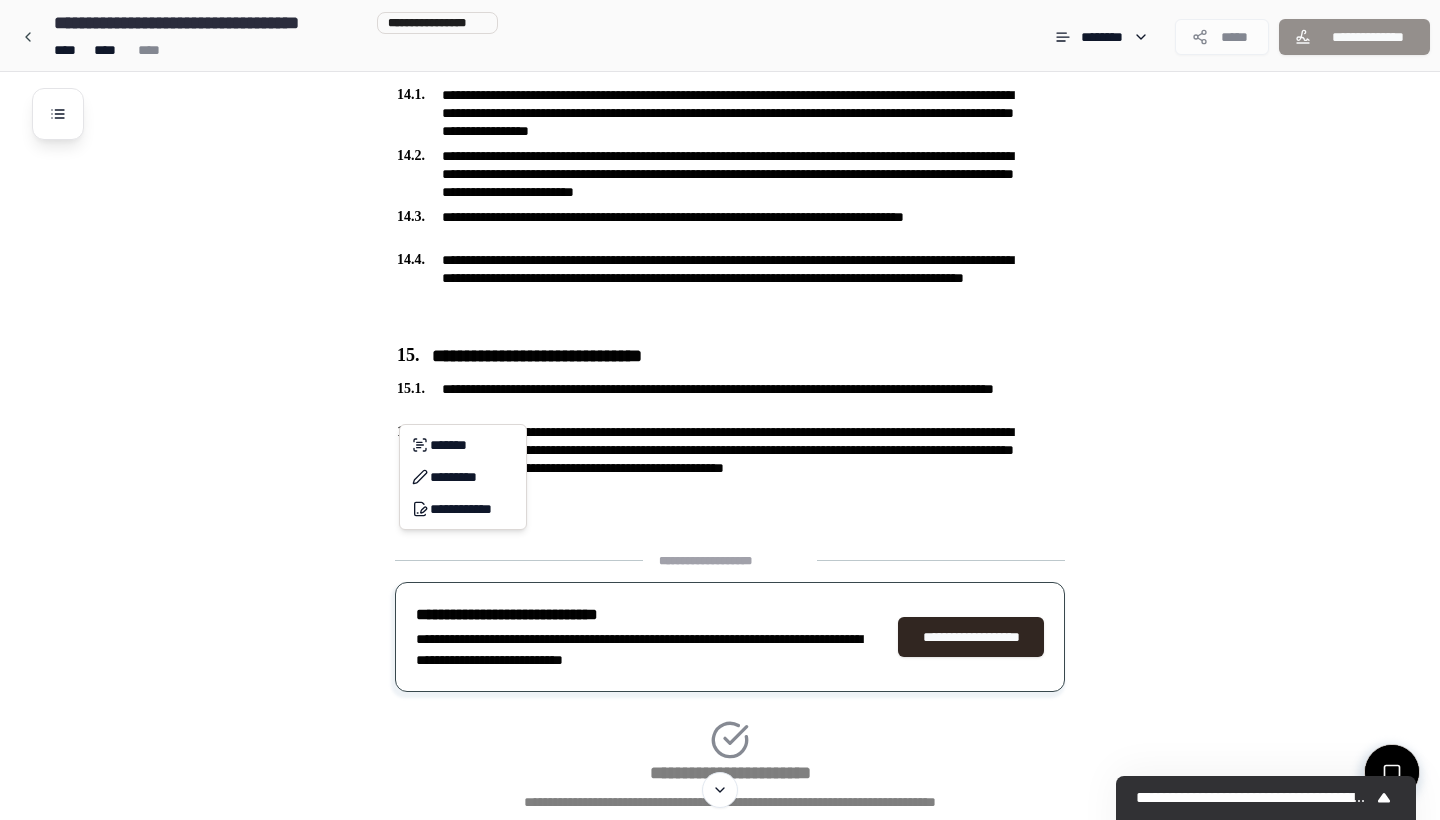 click on "**********" at bounding box center [720, -1840] 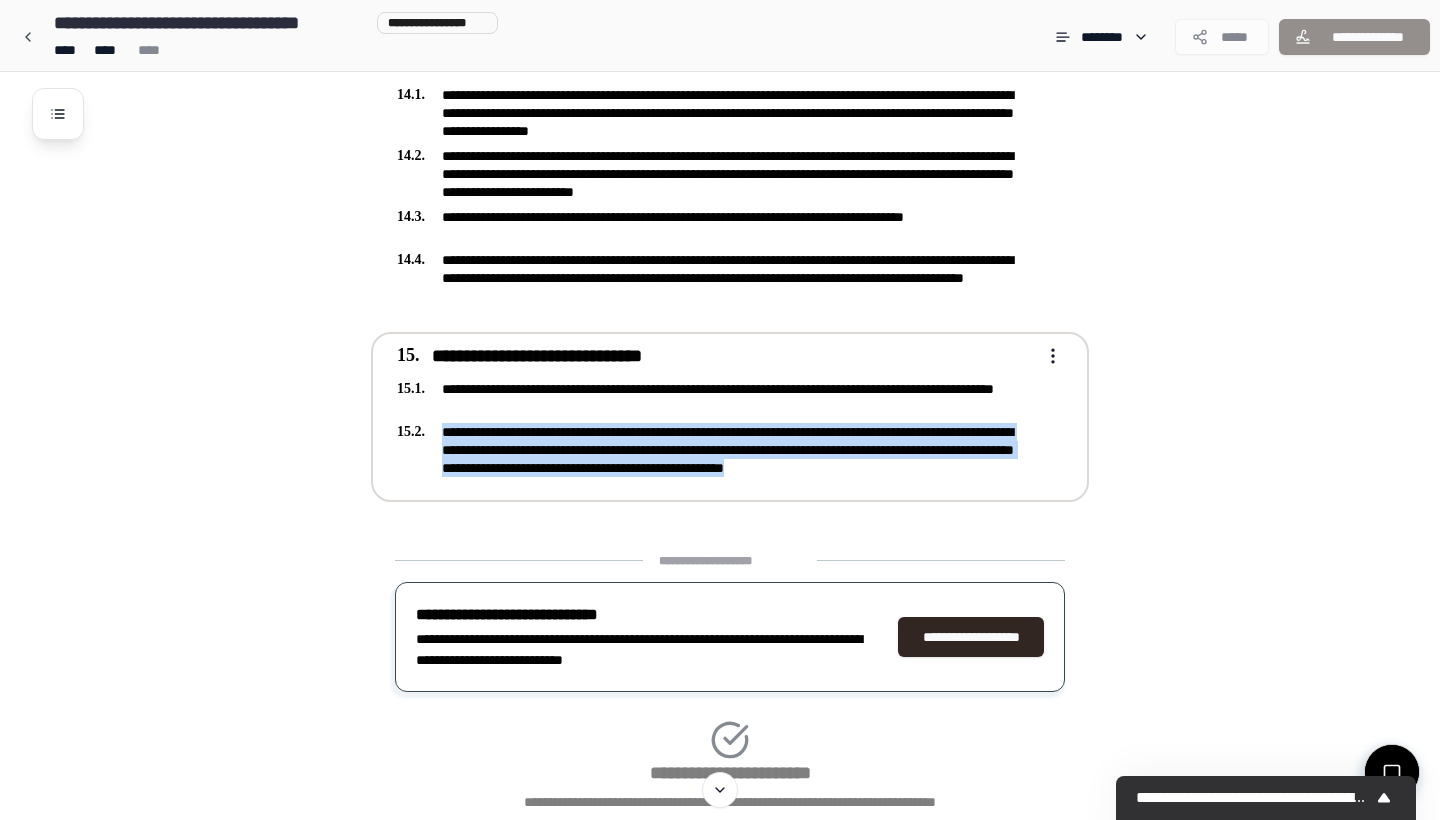 drag, startPoint x: 397, startPoint y: 430, endPoint x: 1029, endPoint y: 471, distance: 633.3285 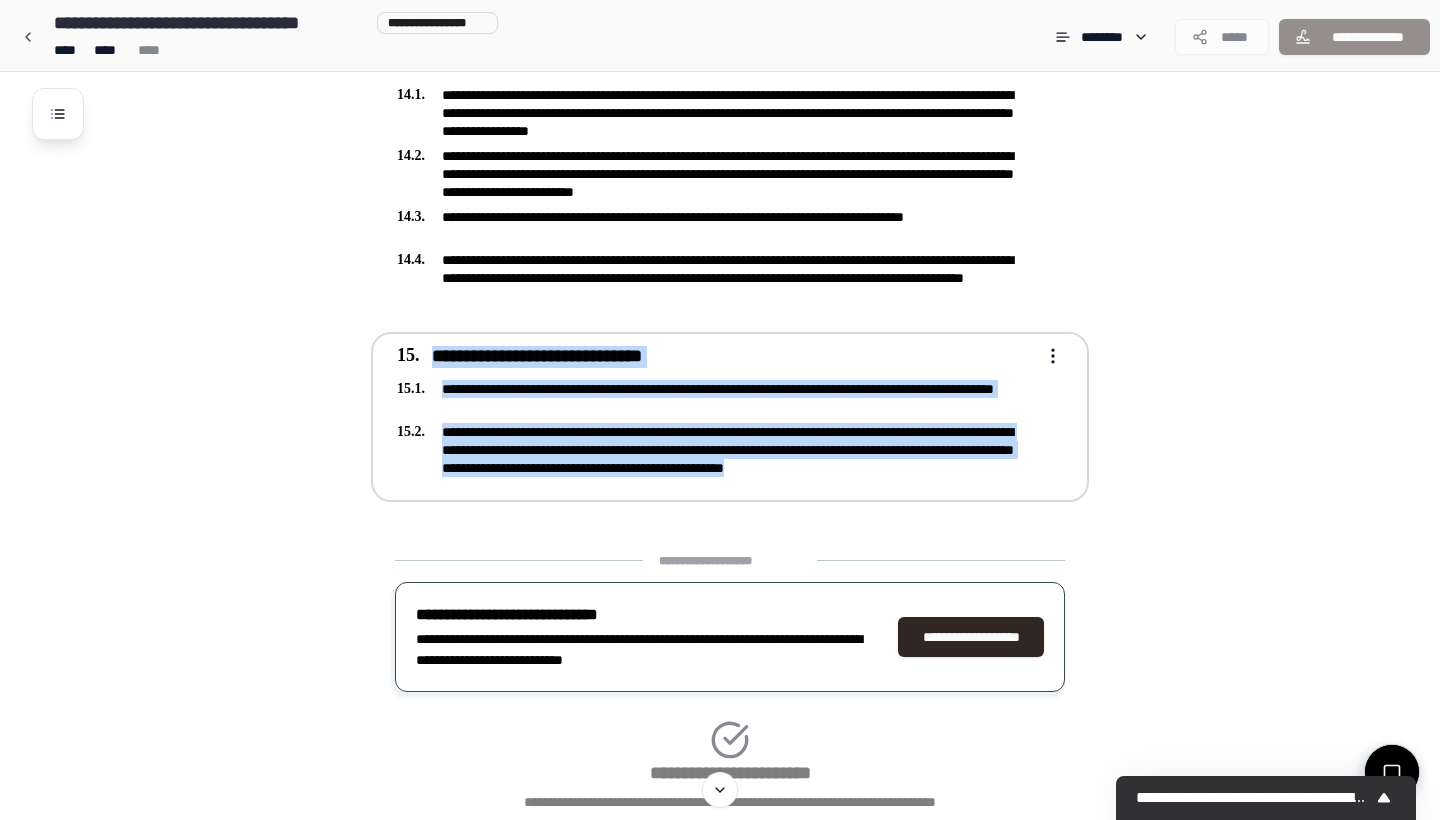 drag, startPoint x: 397, startPoint y: 356, endPoint x: 1028, endPoint y: 466, distance: 640.5162 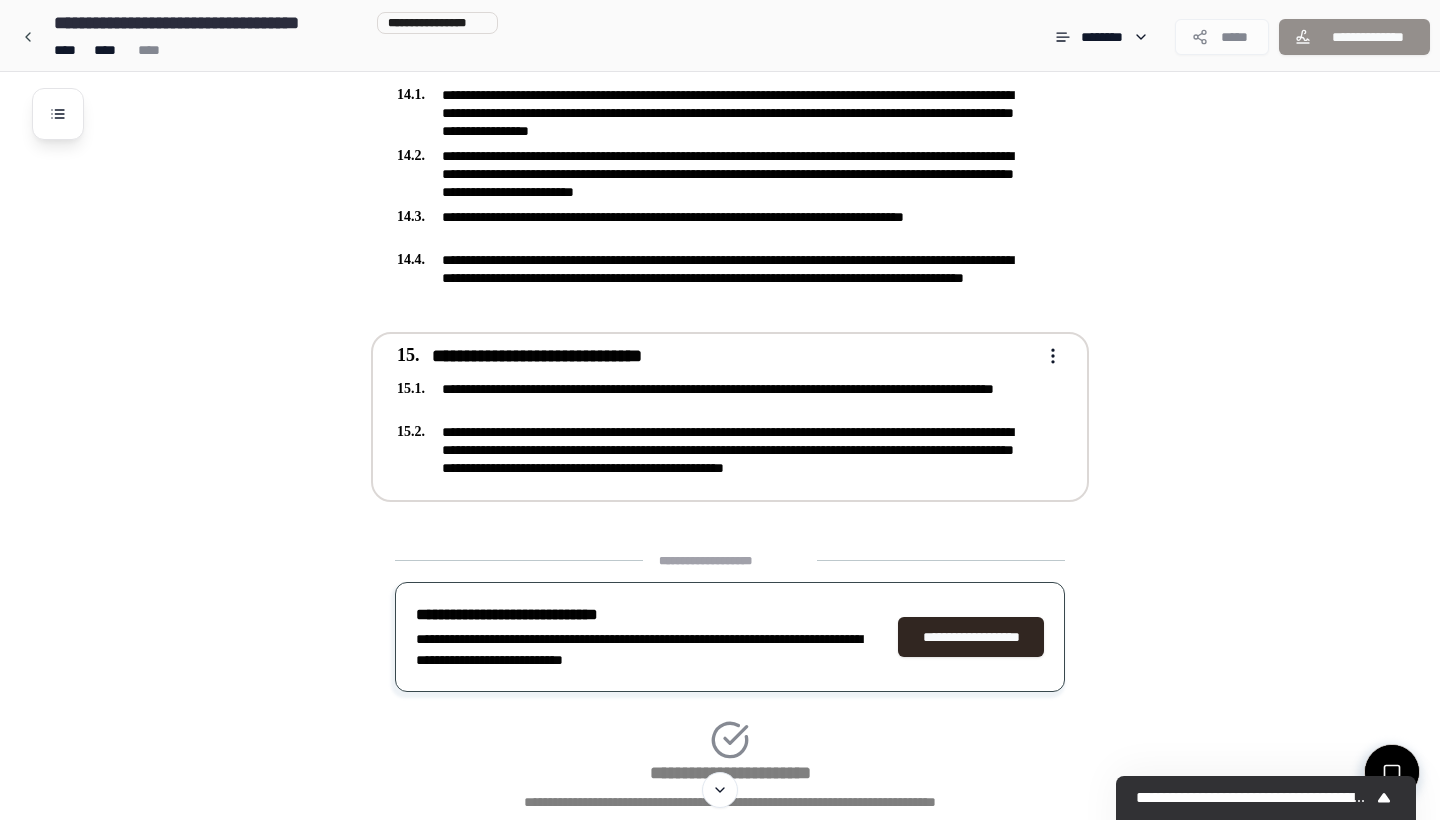 click on "**********" at bounding box center [730, 417] 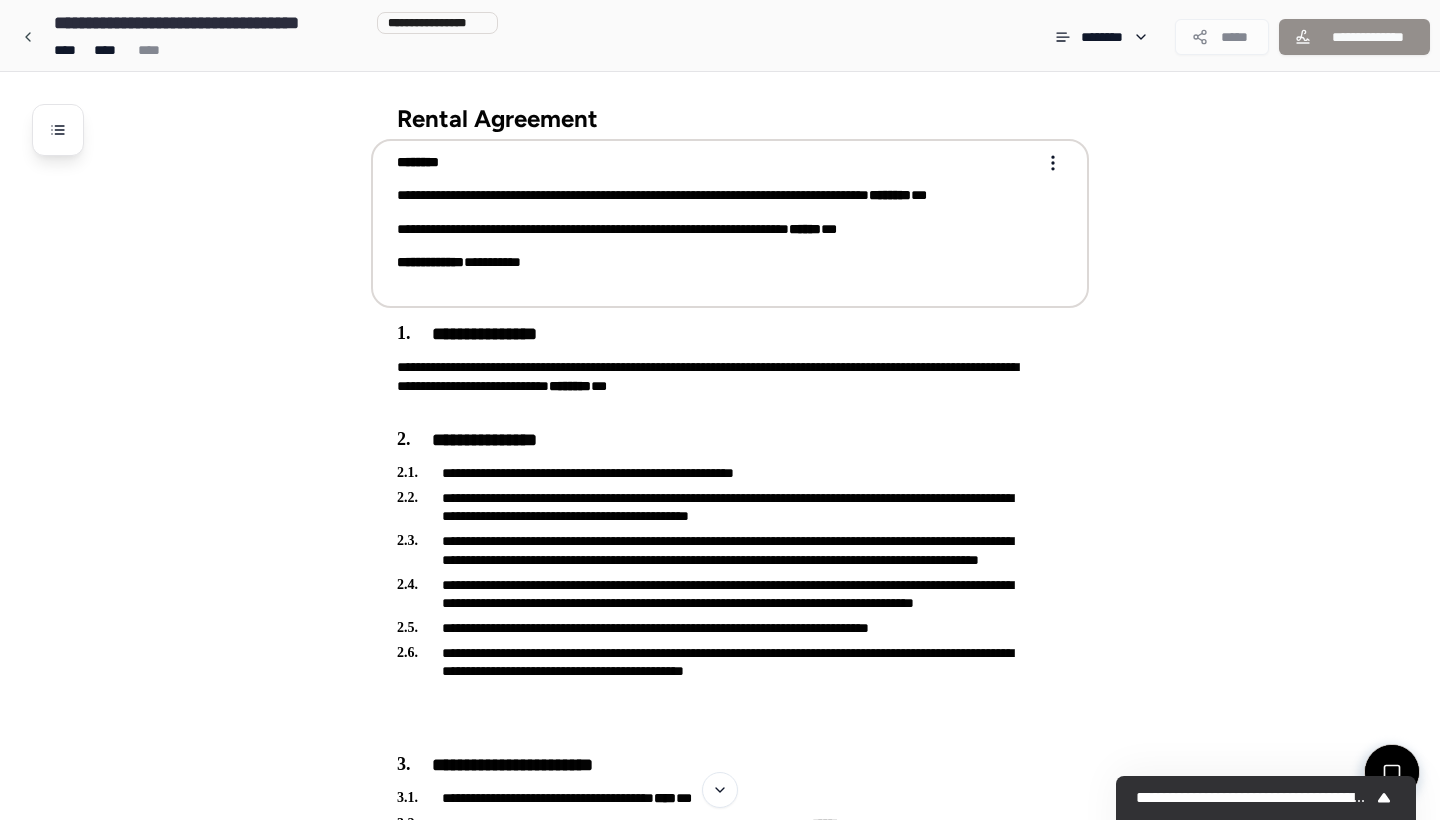 scroll, scrollTop: 0, scrollLeft: 0, axis: both 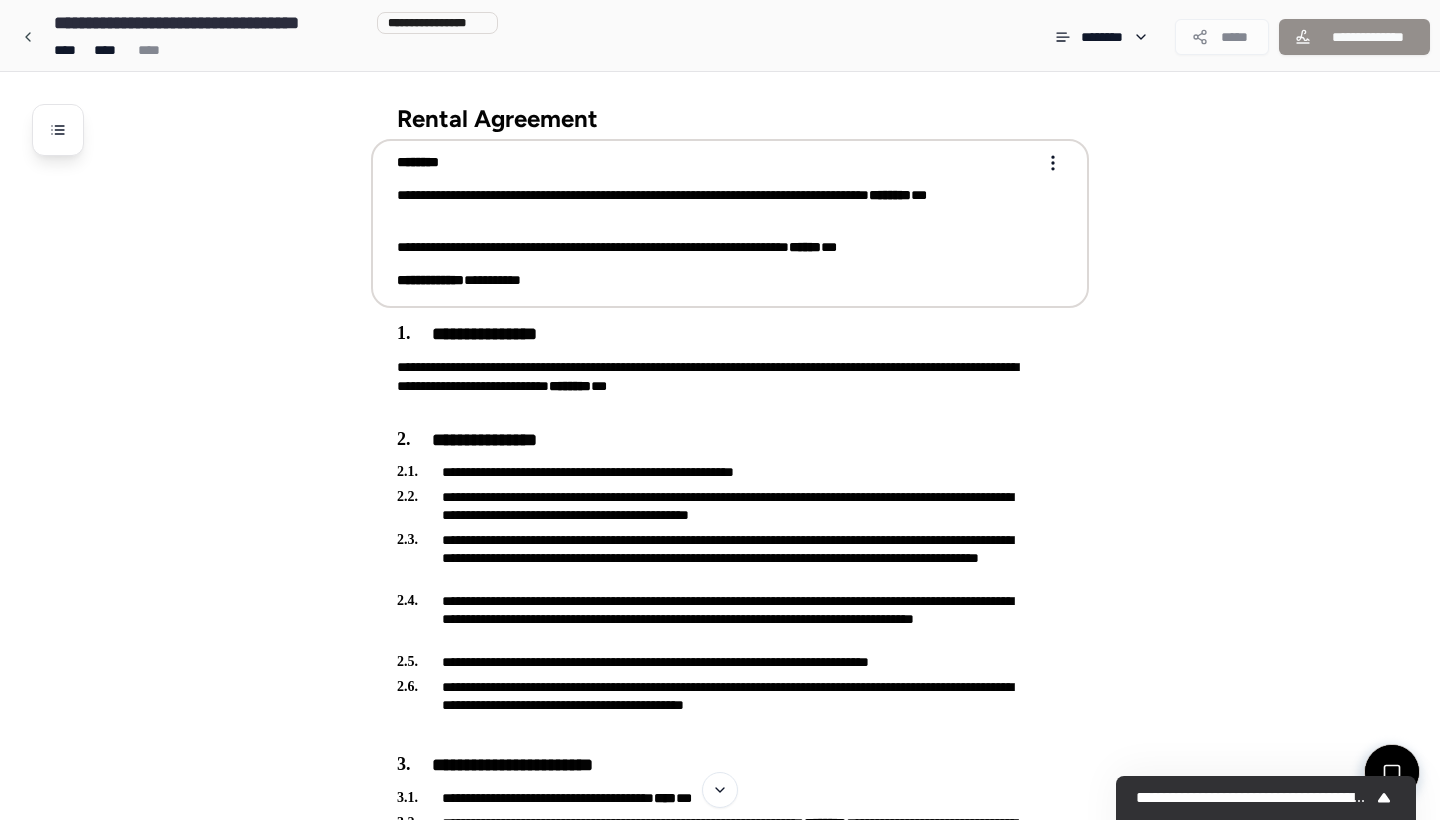 click on "**********" at bounding box center (720, 2796) 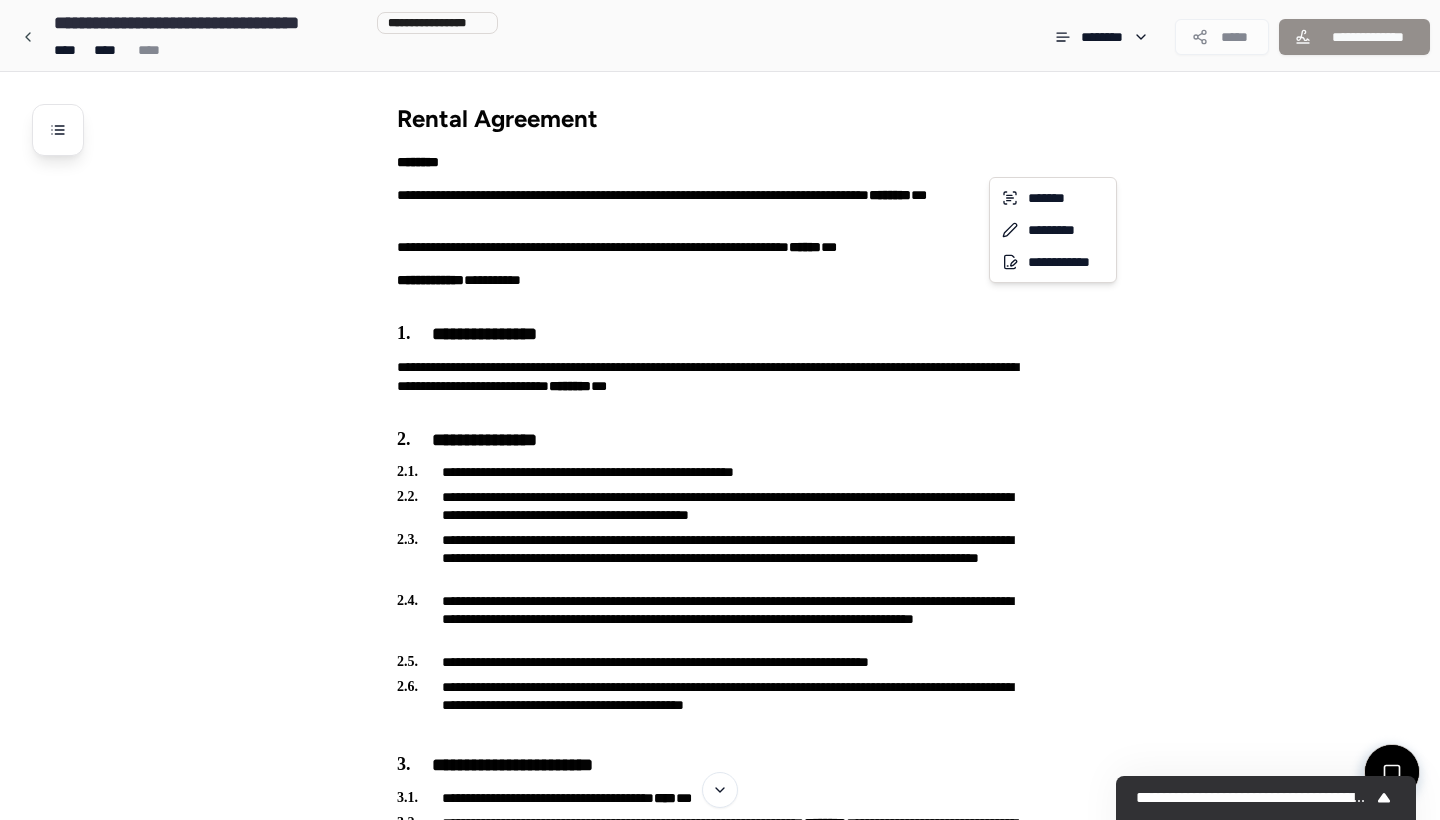 click on "**********" at bounding box center [720, 2796] 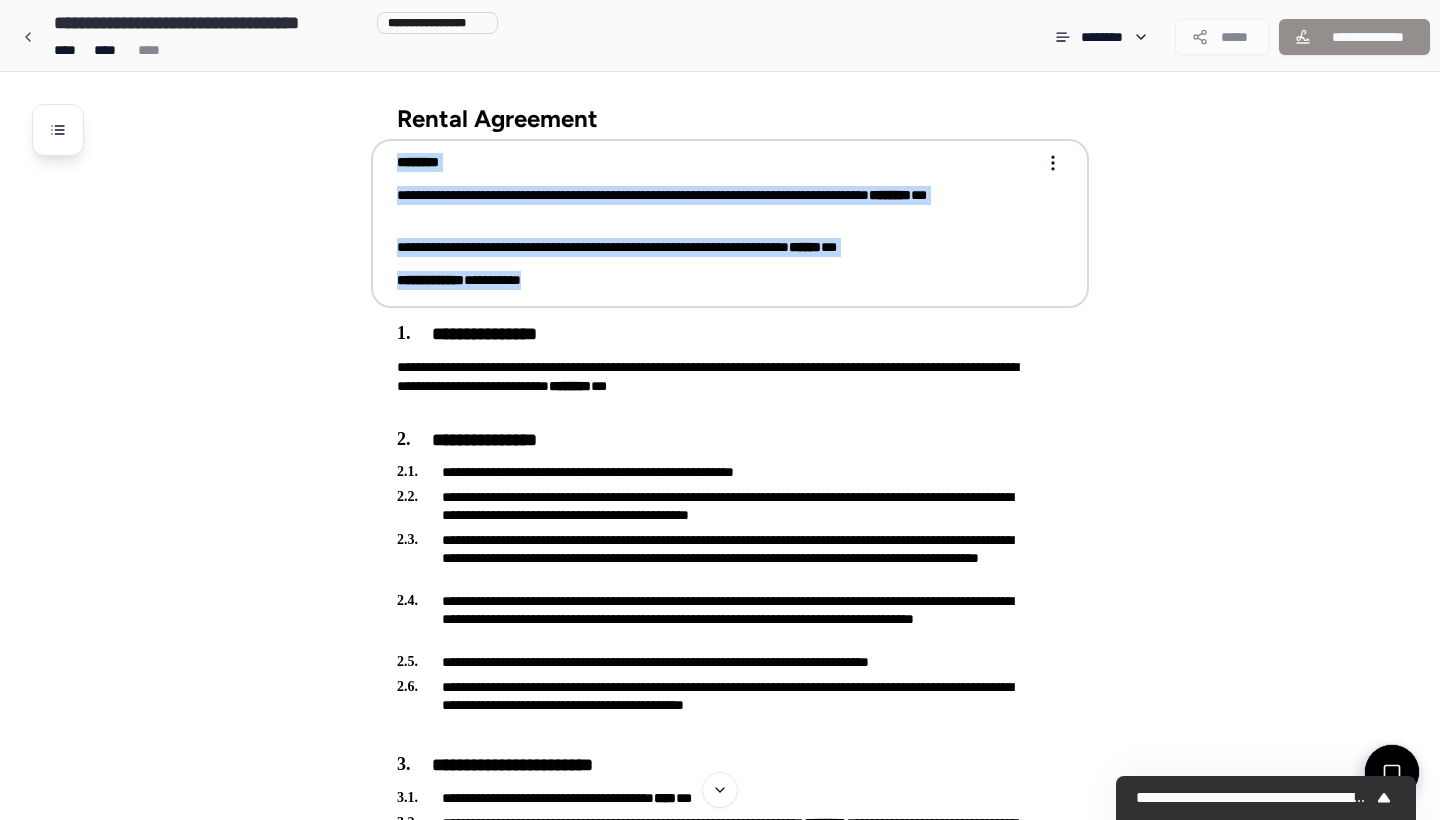 drag, startPoint x: 552, startPoint y: 284, endPoint x: 396, endPoint y: 158, distance: 200.5293 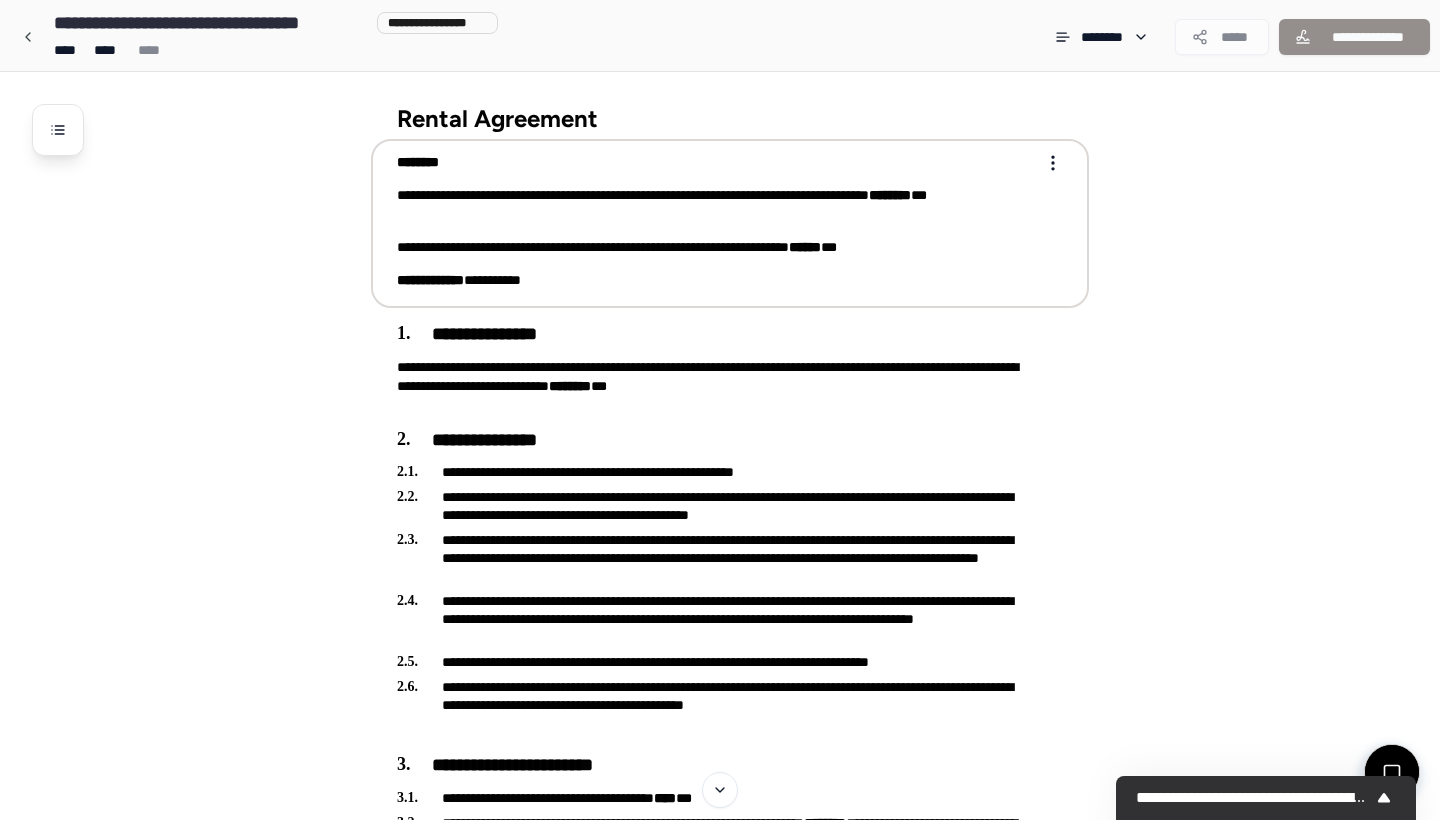 click on "**********" at bounding box center [716, 280] 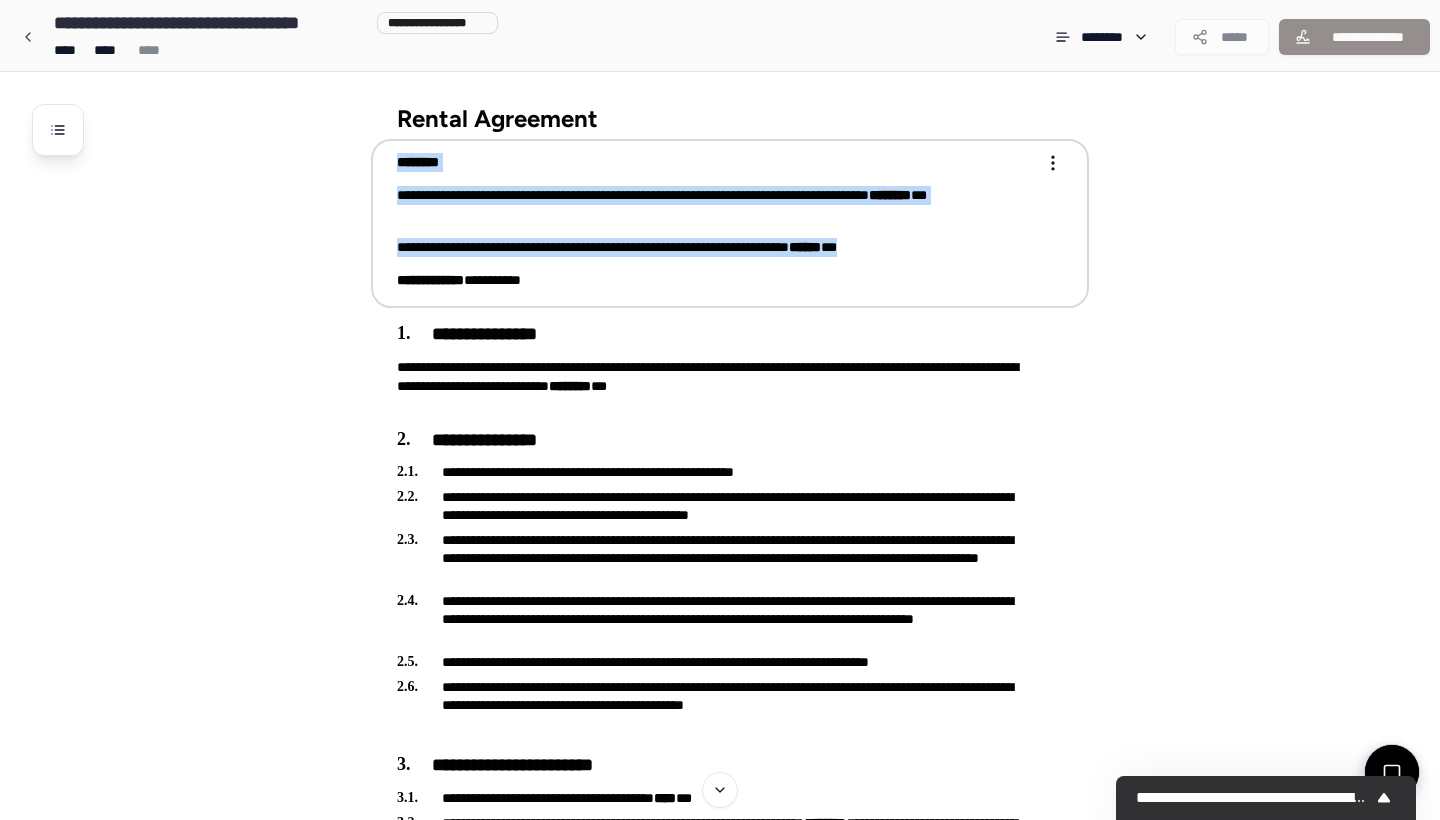 drag, startPoint x: 554, startPoint y: 280, endPoint x: 396, endPoint y: 155, distance: 201.46712 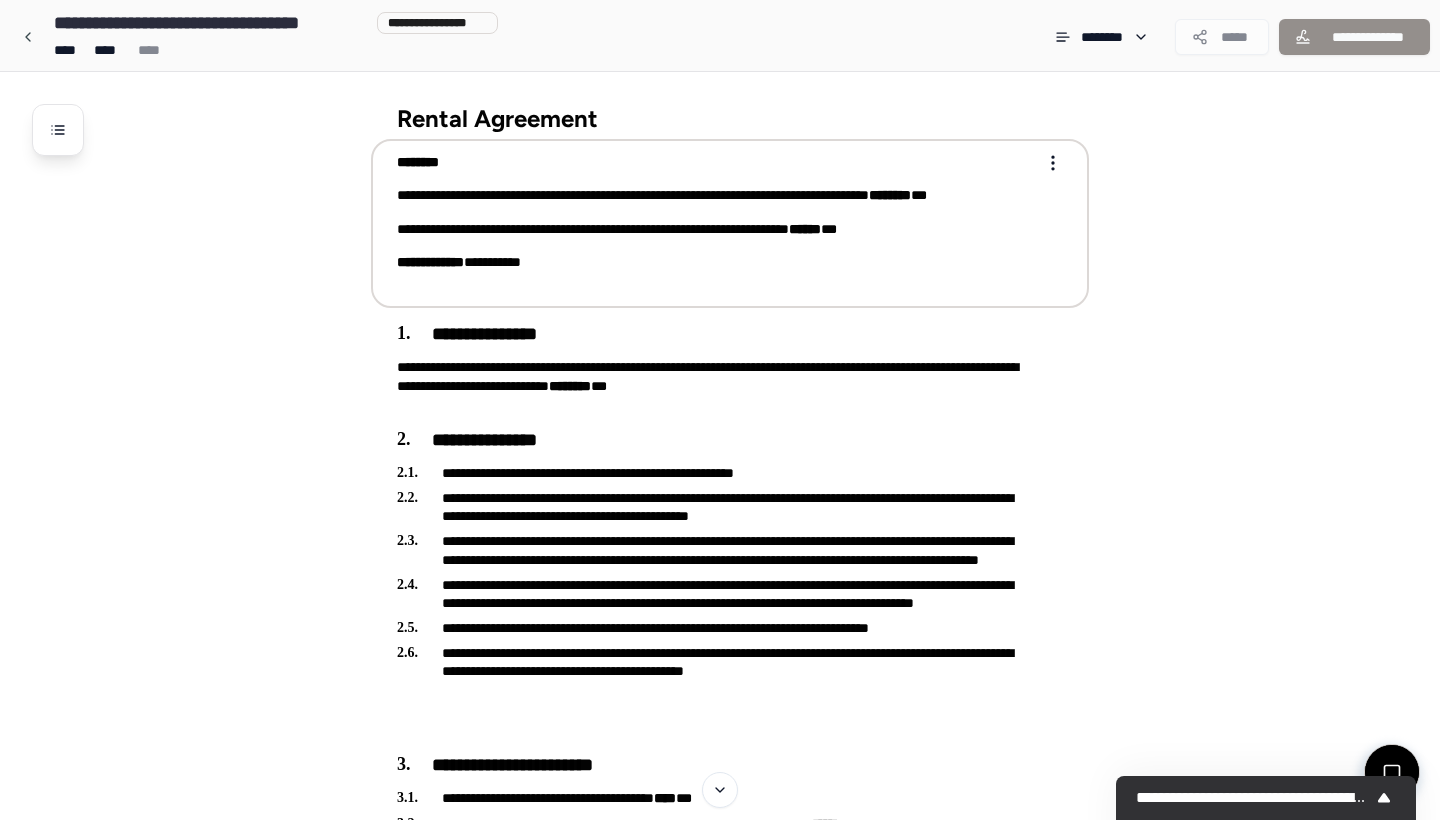 click on "**********" at bounding box center (730, 223) 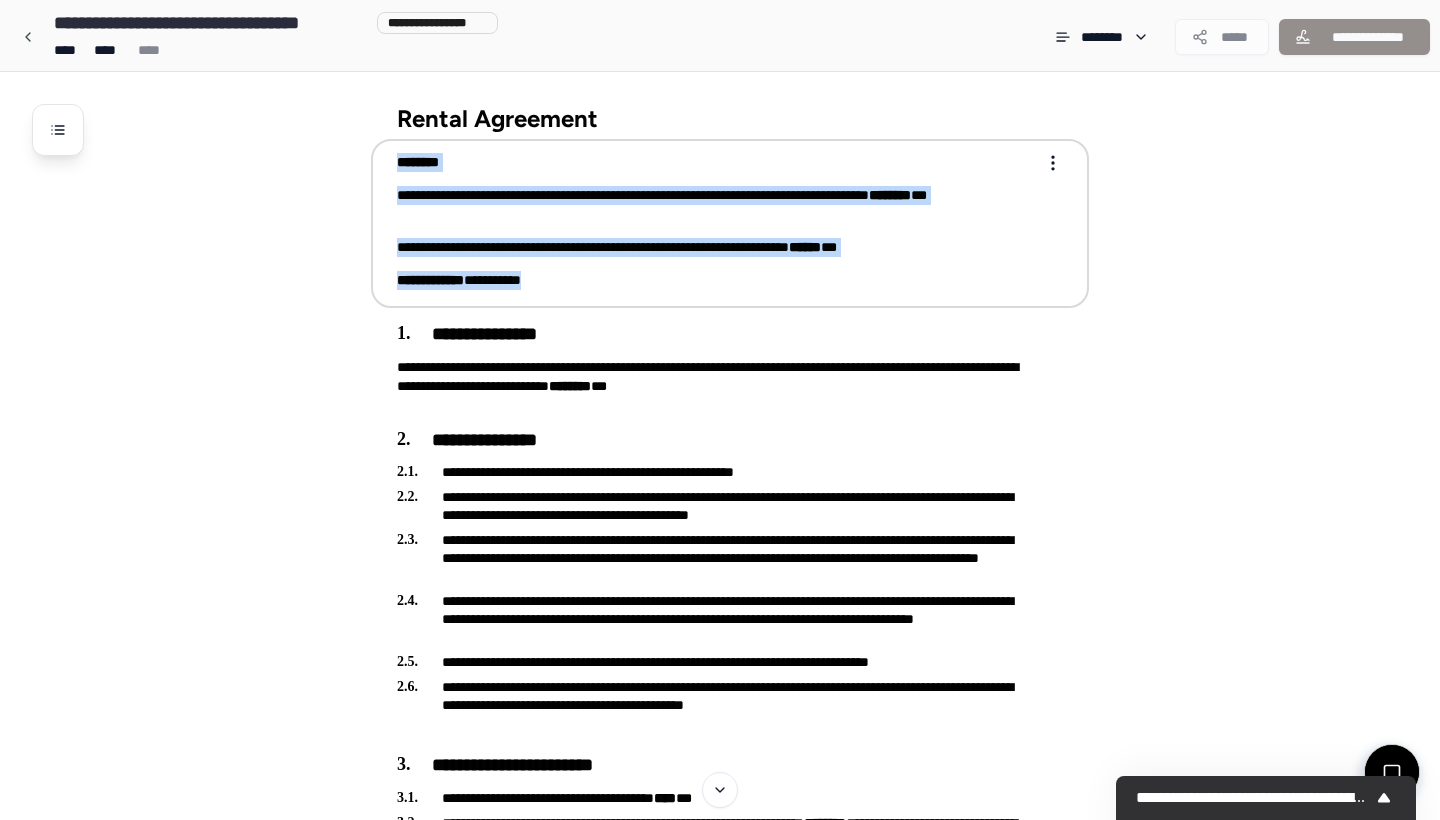 drag, startPoint x: 398, startPoint y: 163, endPoint x: 560, endPoint y: 287, distance: 204.0098 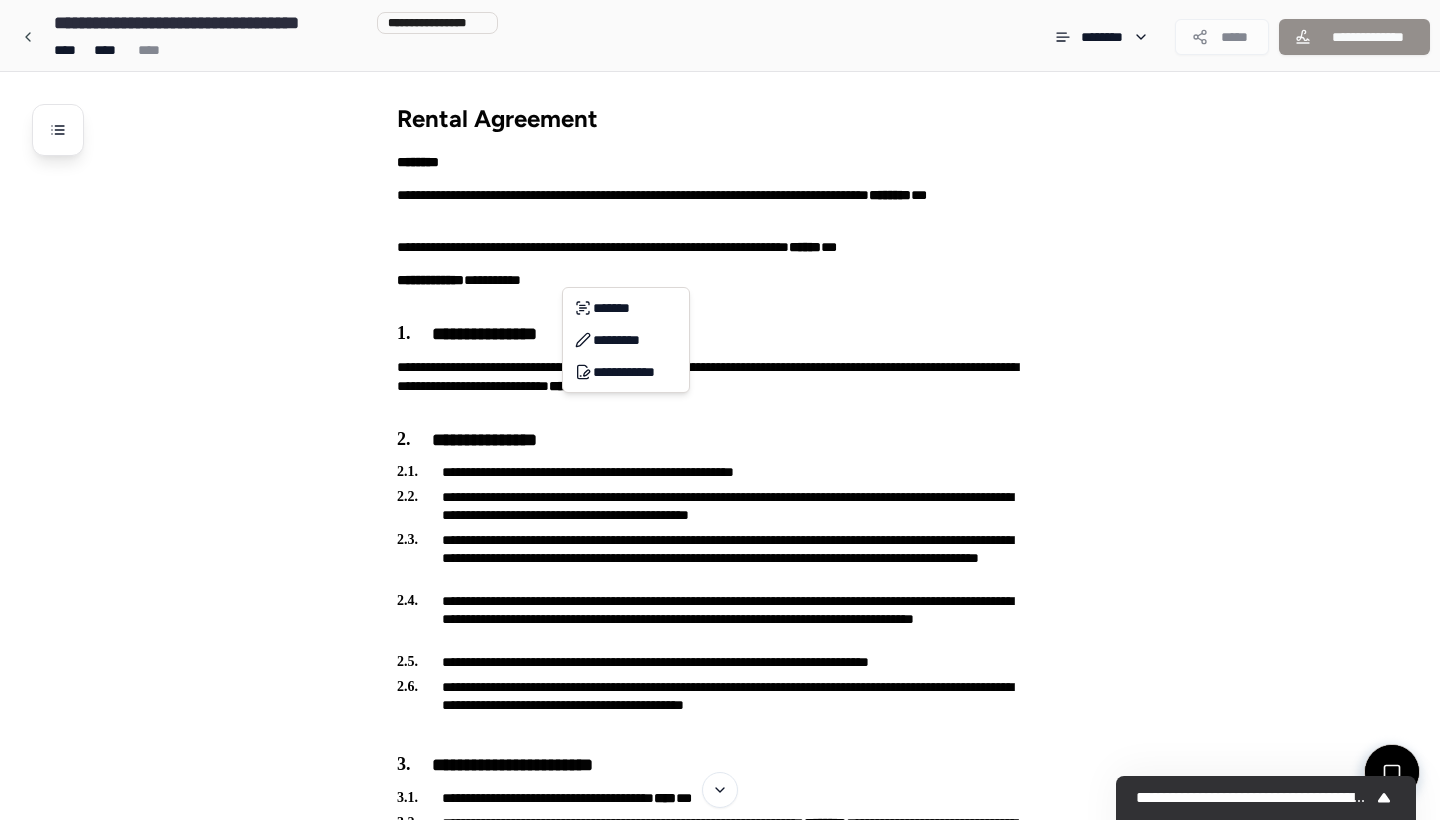 click on "**********" at bounding box center [720, 2796] 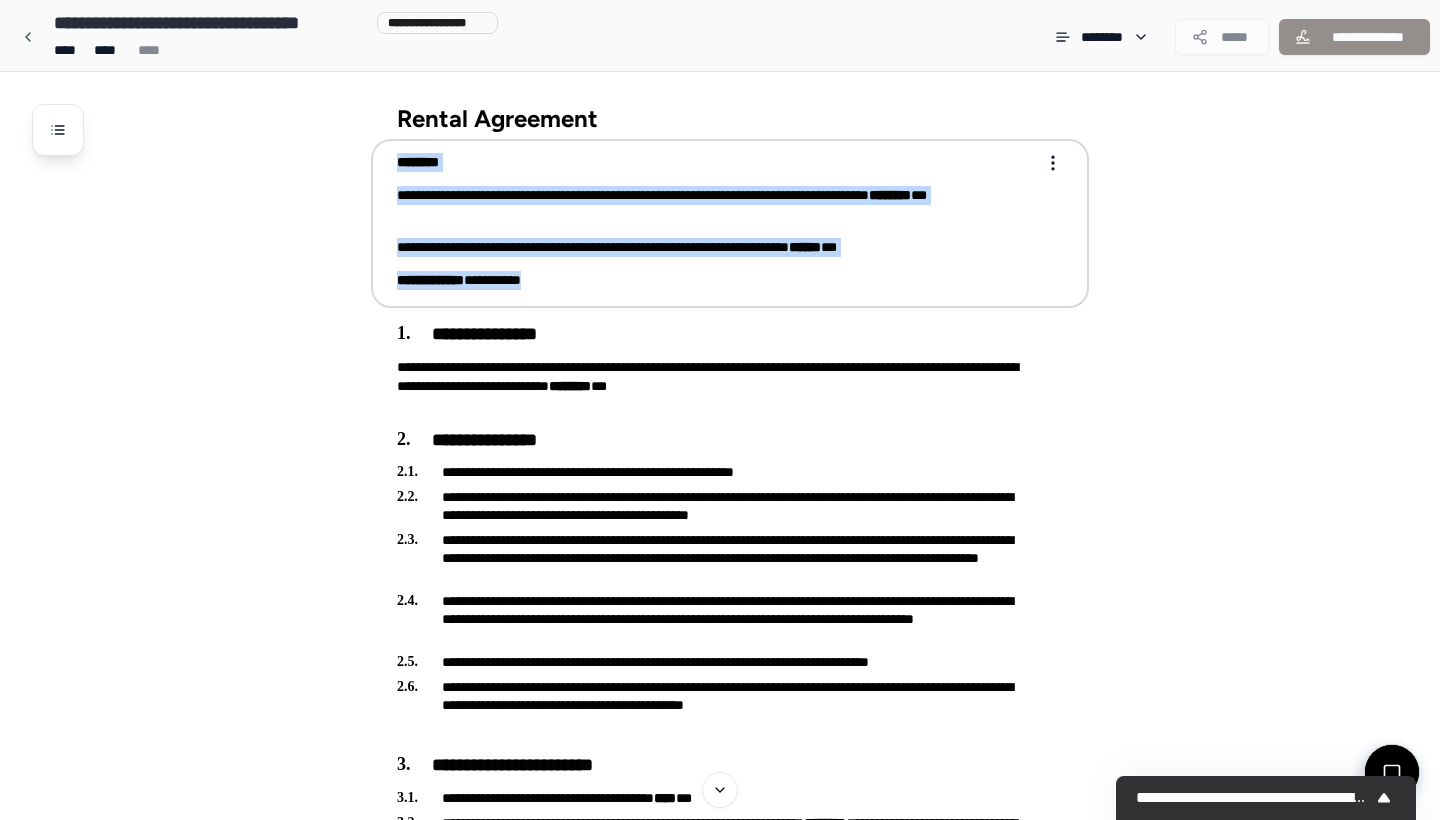 drag, startPoint x: 399, startPoint y: 160, endPoint x: 554, endPoint y: 285, distance: 199.12308 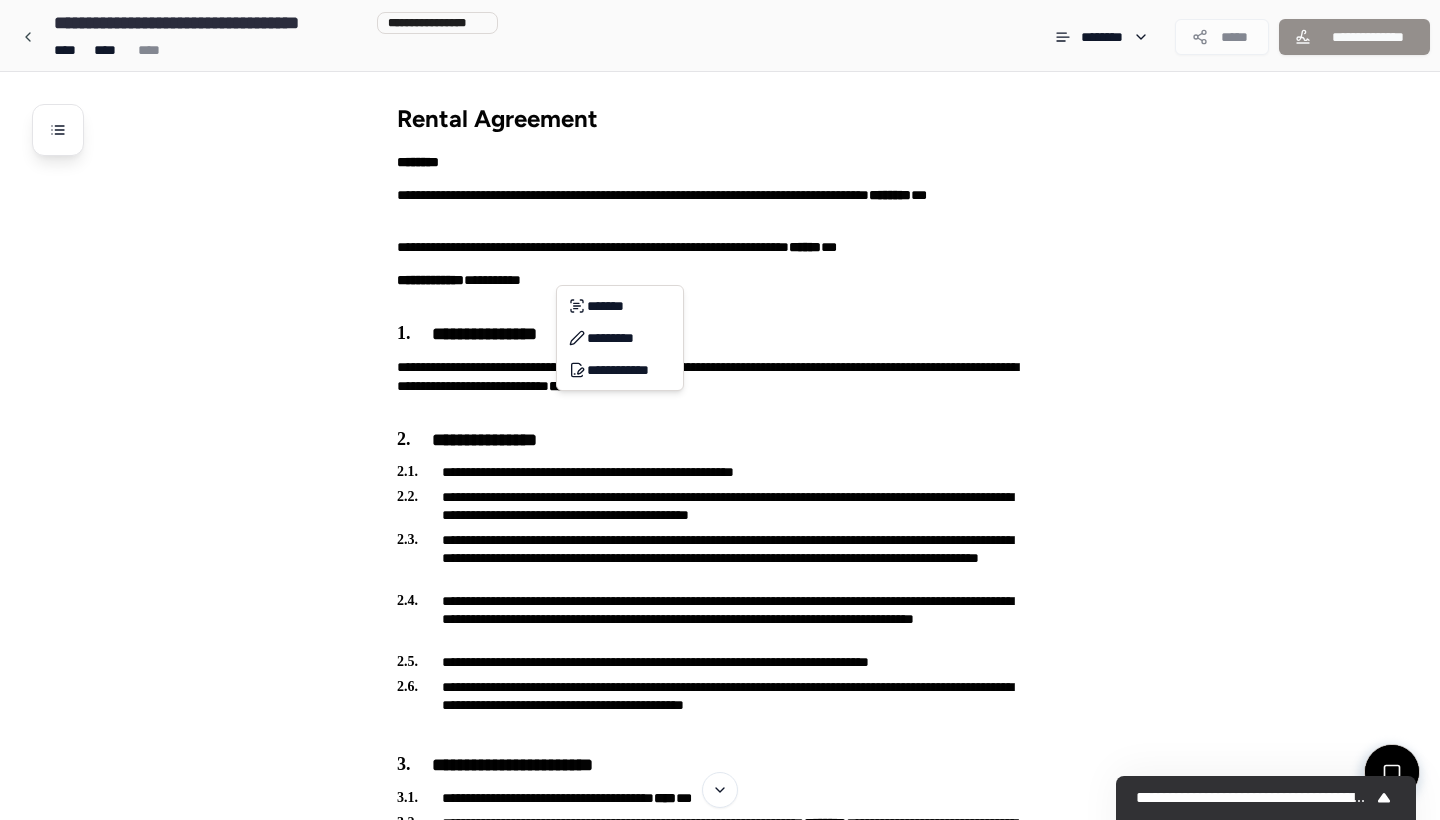 click on "**********" at bounding box center (720, 2796) 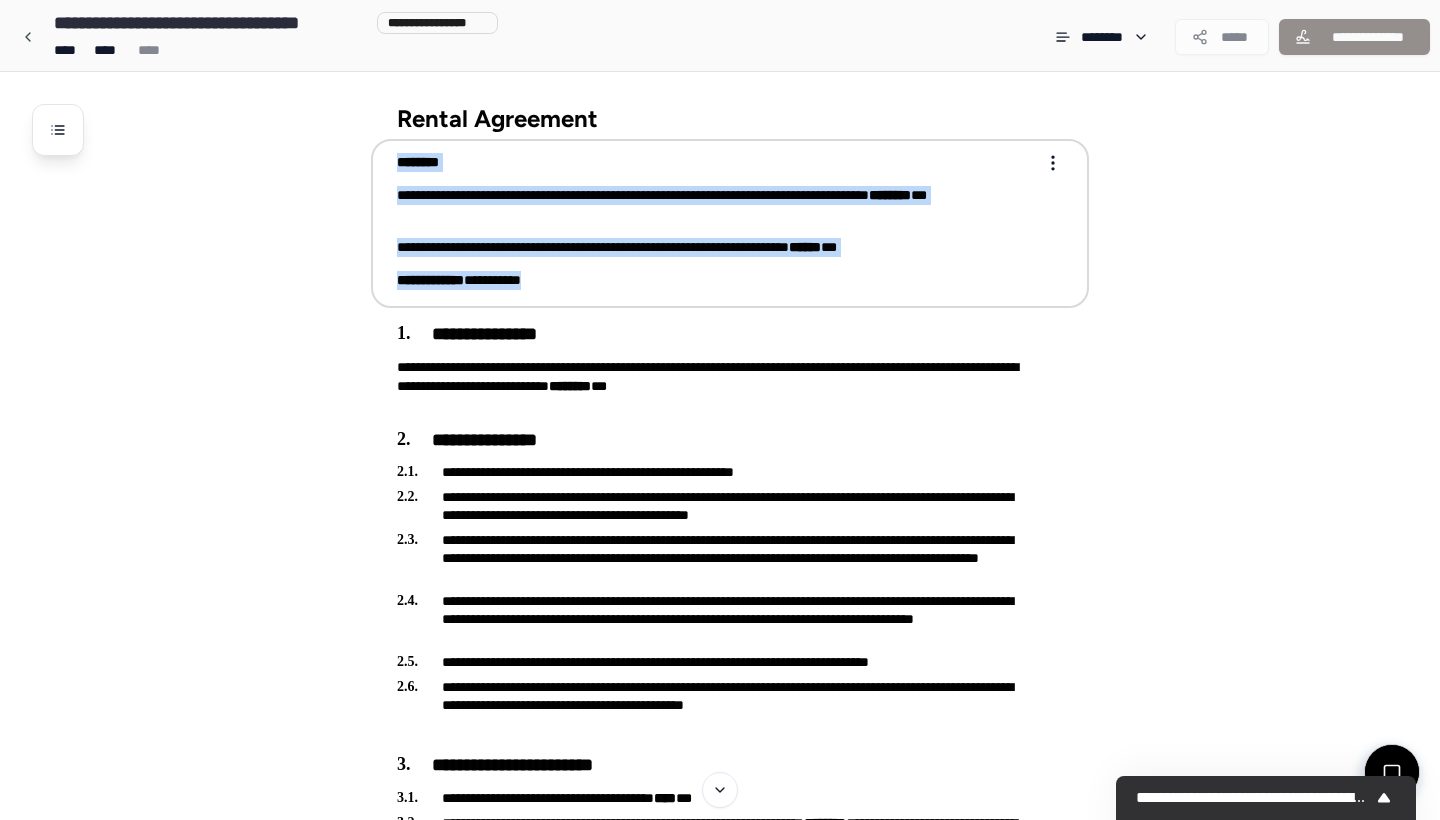 drag, startPoint x: 397, startPoint y: 160, endPoint x: 552, endPoint y: 281, distance: 196.63672 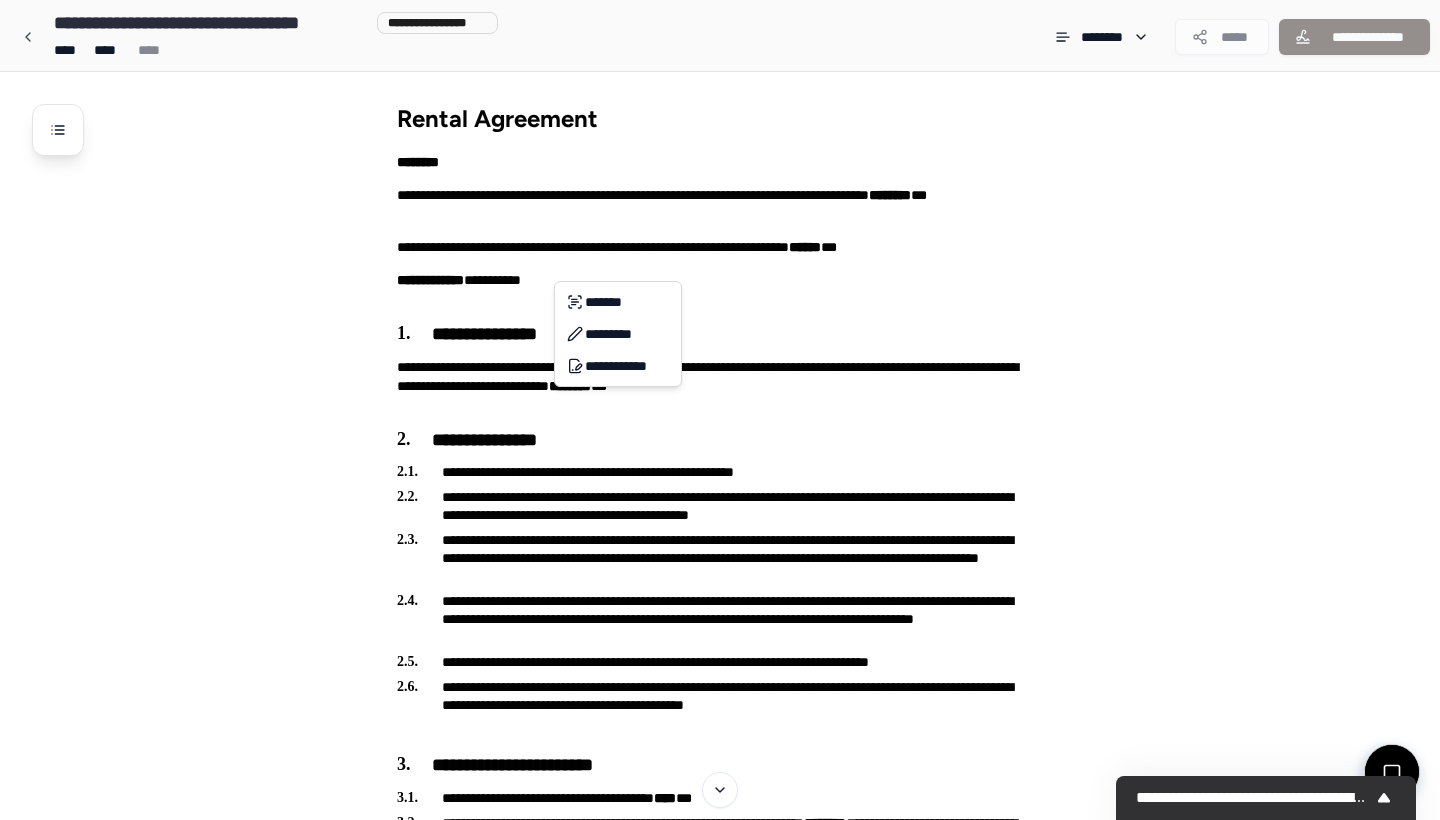 click on "**********" at bounding box center (720, 2796) 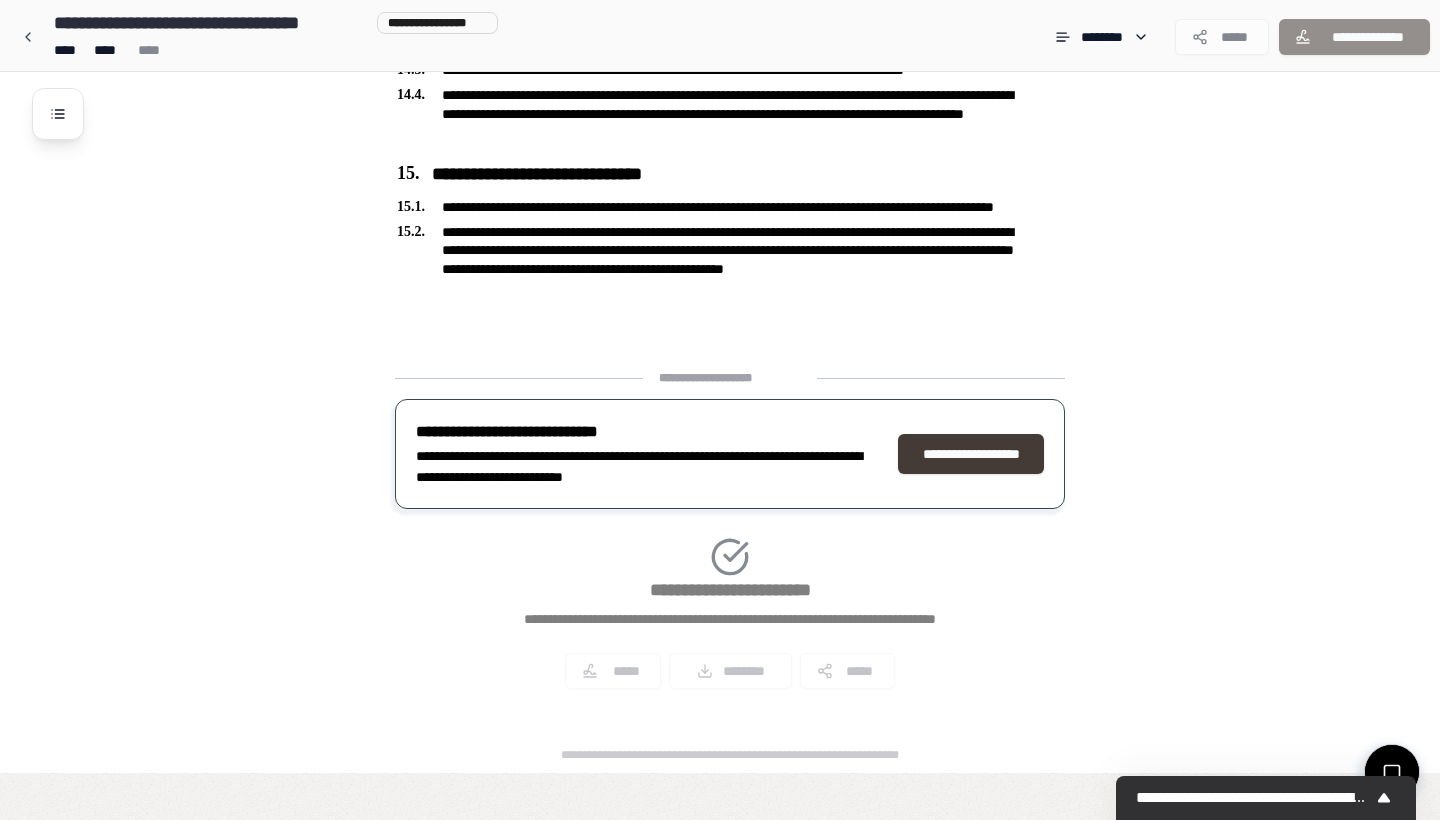 scroll, scrollTop: 4772, scrollLeft: 0, axis: vertical 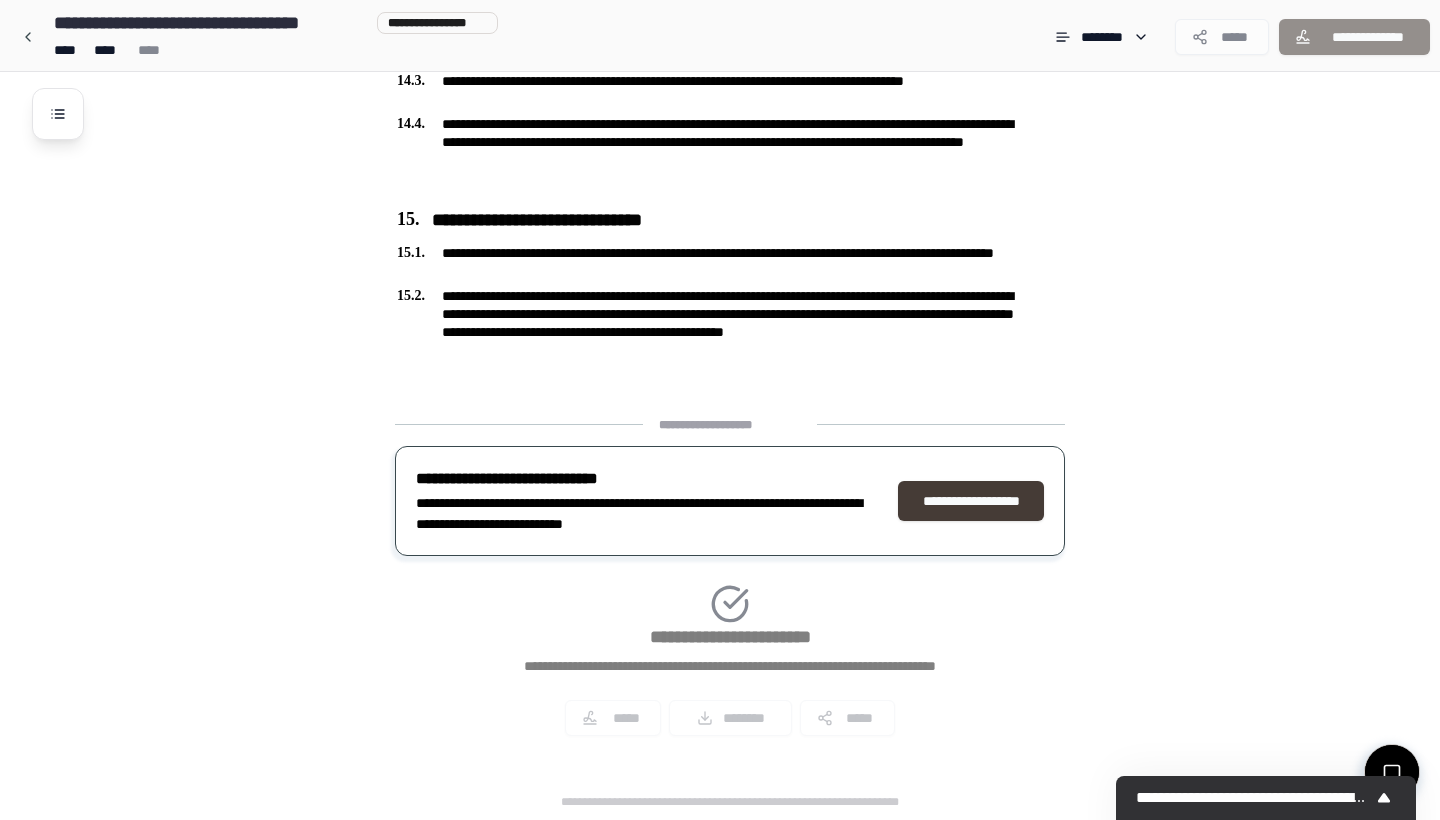 click on "**********" at bounding box center [971, 501] 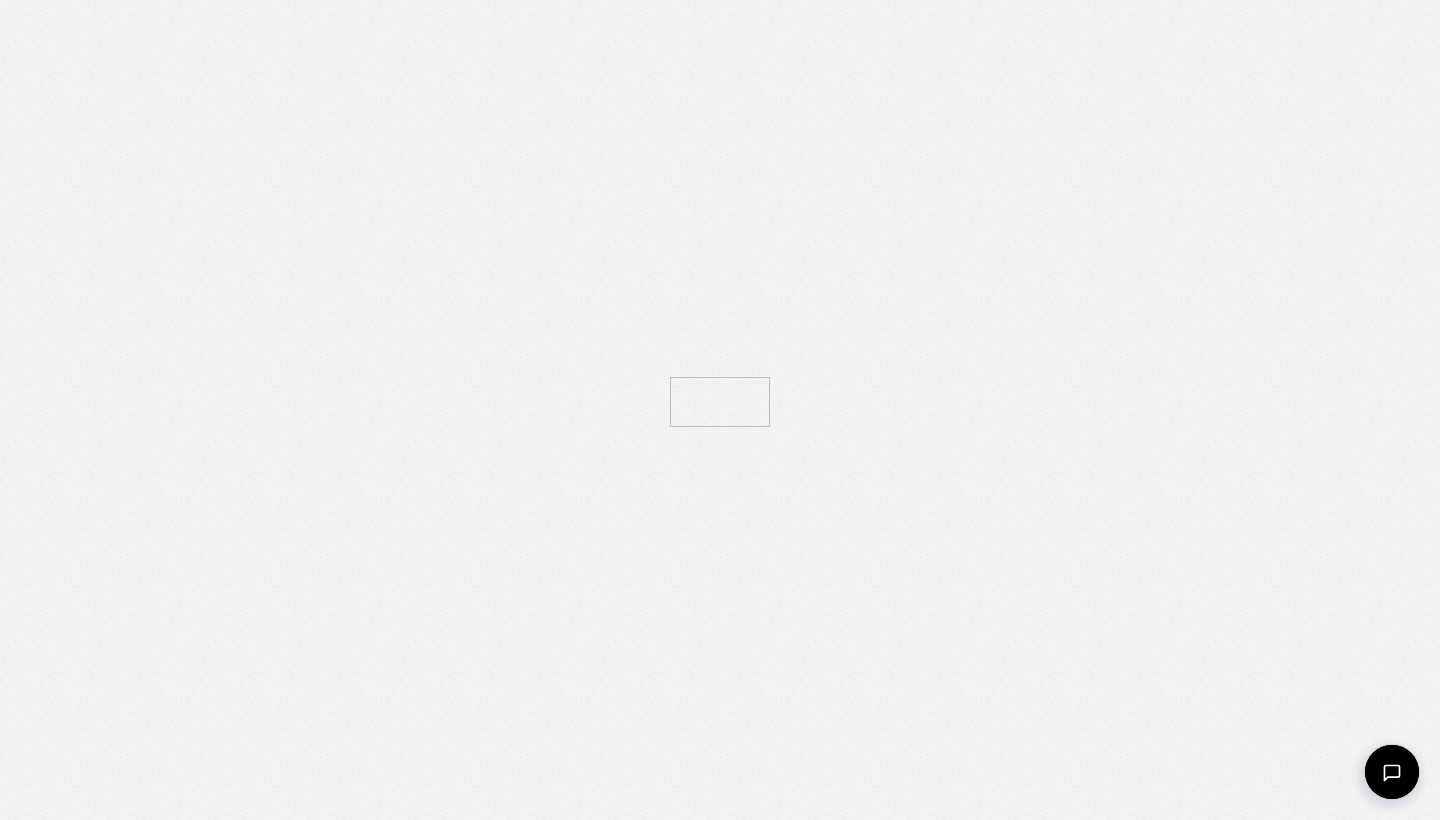 scroll, scrollTop: 0, scrollLeft: 0, axis: both 